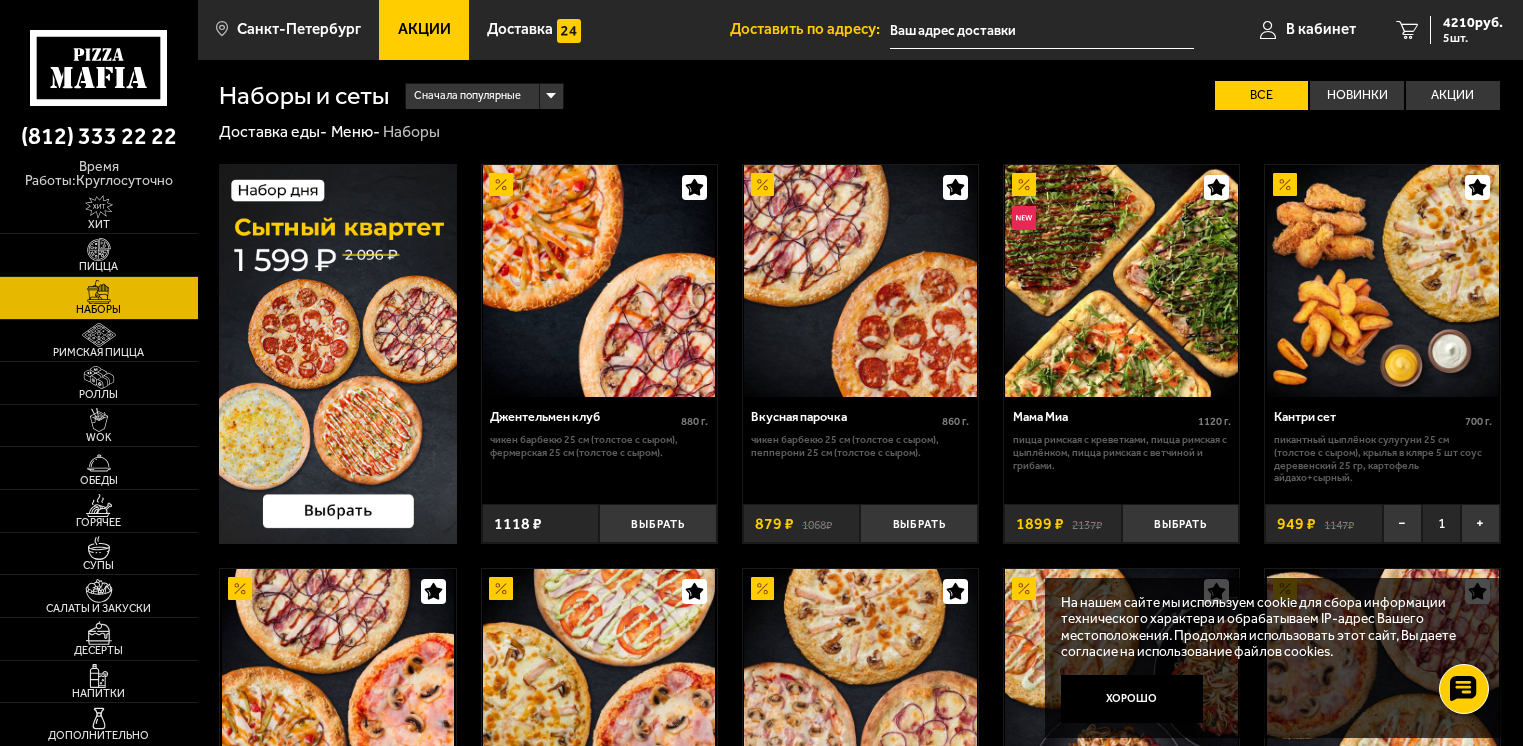 scroll, scrollTop: 2510, scrollLeft: 0, axis: vertical 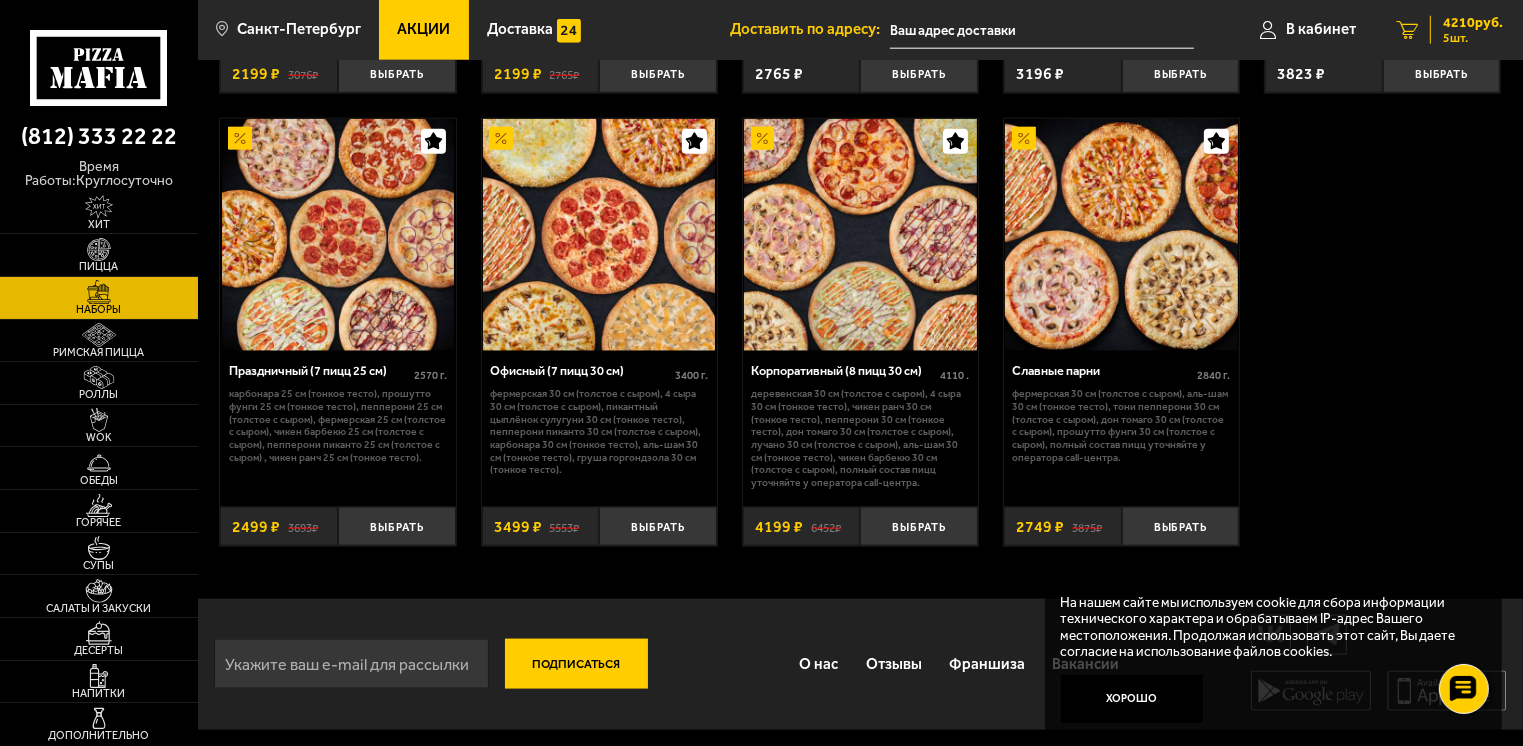 click on "[NUMBER]  [CURRENCY] [NUMBER]  [UNIT]" at bounding box center [1449, 30] 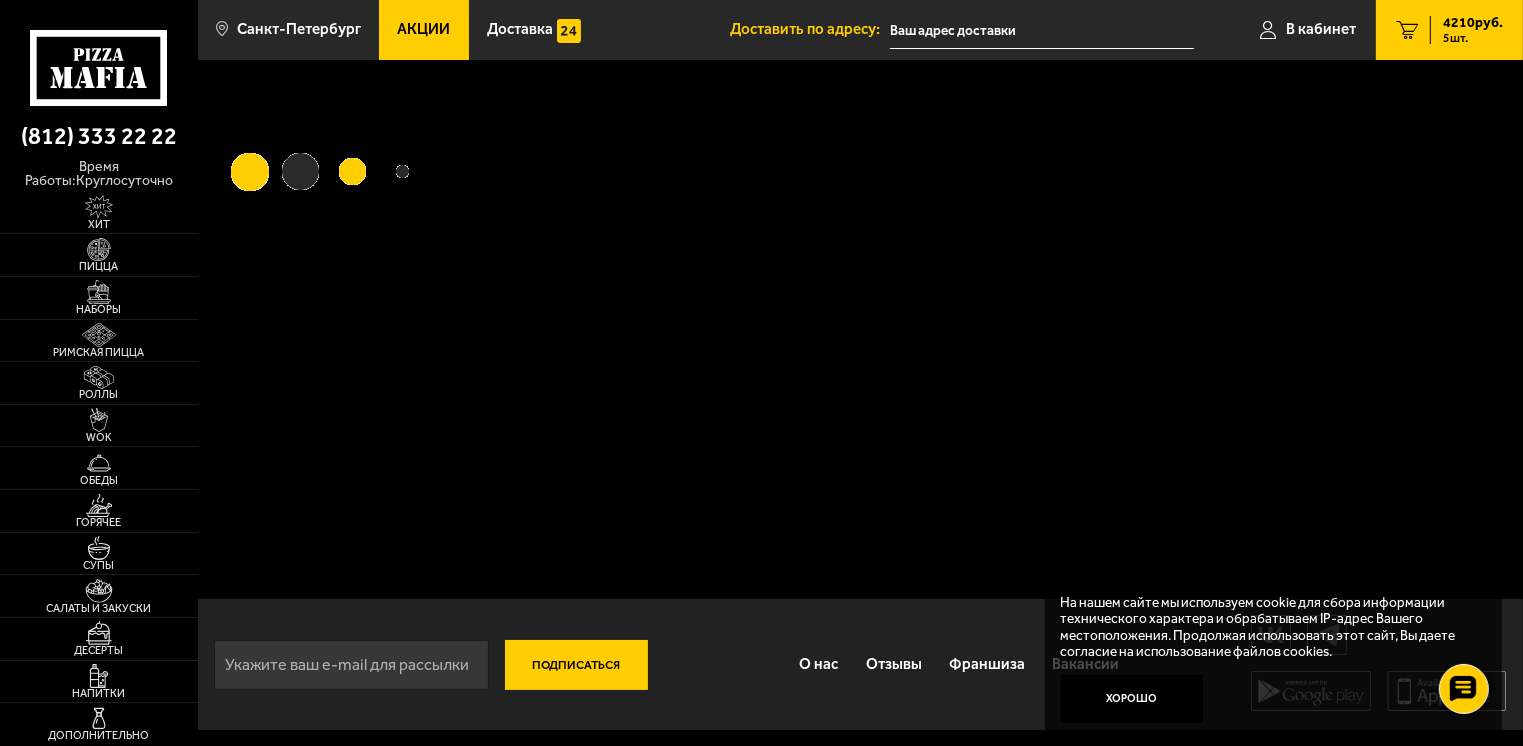 scroll, scrollTop: 0, scrollLeft: 0, axis: both 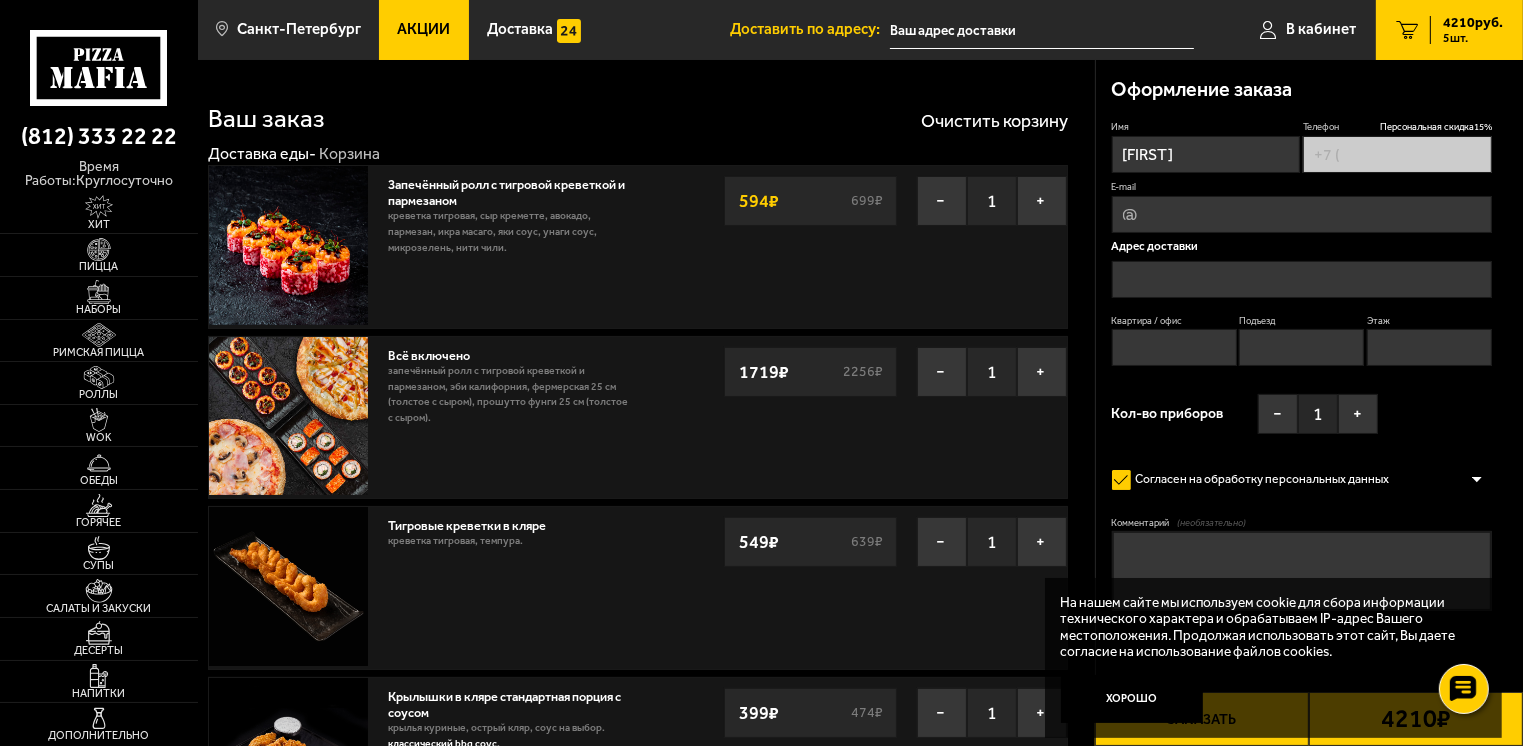 type on "[PHONE]" 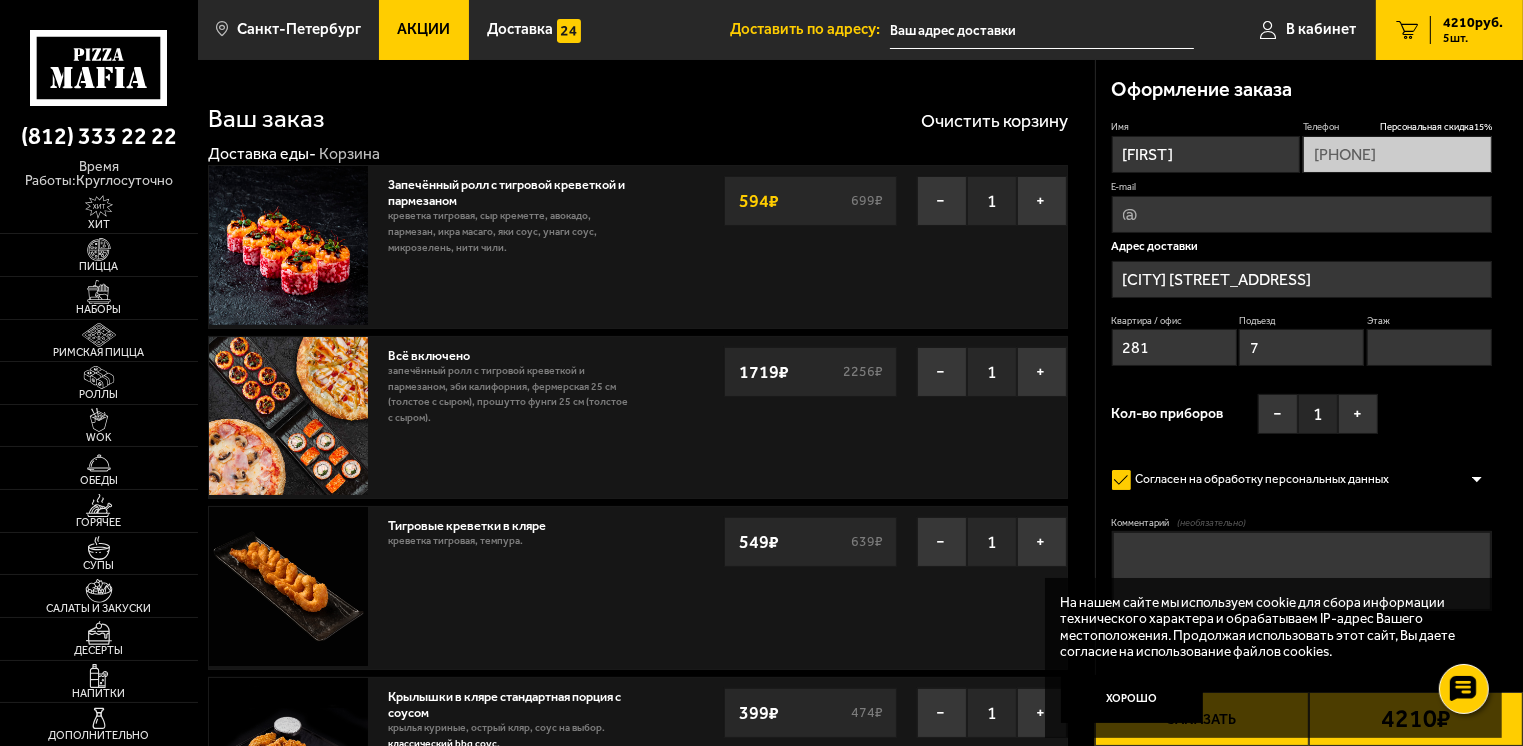 type on "[STREET_ADDRESS]" 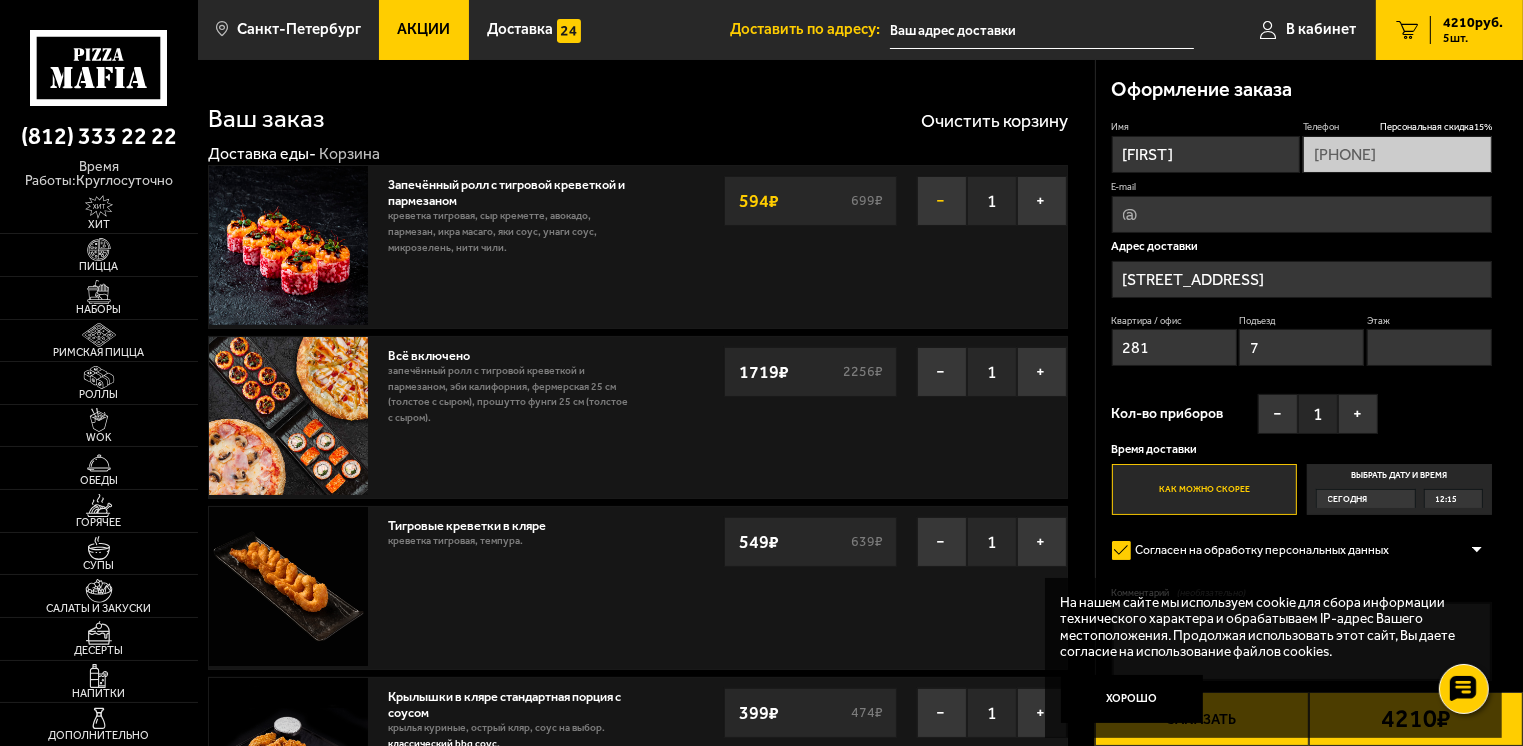 click on "−" at bounding box center [942, 201] 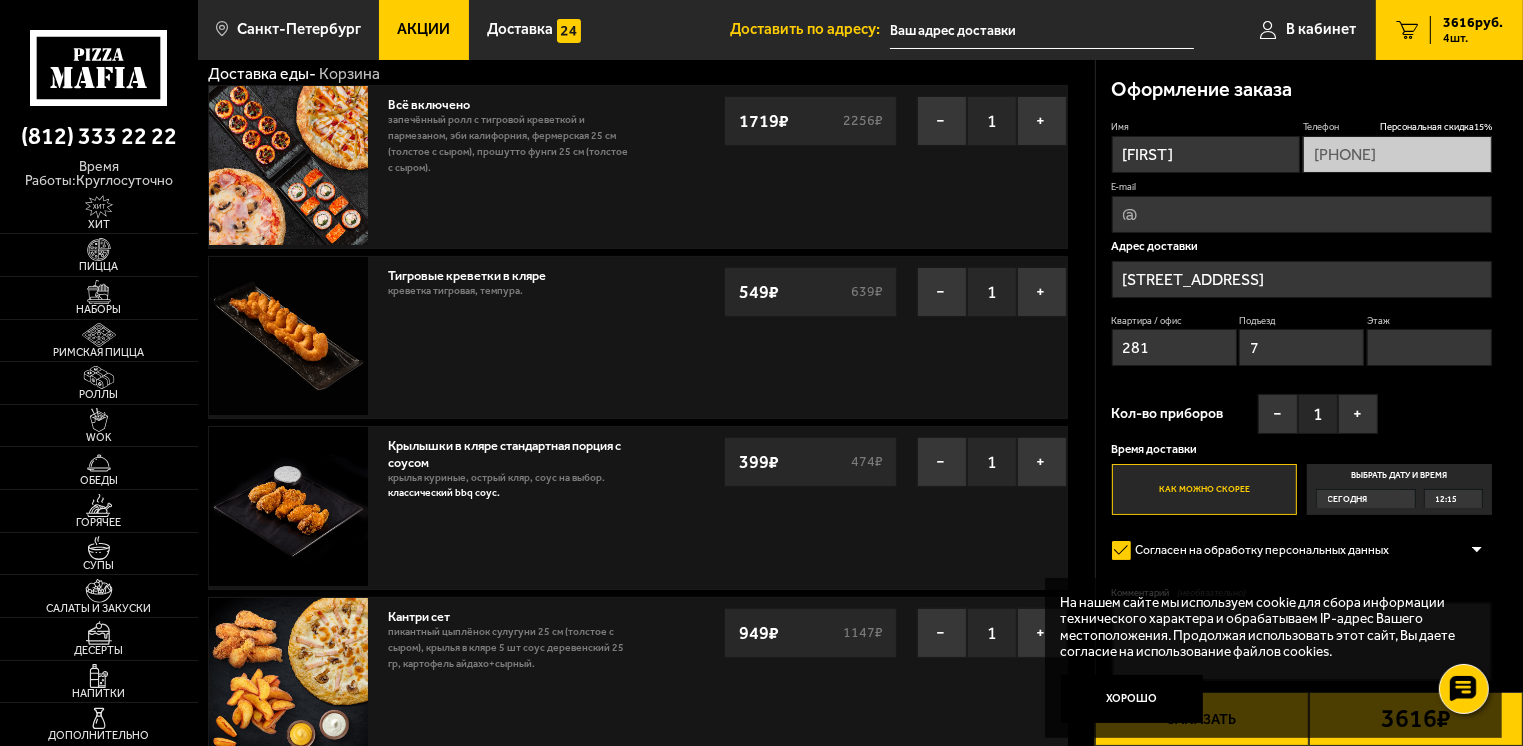 scroll, scrollTop: 120, scrollLeft: 0, axis: vertical 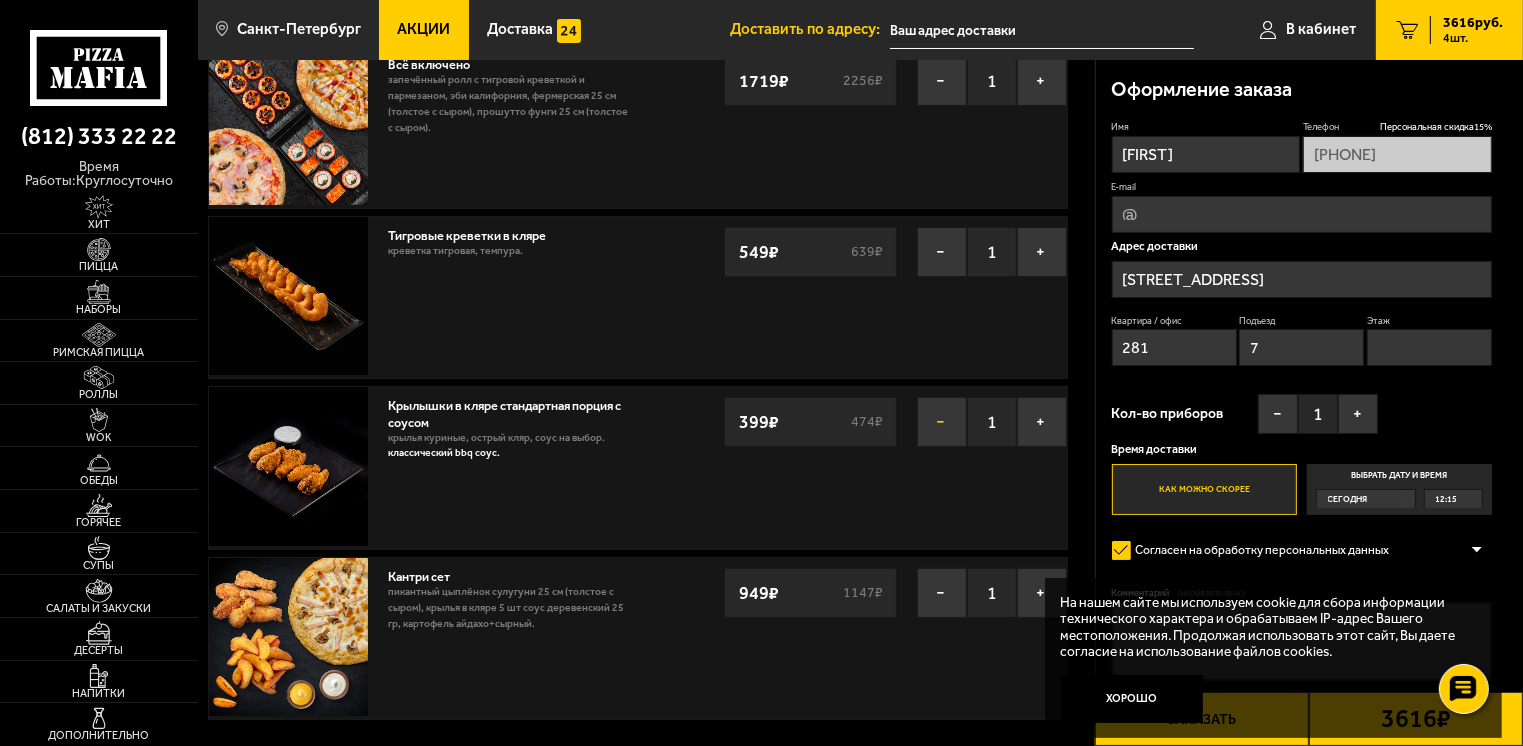 click on "−" at bounding box center (942, 422) 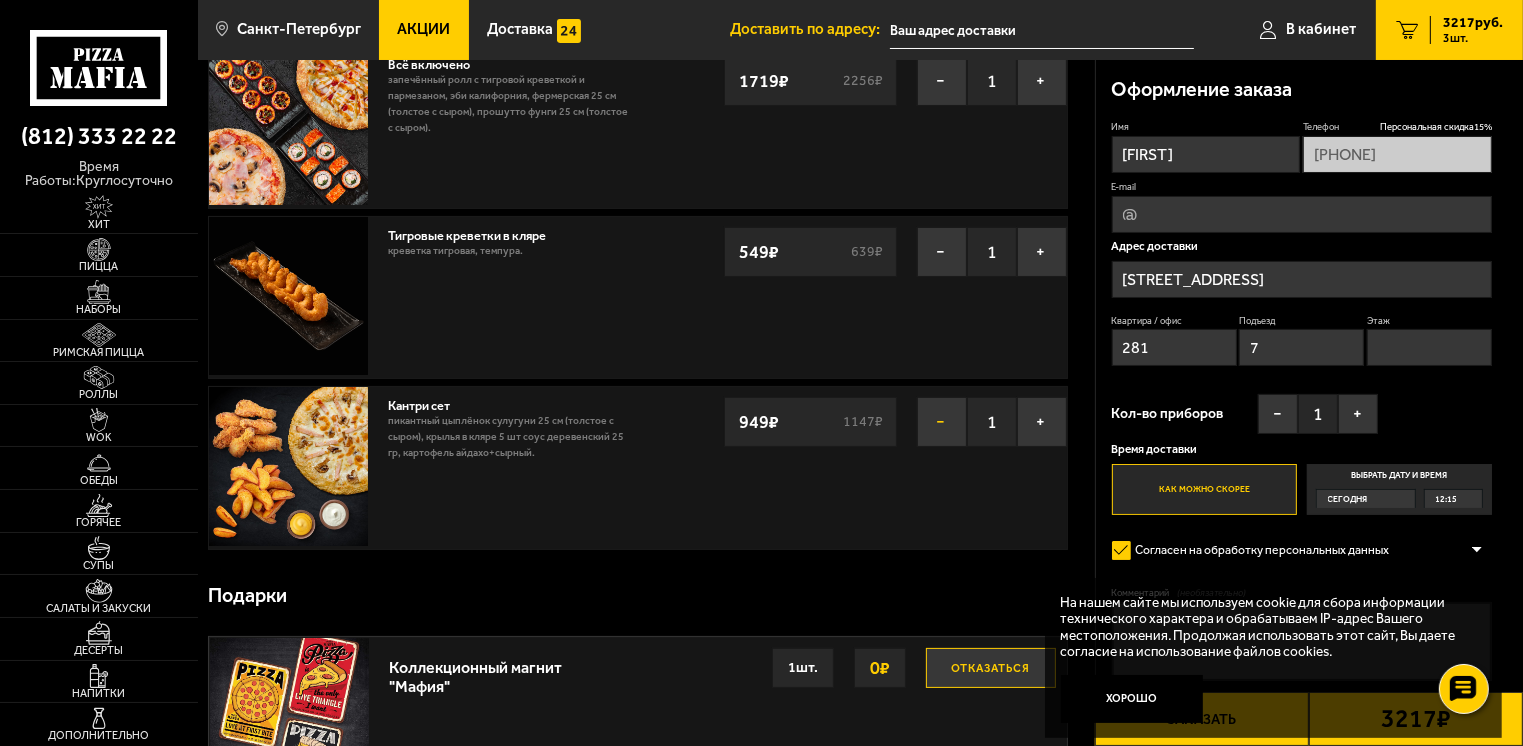 click on "−" at bounding box center (942, 422) 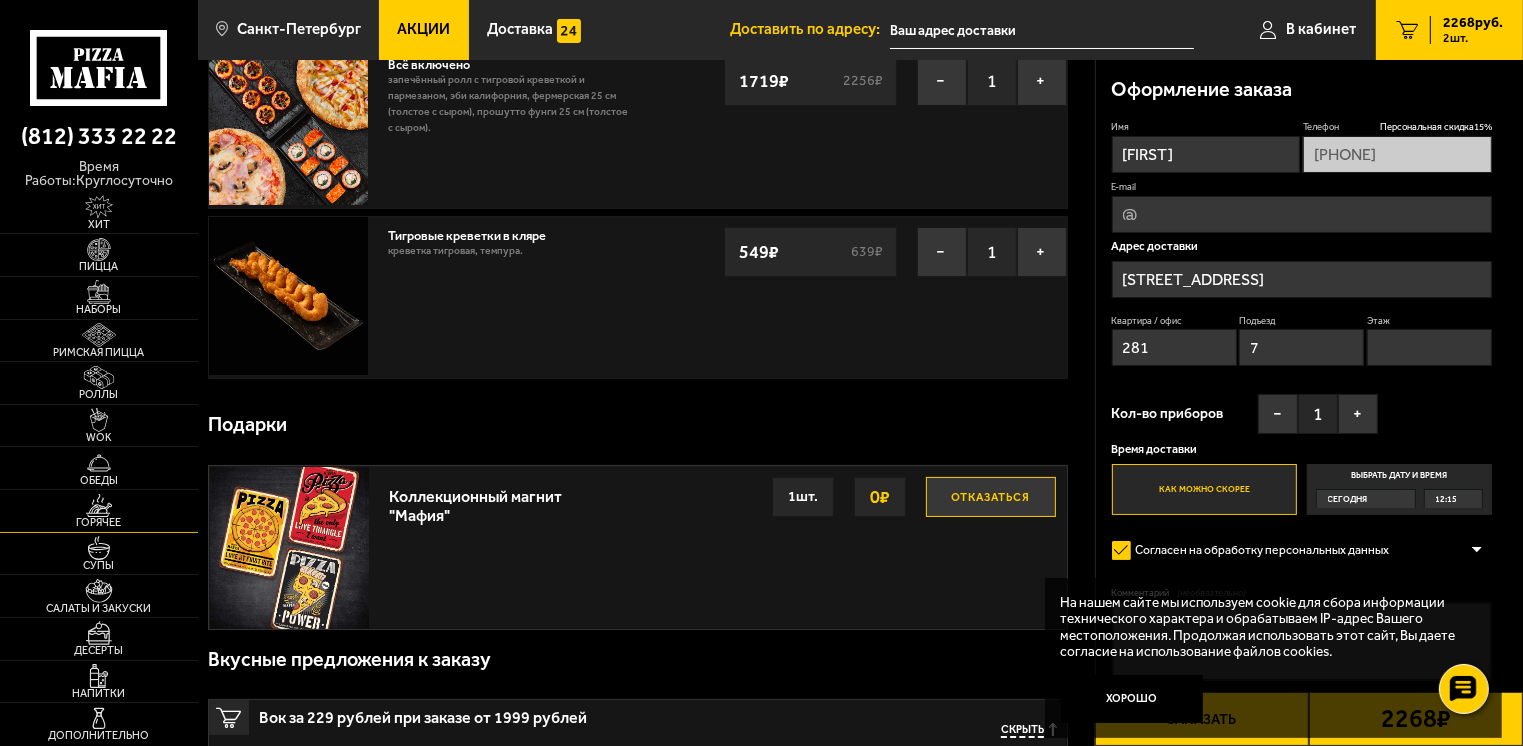 click at bounding box center (99, 506) 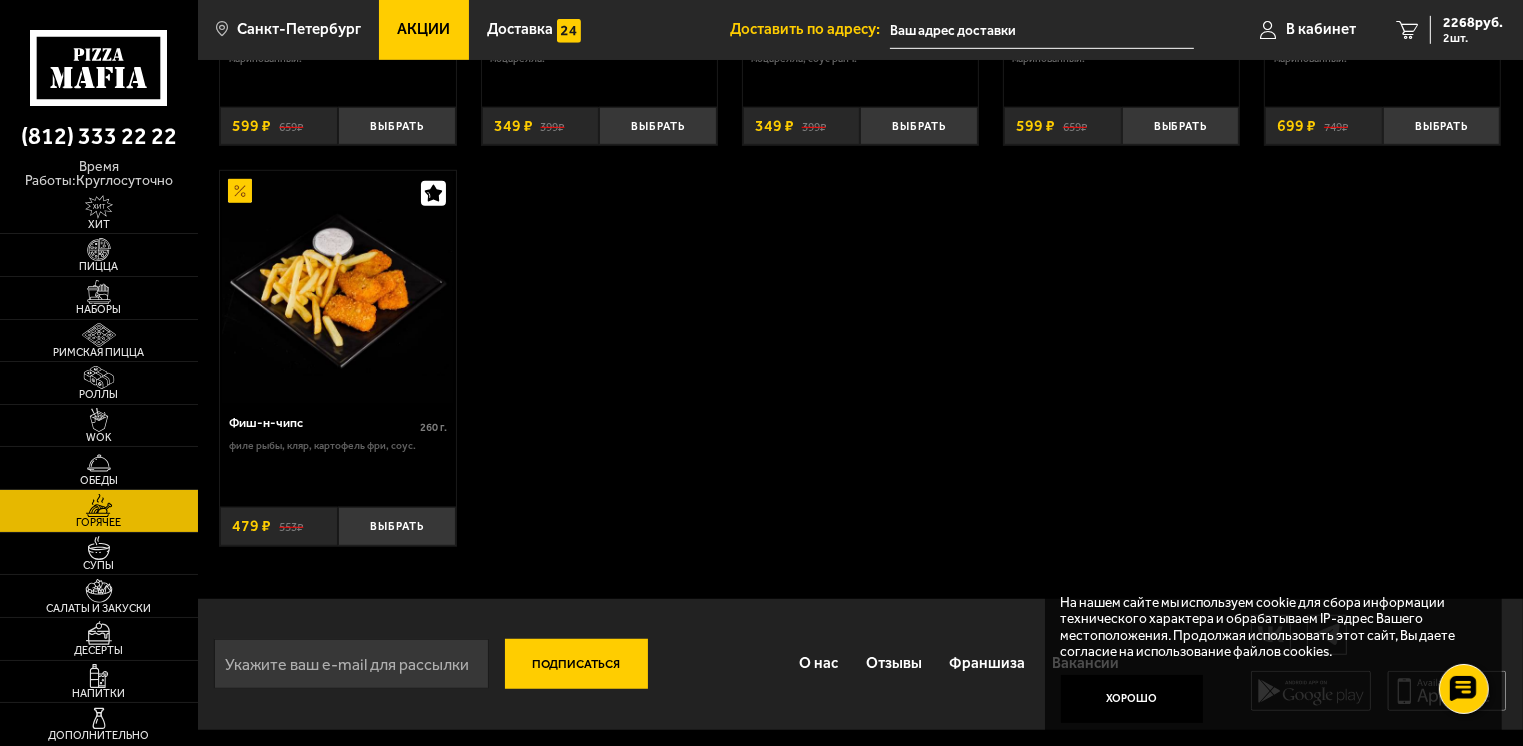 scroll, scrollTop: 1304, scrollLeft: 0, axis: vertical 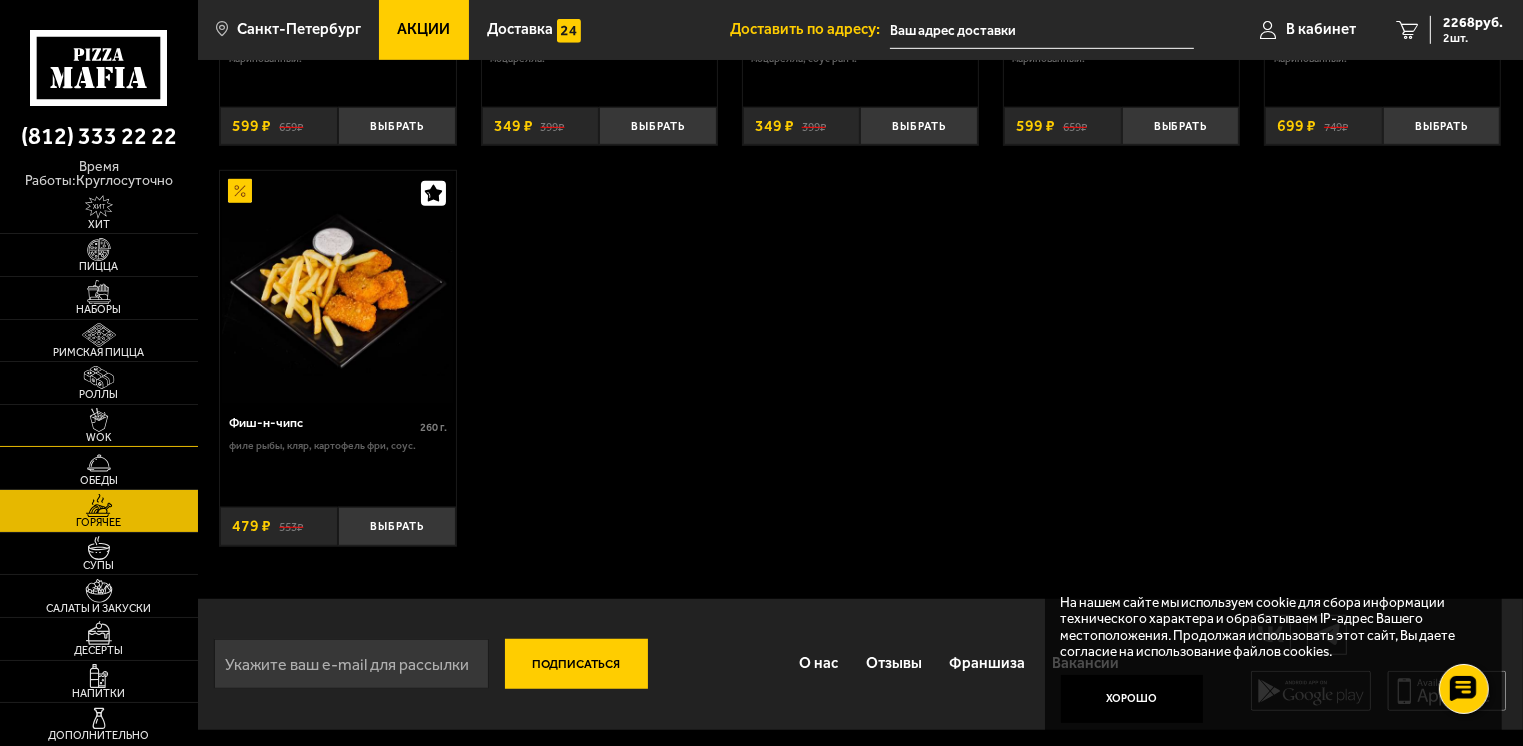 click at bounding box center [99, 420] 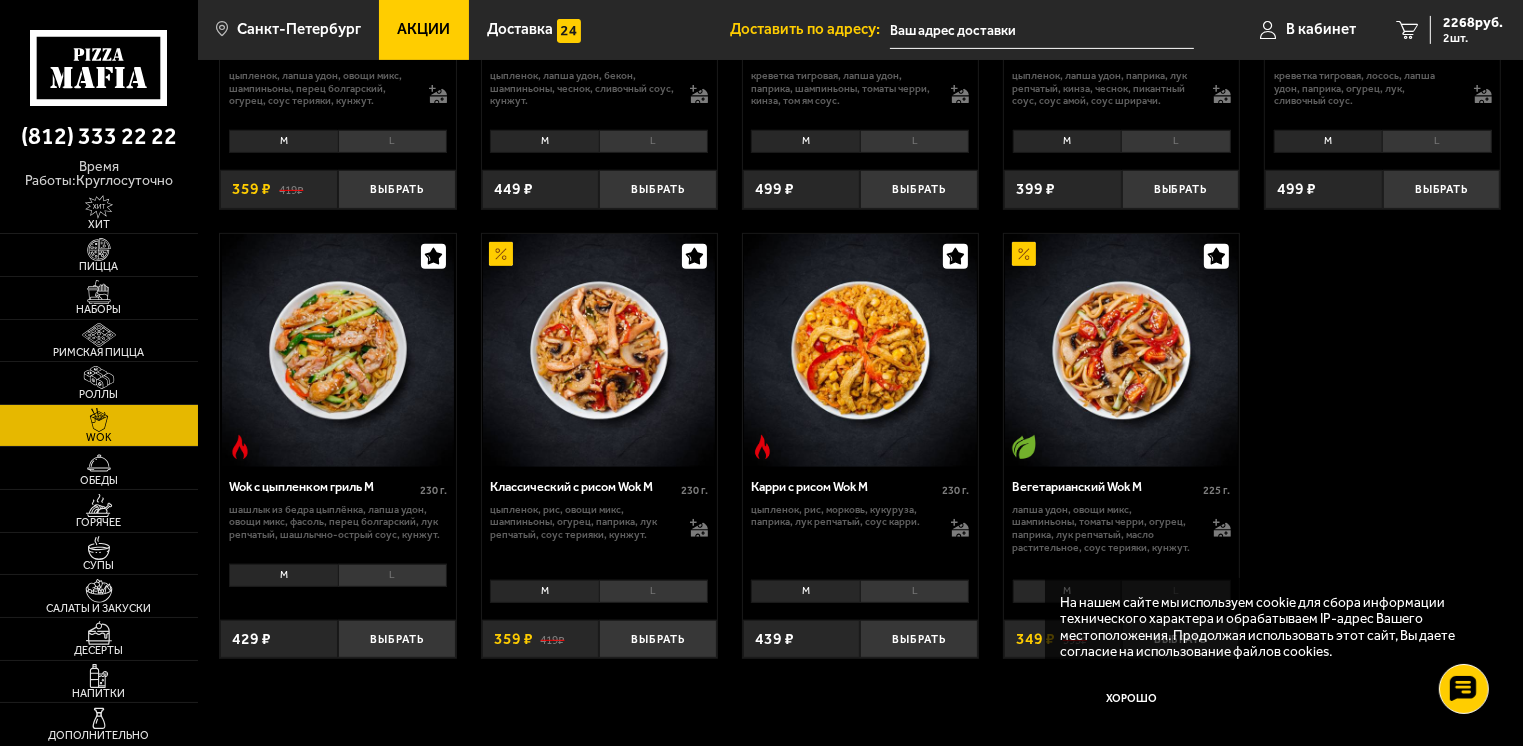 scroll, scrollTop: 799, scrollLeft: 0, axis: vertical 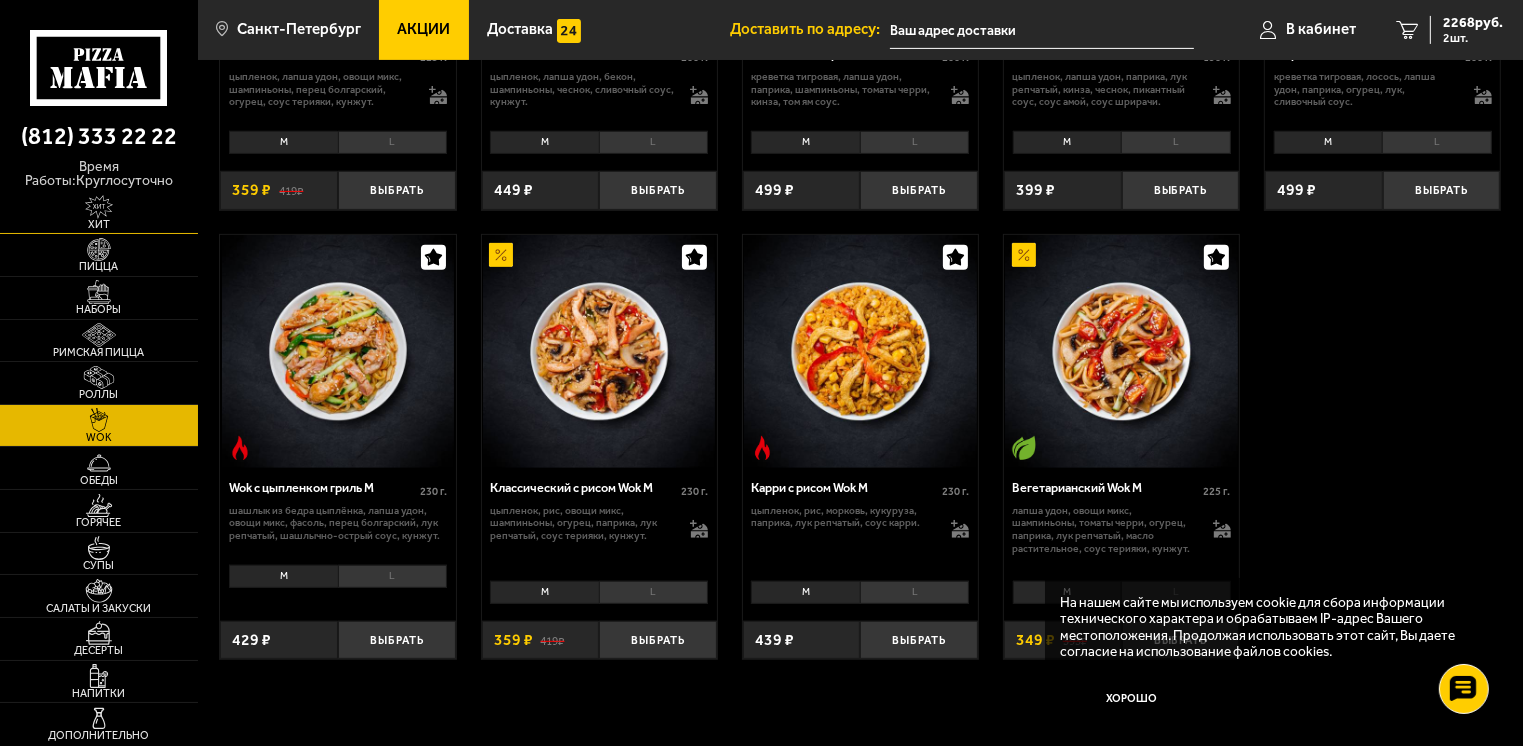 click on "Хит" at bounding box center (99, 213) 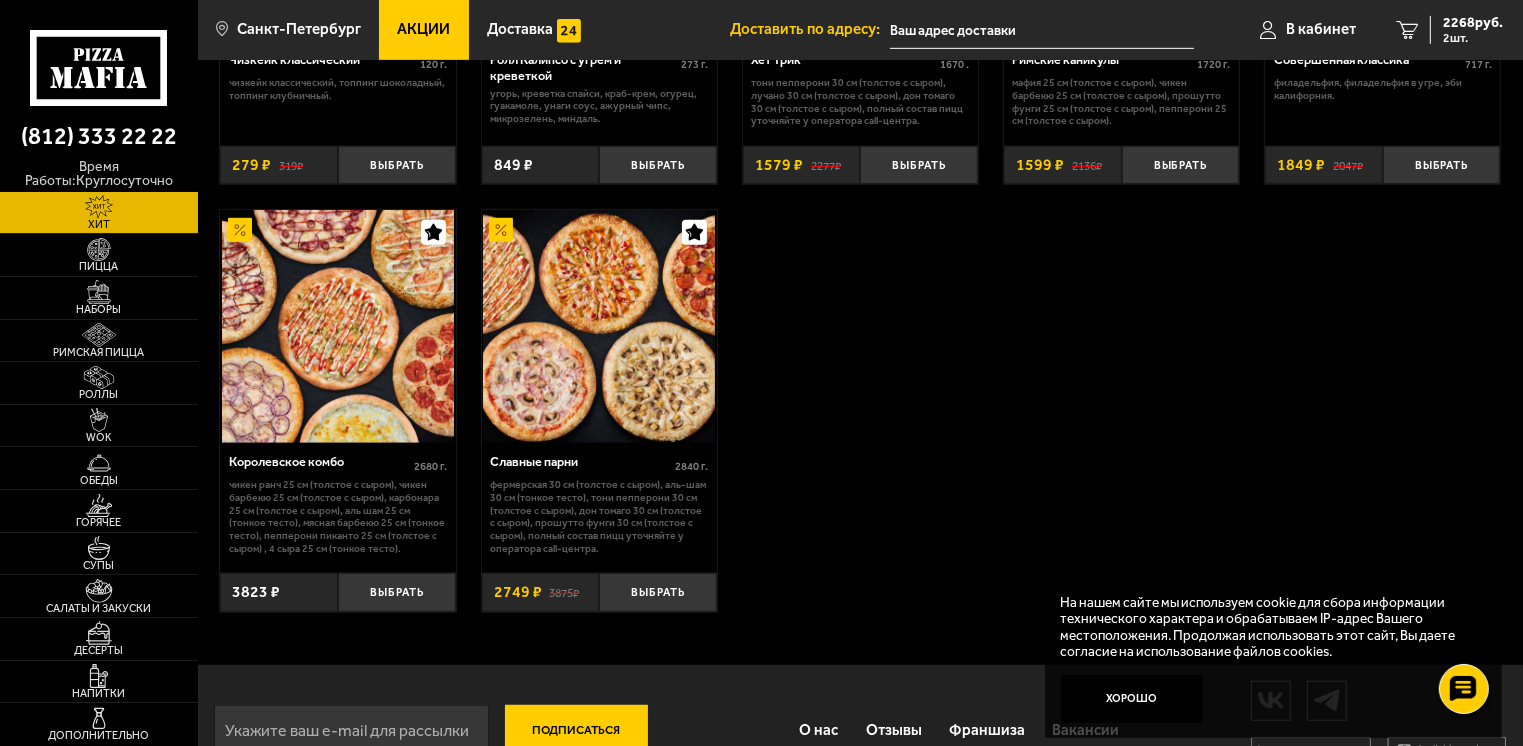 scroll, scrollTop: 1279, scrollLeft: 0, axis: vertical 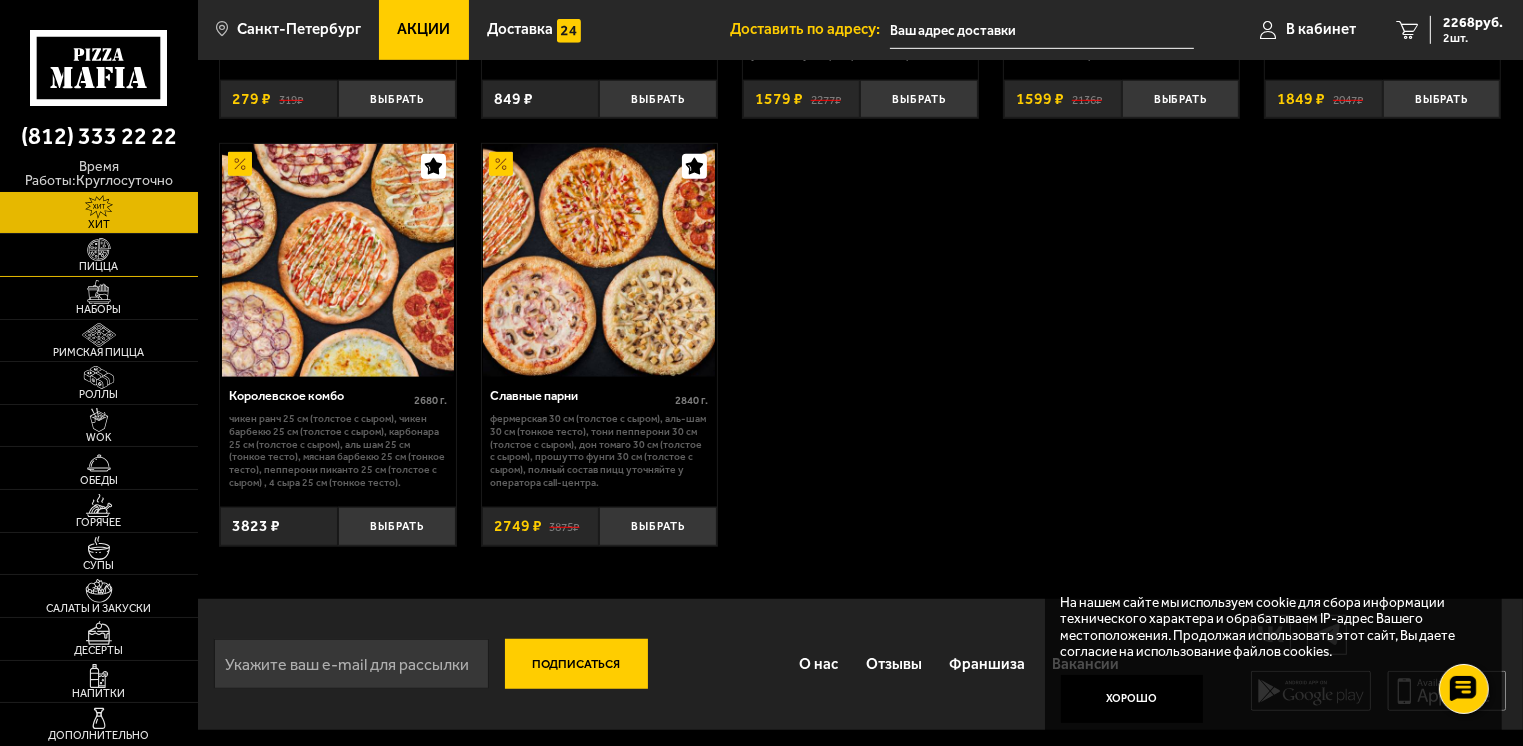click on "Пицца" at bounding box center (99, 266) 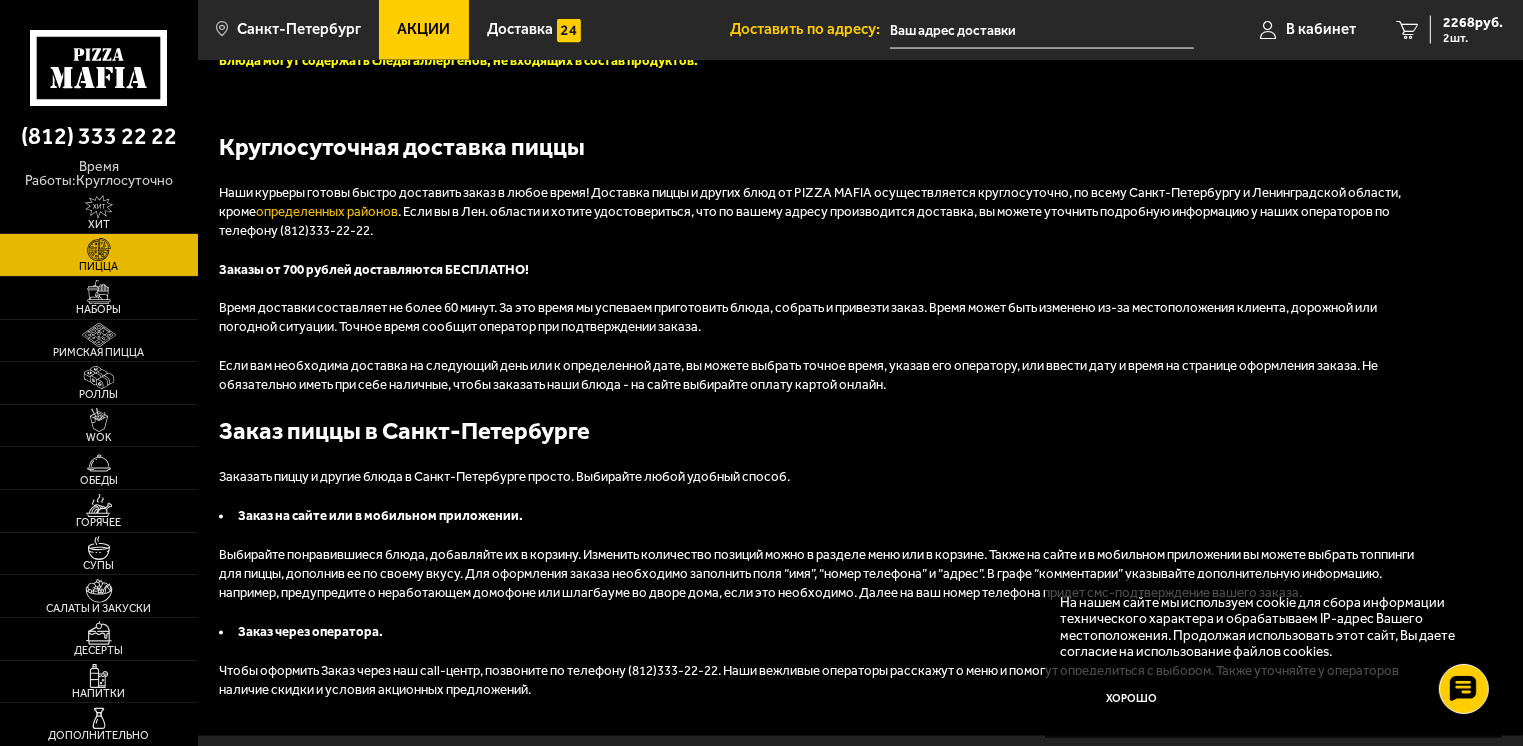 scroll, scrollTop: 3360, scrollLeft: 0, axis: vertical 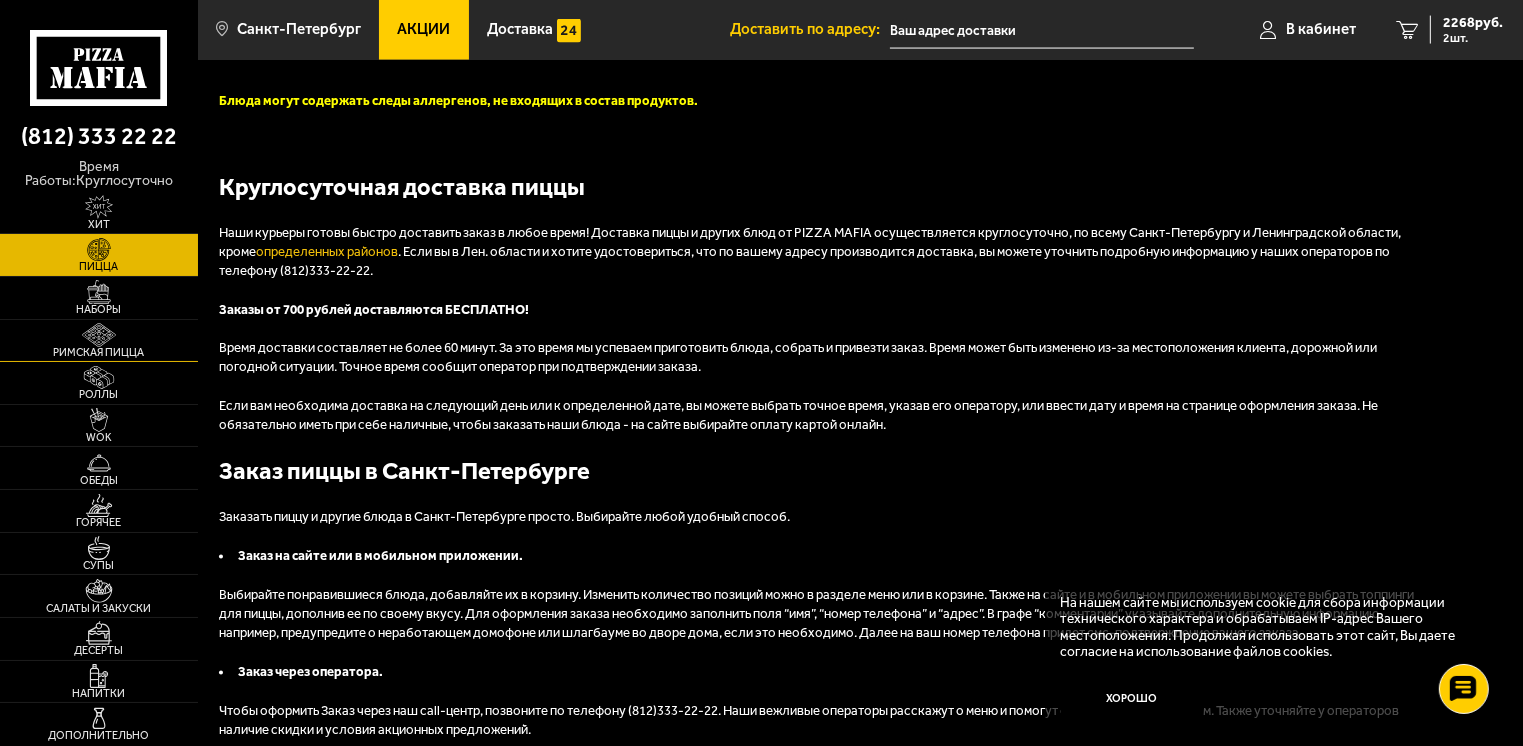 click on "Римская пицца" at bounding box center (99, 352) 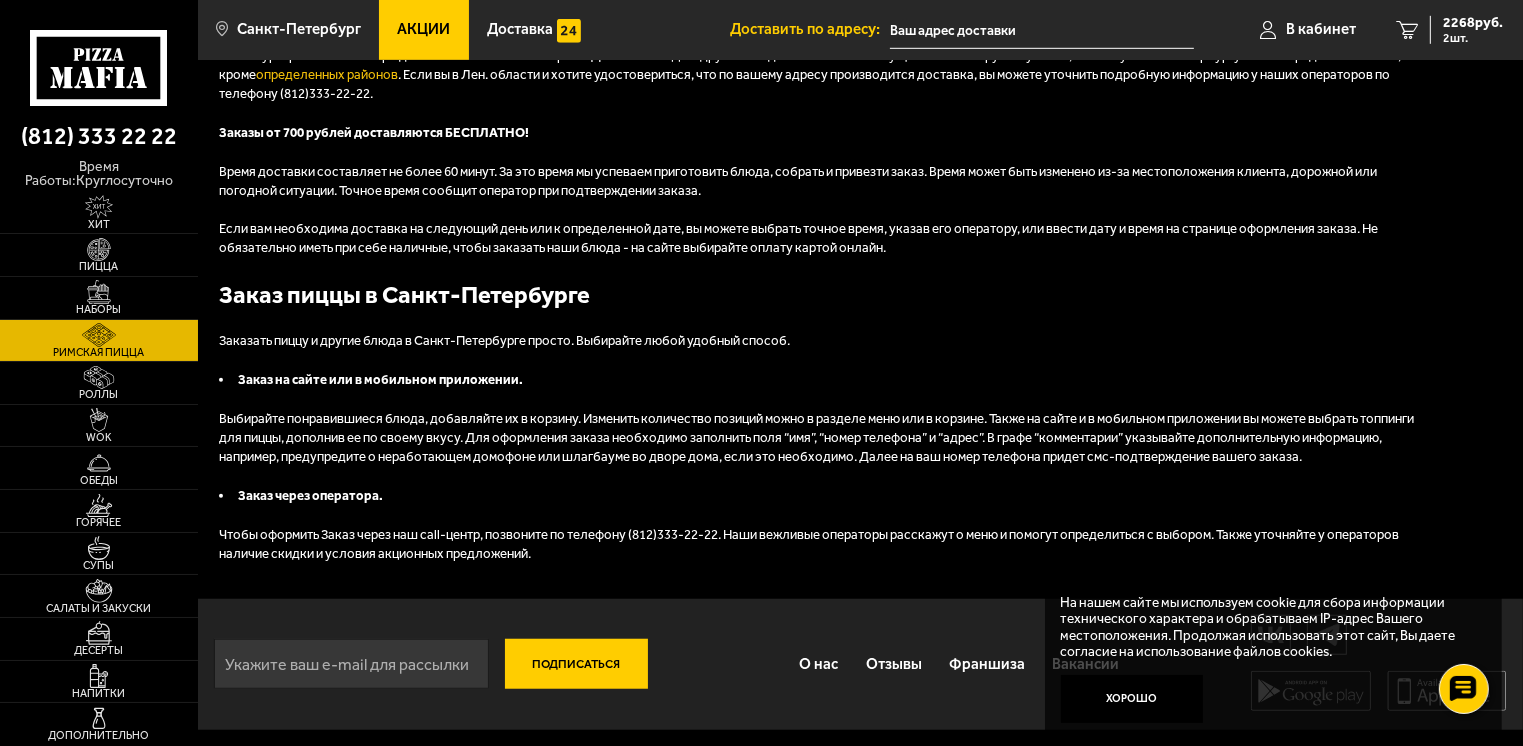 scroll, scrollTop: 0, scrollLeft: 0, axis: both 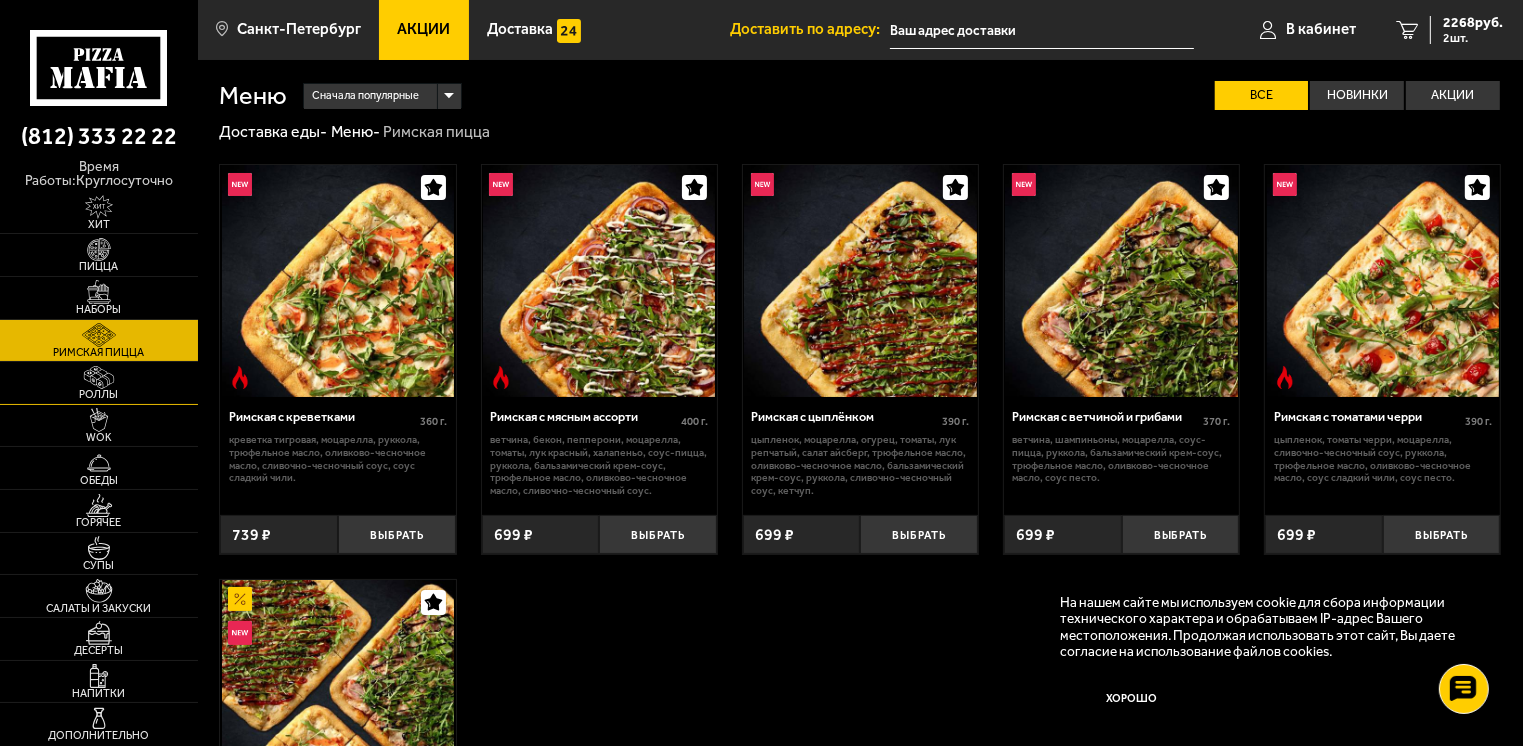 click on "Роллы" at bounding box center [99, 394] 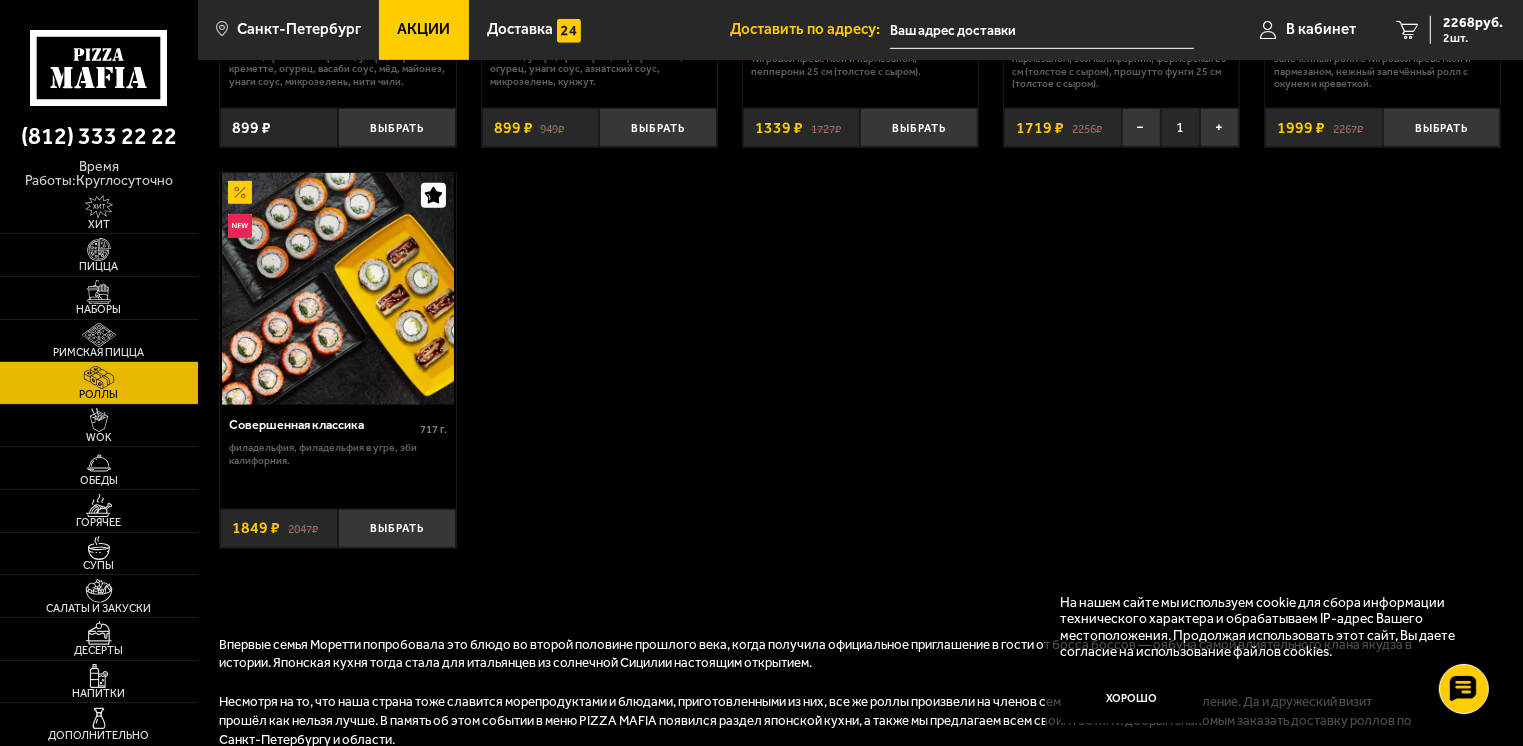 scroll, scrollTop: 1200, scrollLeft: 0, axis: vertical 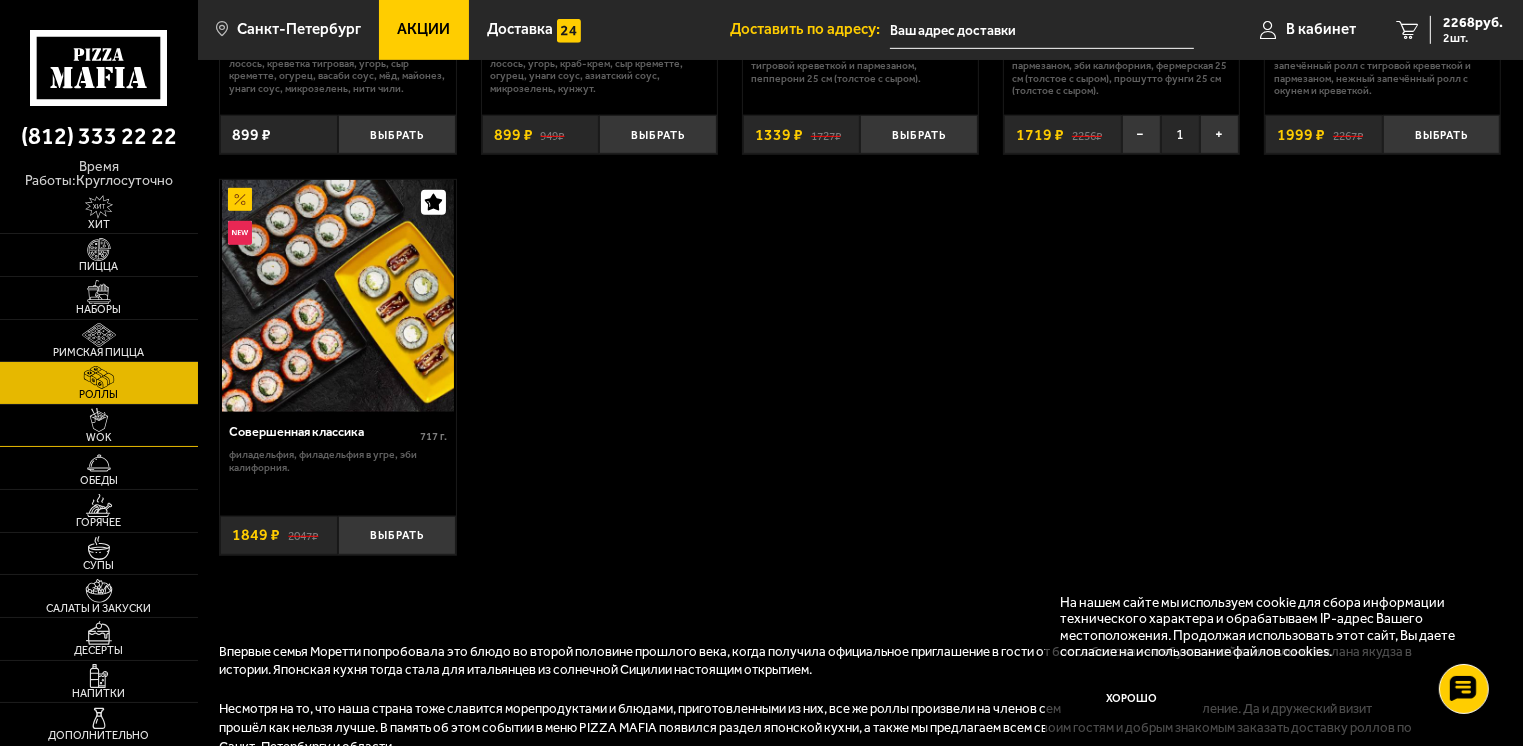 click on "WOK" at bounding box center (99, 437) 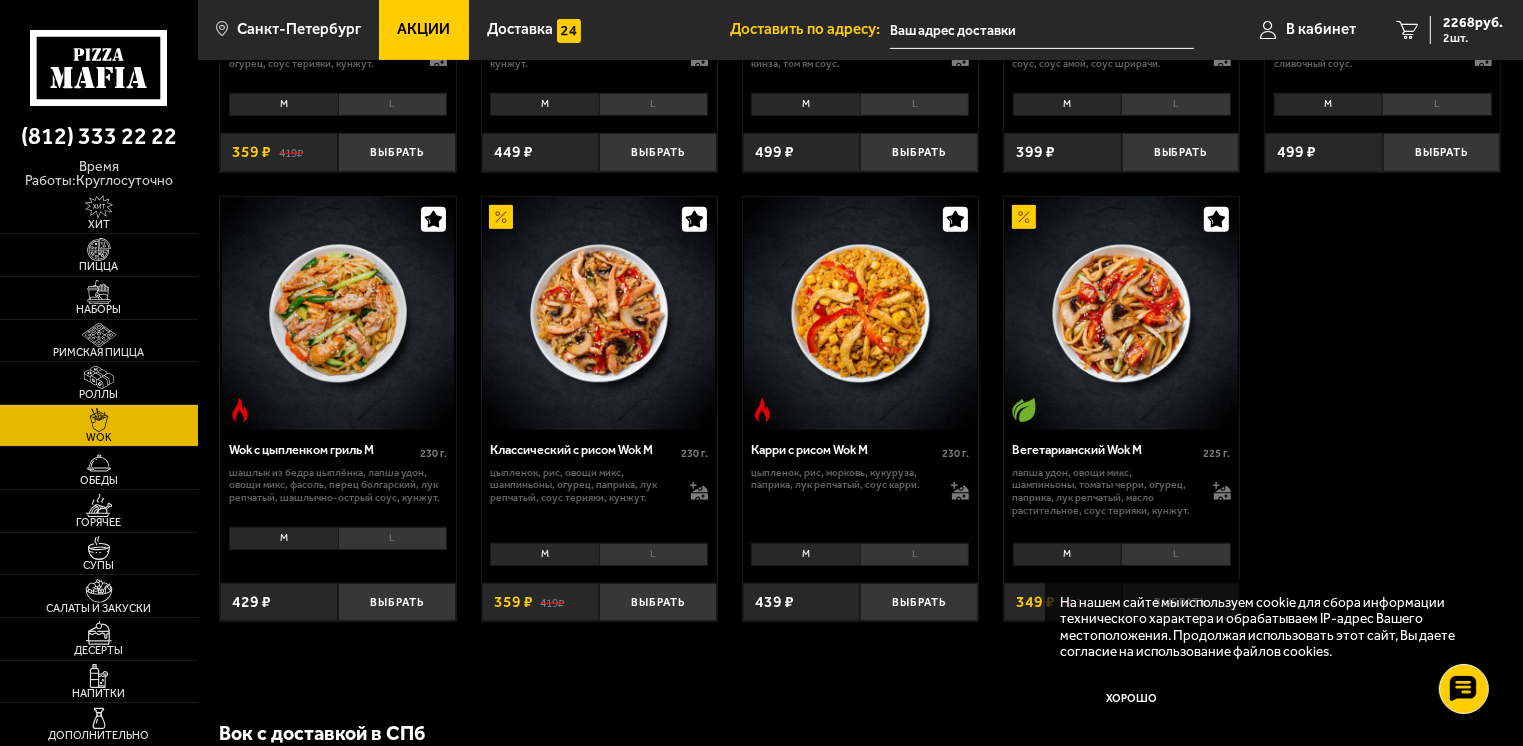 scroll, scrollTop: 840, scrollLeft: 0, axis: vertical 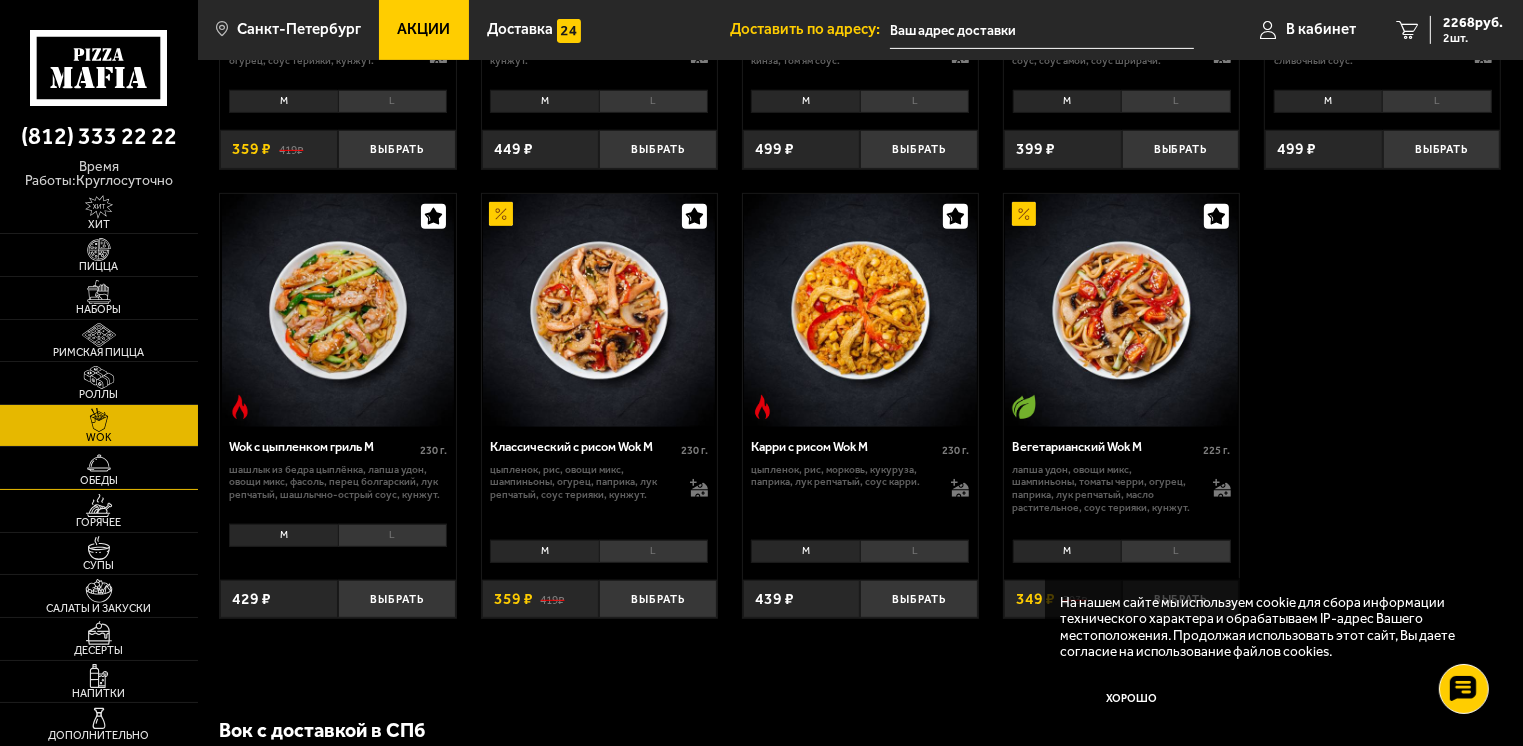 click at bounding box center (99, 463) 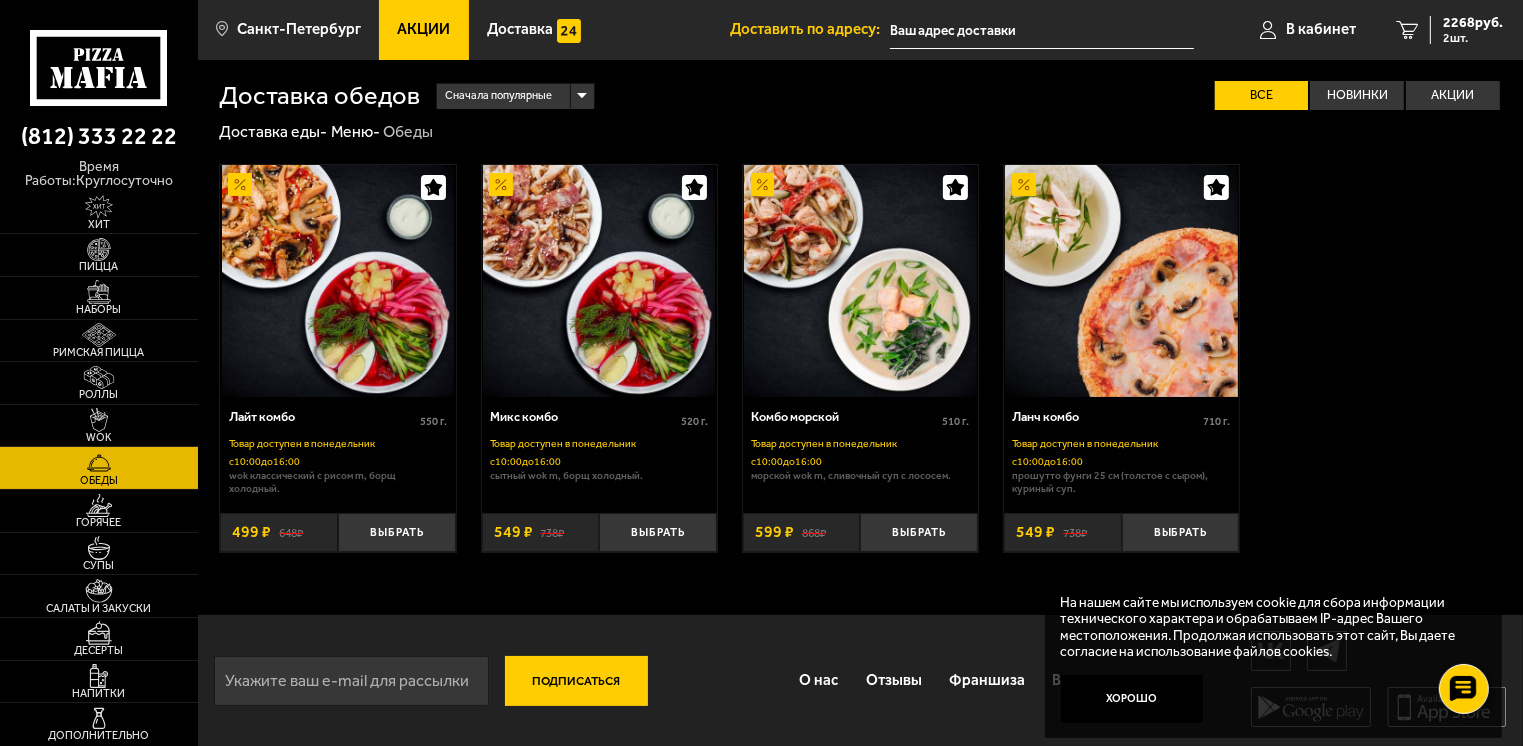 click at bounding box center (99, 463) 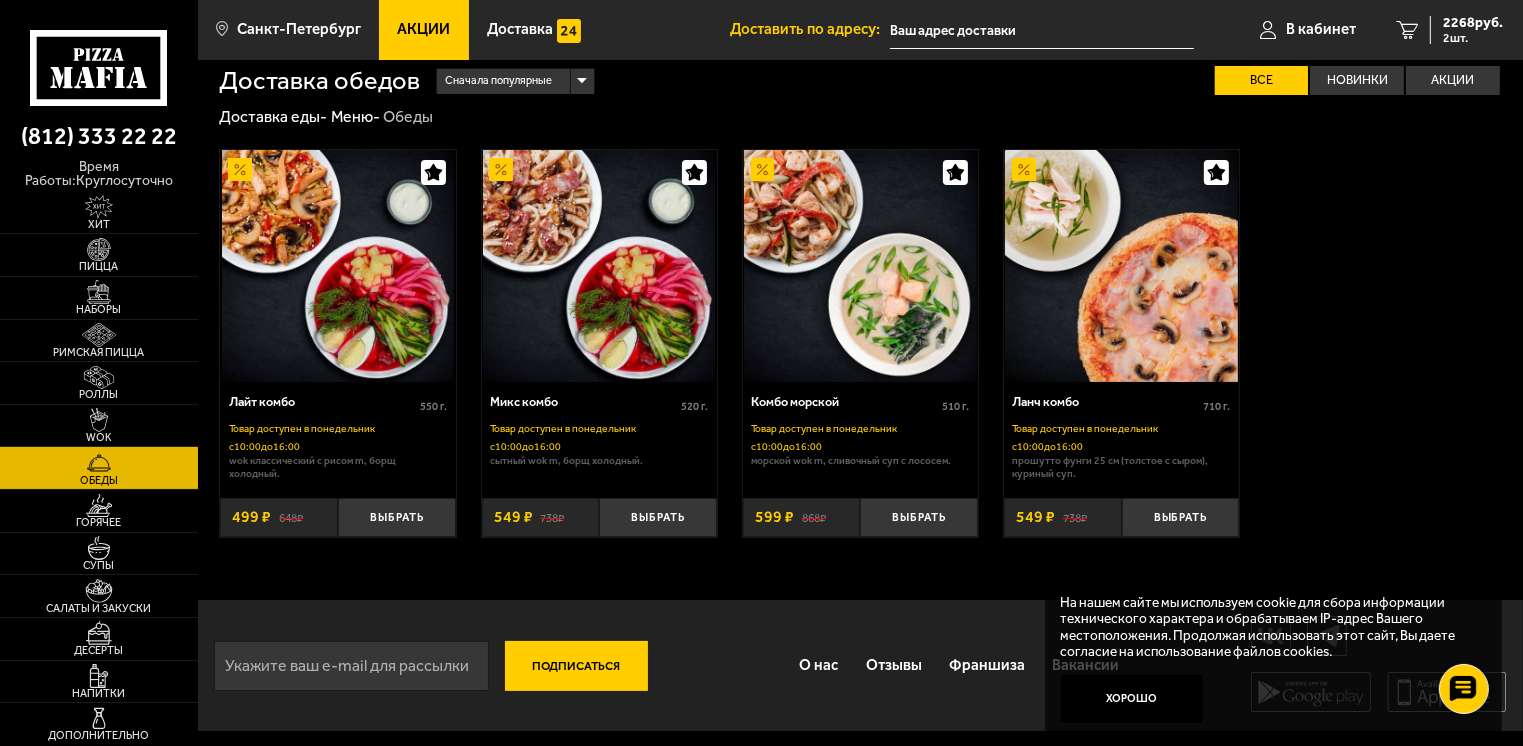 scroll, scrollTop: 16, scrollLeft: 0, axis: vertical 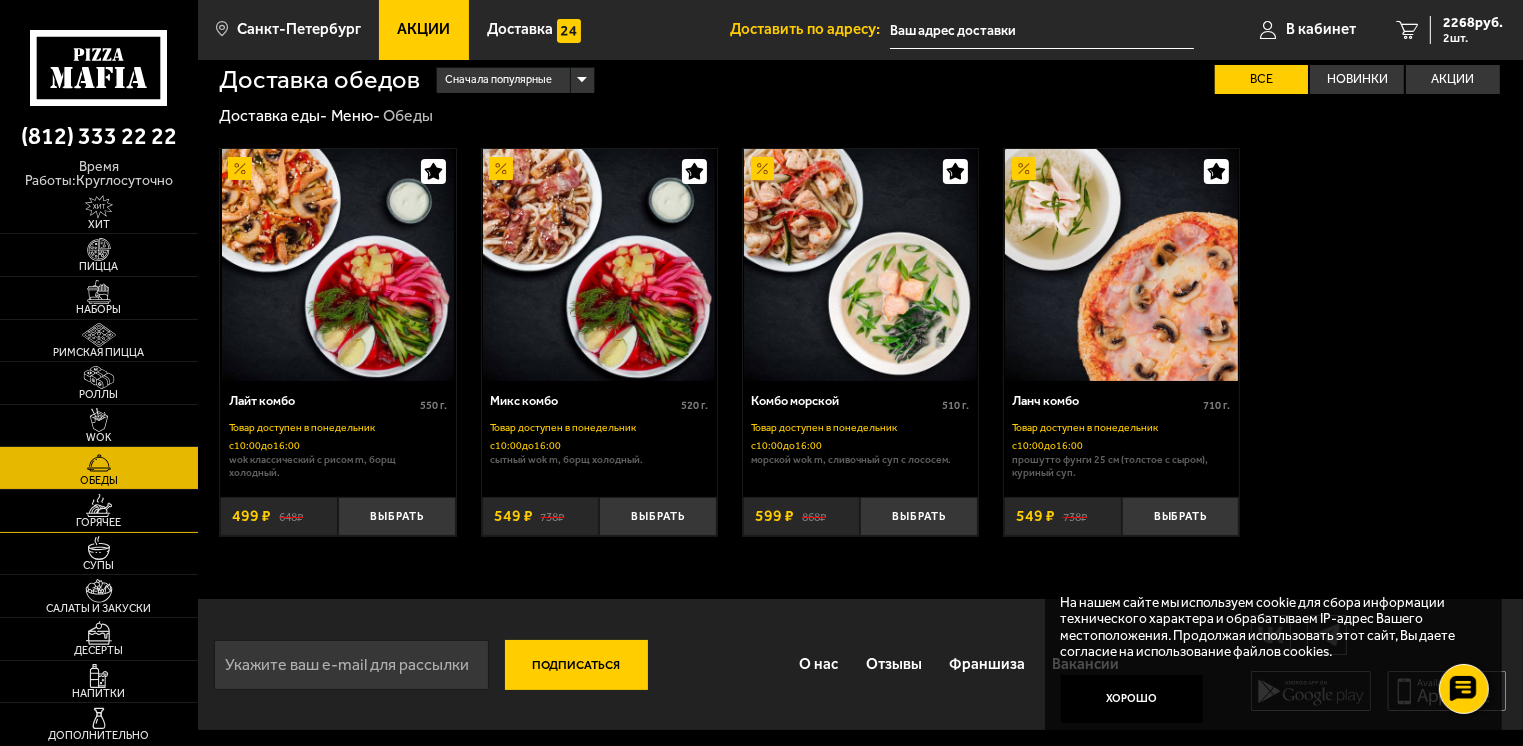 click at bounding box center [99, 506] 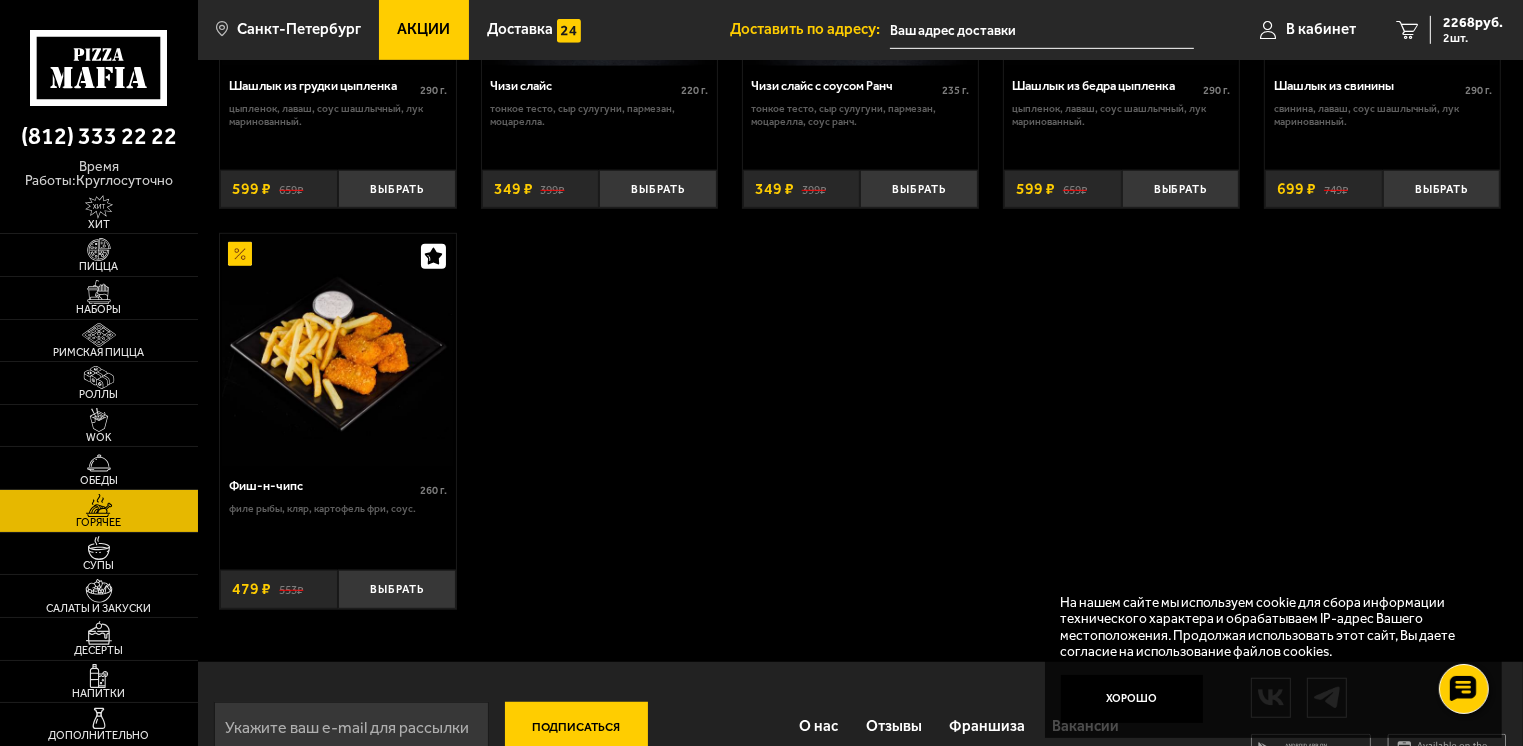 scroll, scrollTop: 1304, scrollLeft: 0, axis: vertical 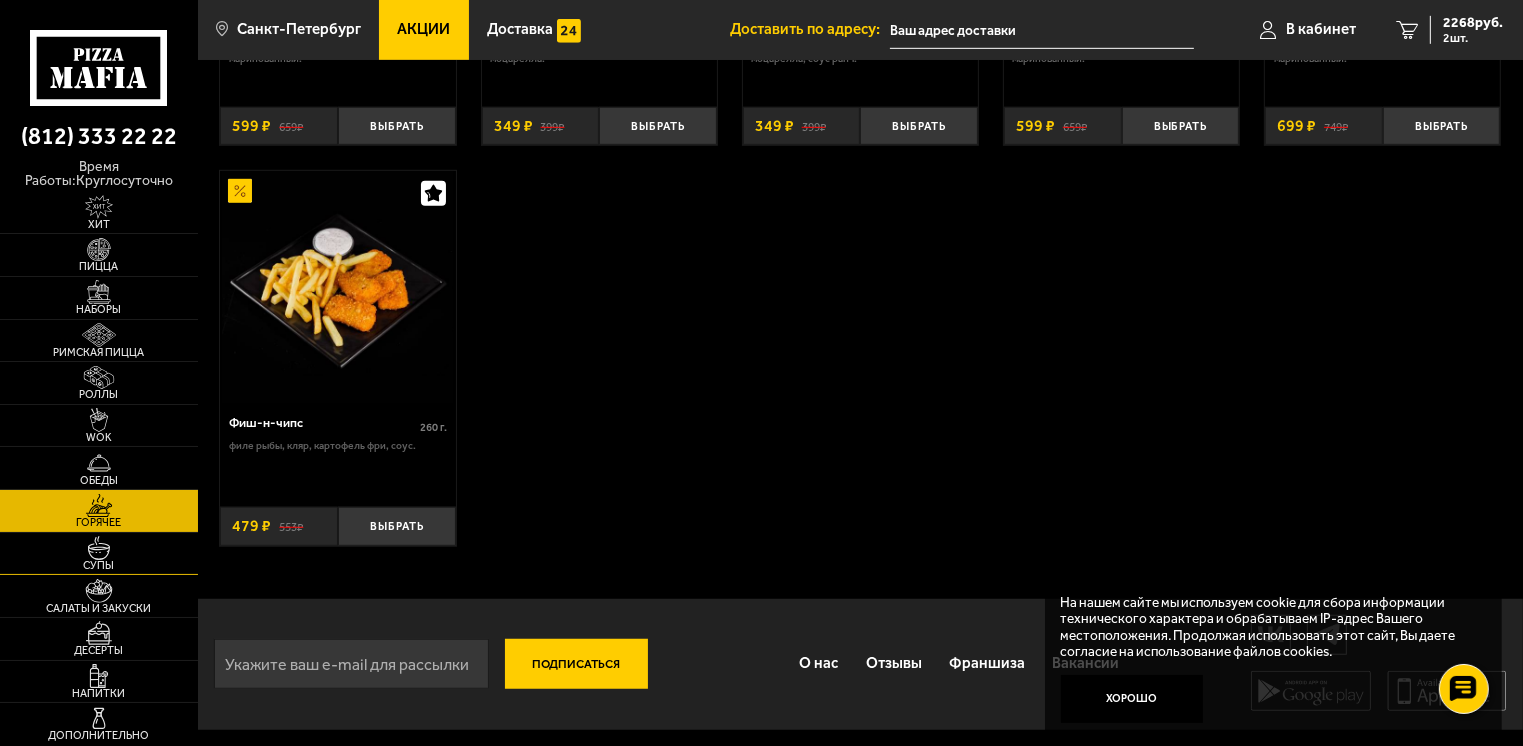 click on "Супы" at bounding box center (99, 565) 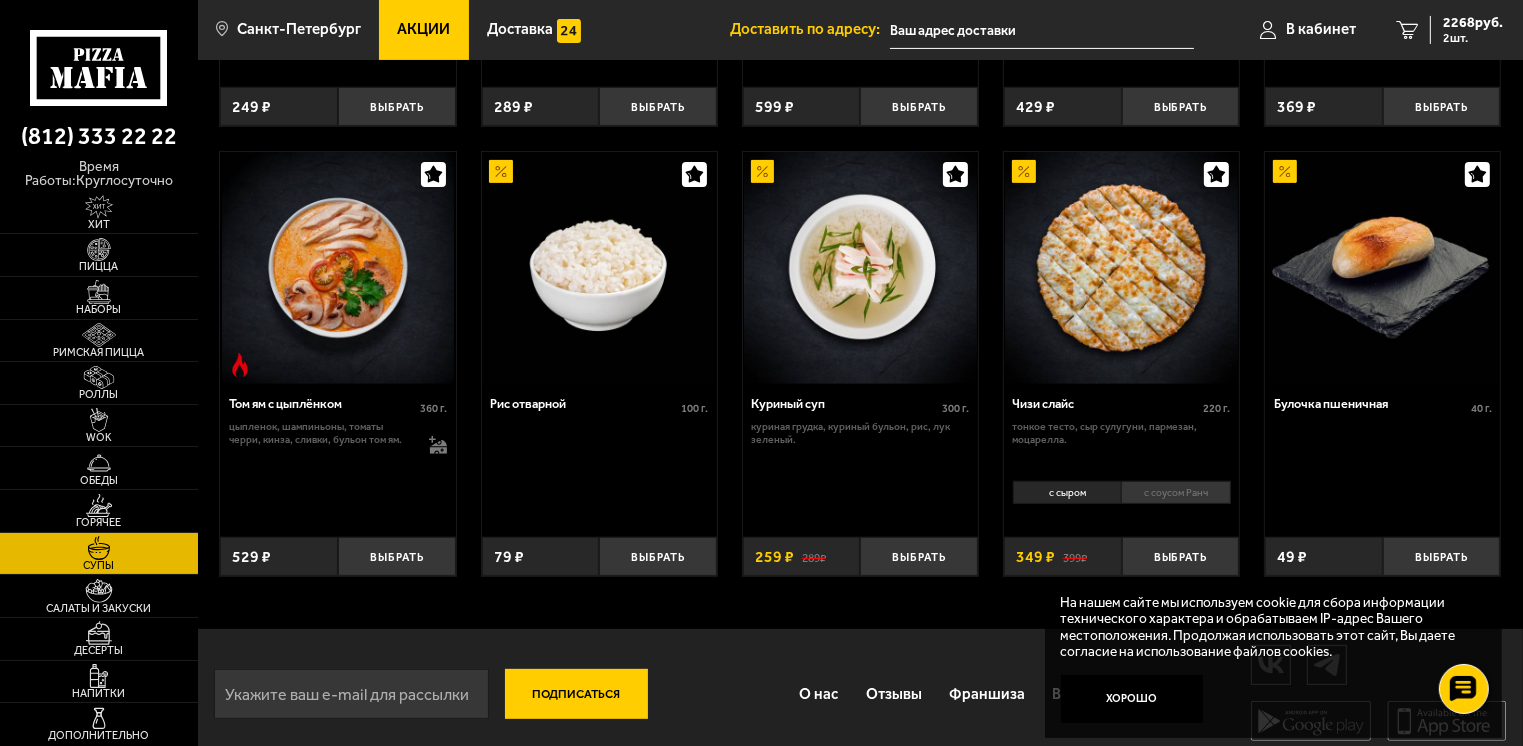 scroll, scrollTop: 626, scrollLeft: 0, axis: vertical 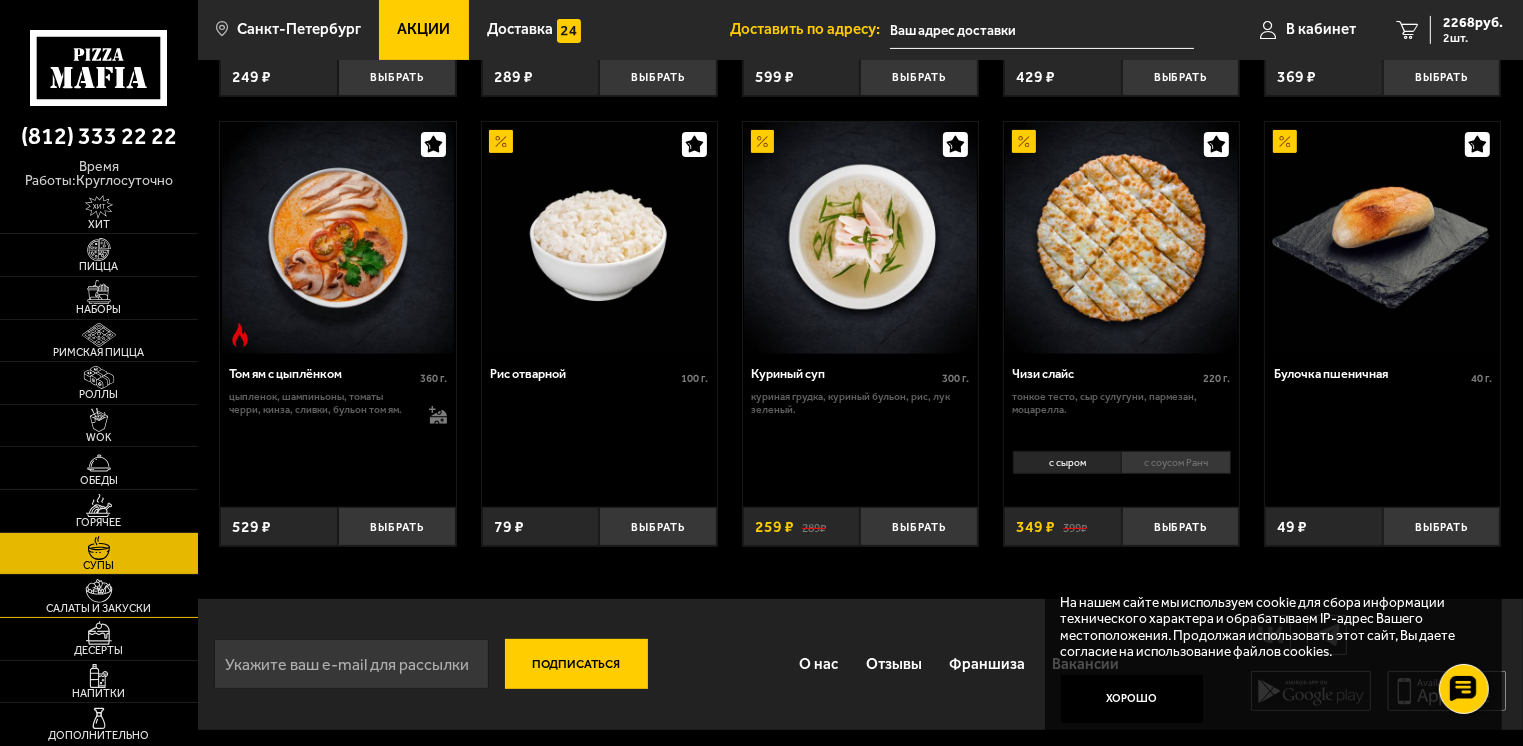 click on "Салаты и закуски" at bounding box center (99, 608) 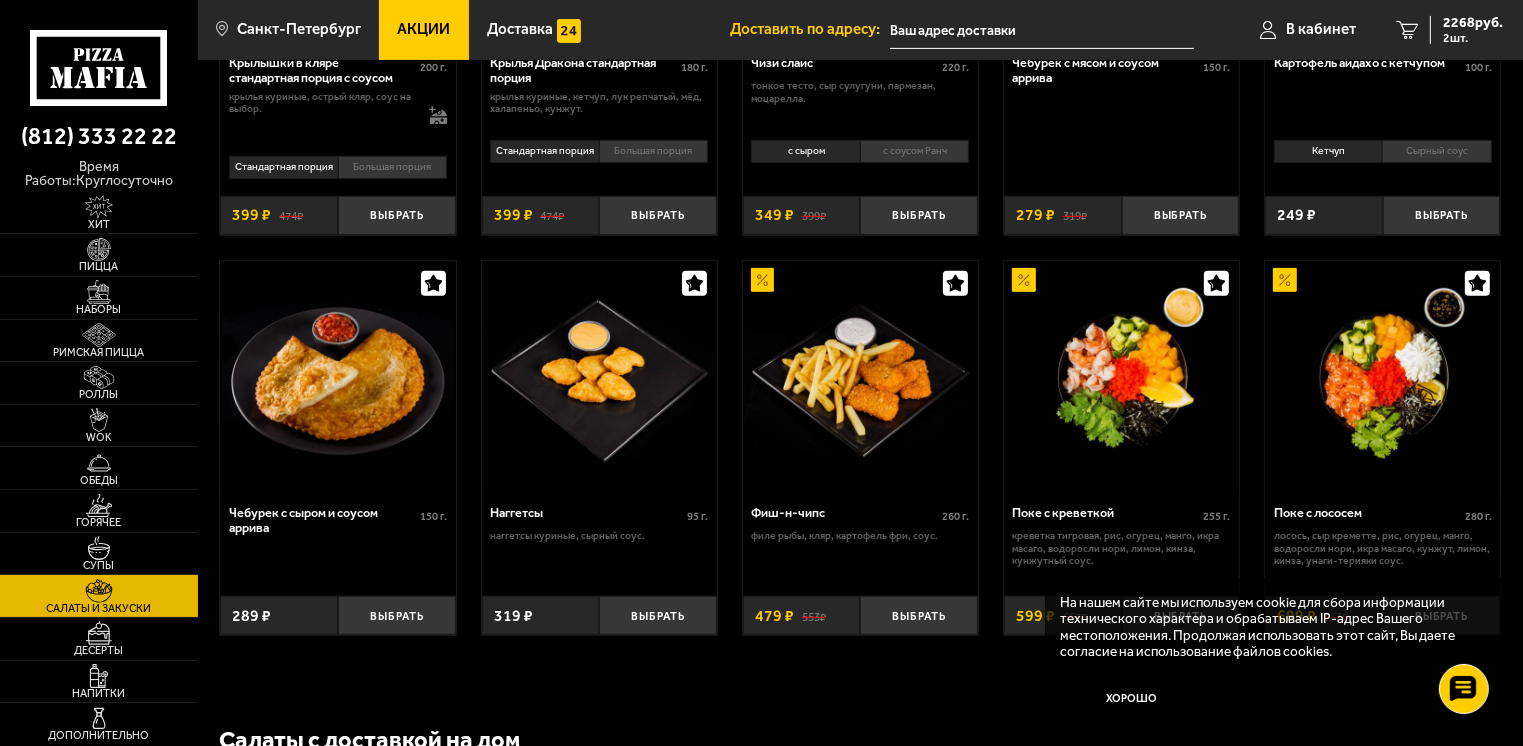 scroll, scrollTop: 798, scrollLeft: 0, axis: vertical 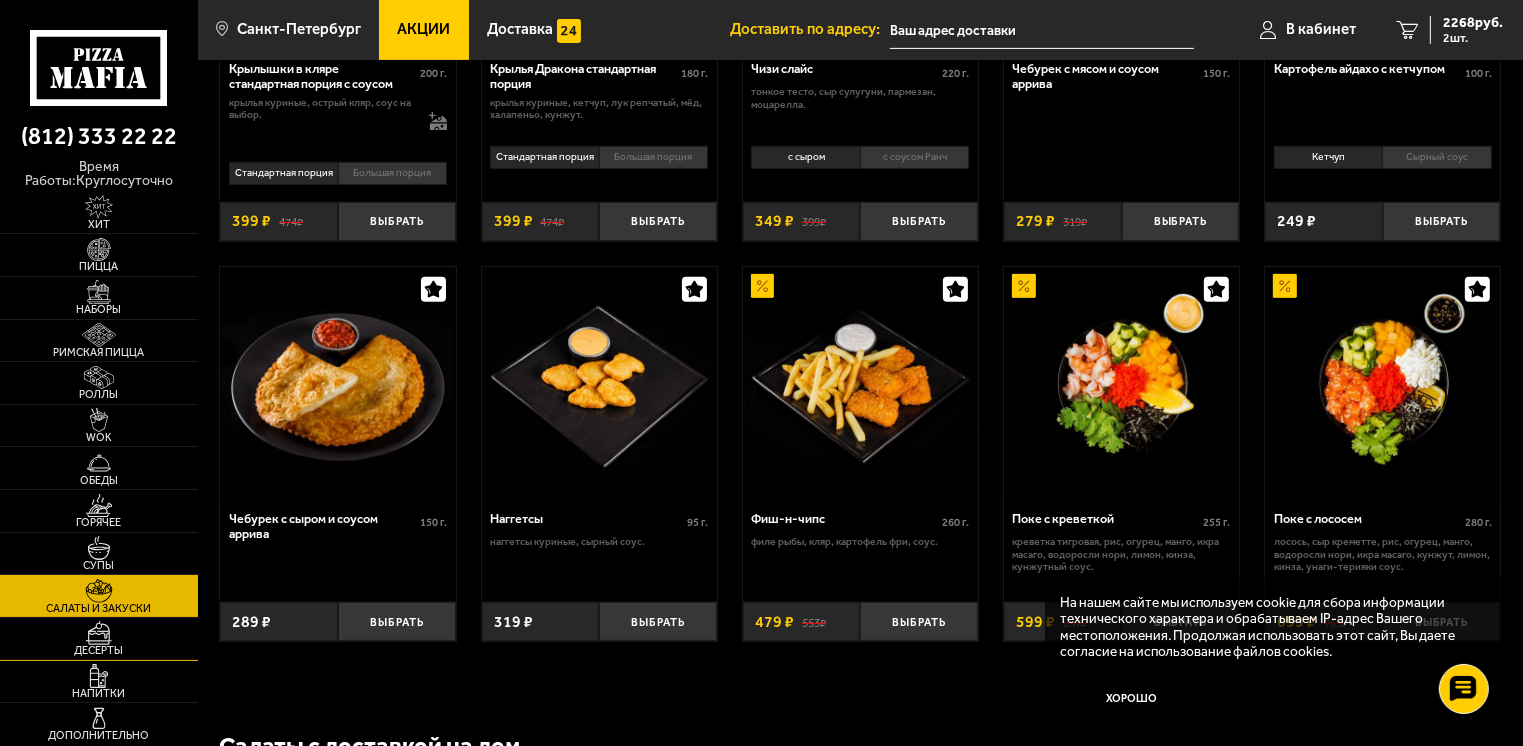 click on "Десерты" at bounding box center (99, 650) 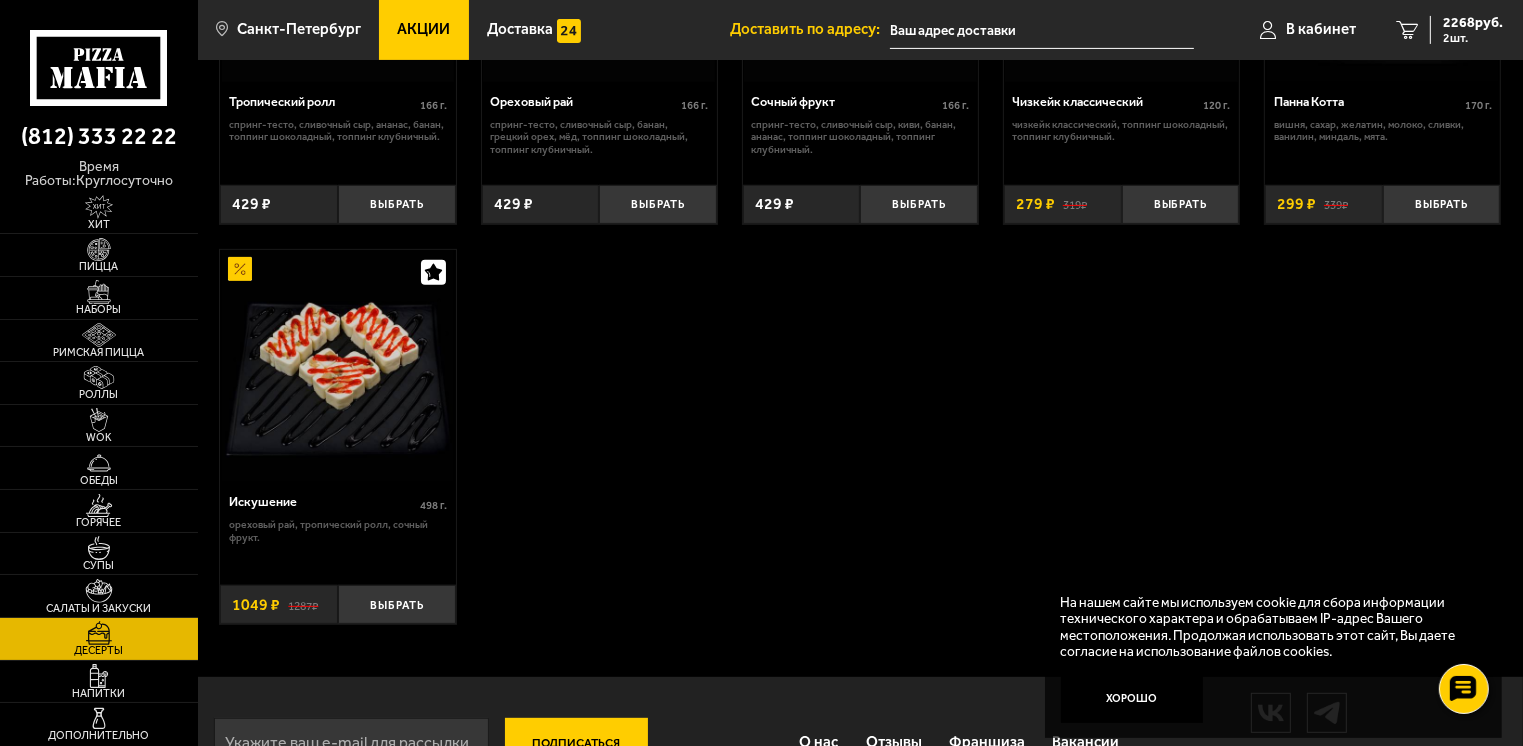 scroll, scrollTop: 796, scrollLeft: 0, axis: vertical 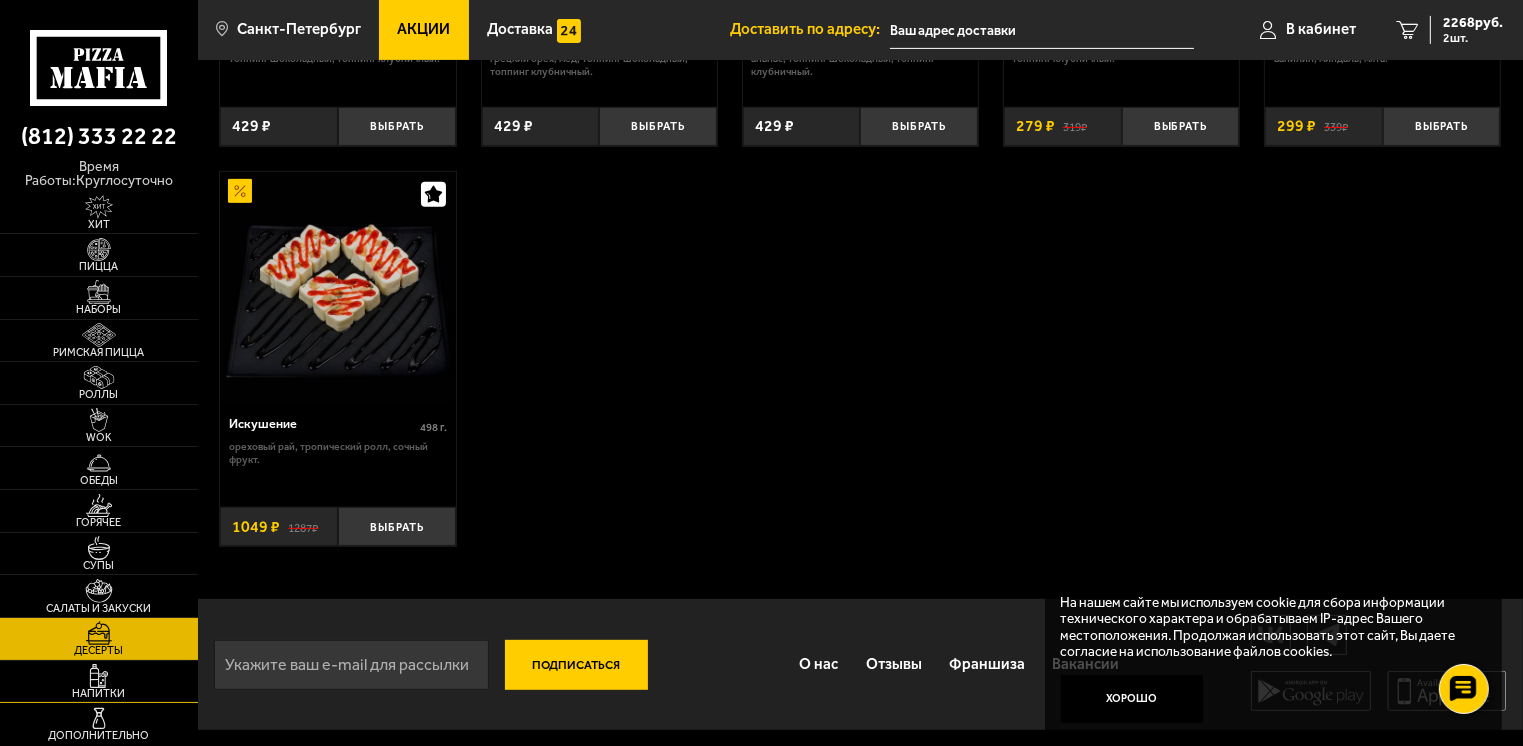 click at bounding box center [99, 676] 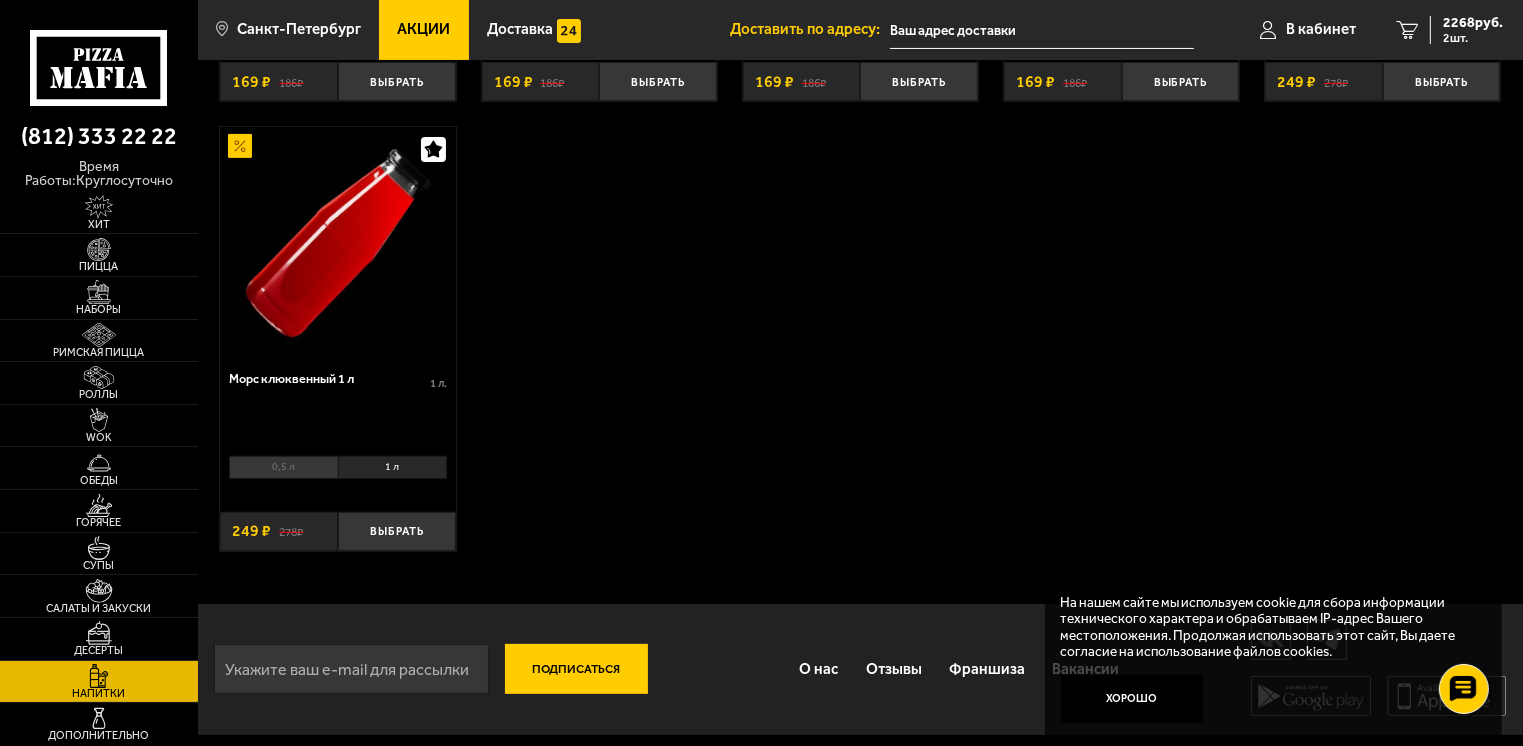 scroll, scrollTop: 492, scrollLeft: 0, axis: vertical 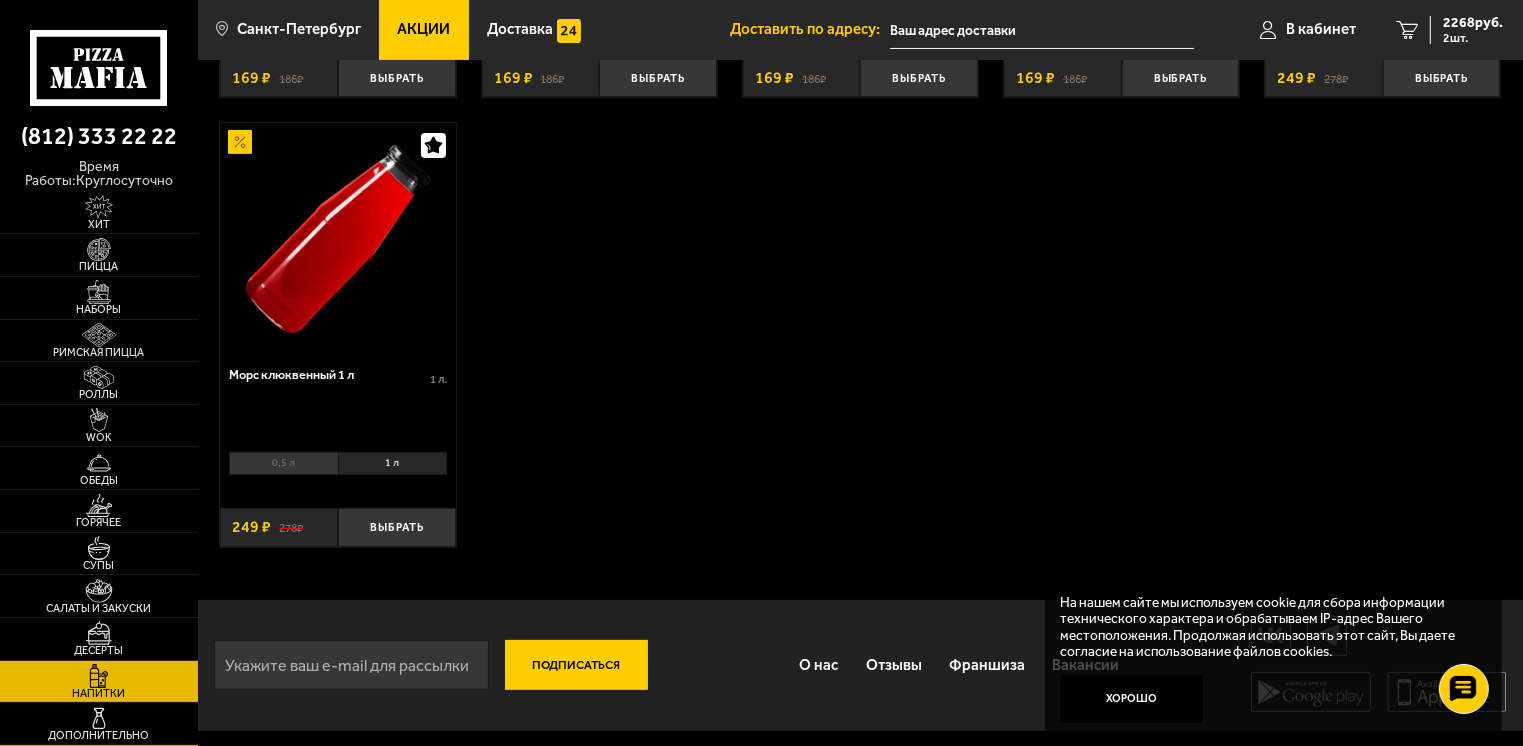 click at bounding box center (99, 719) 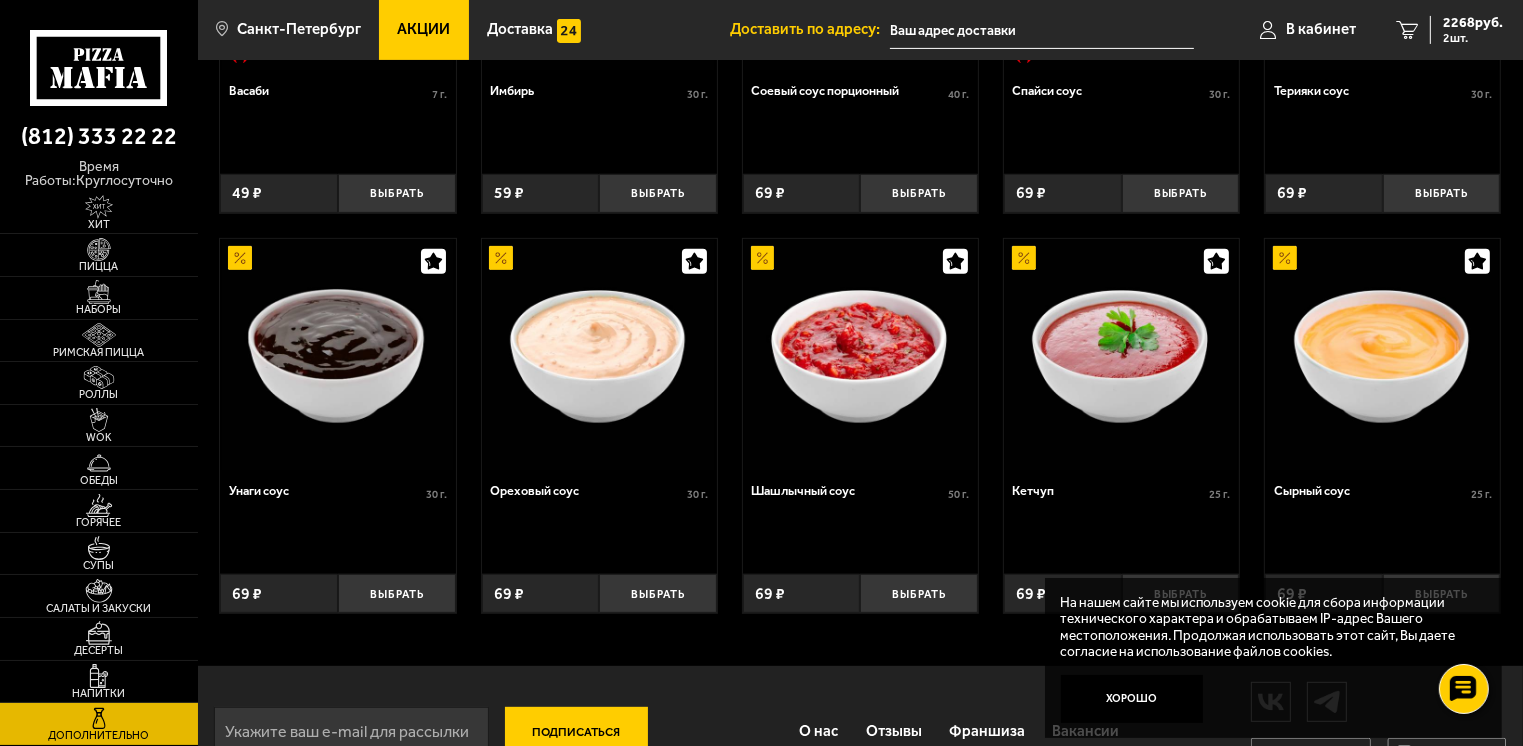 scroll, scrollTop: 796, scrollLeft: 0, axis: vertical 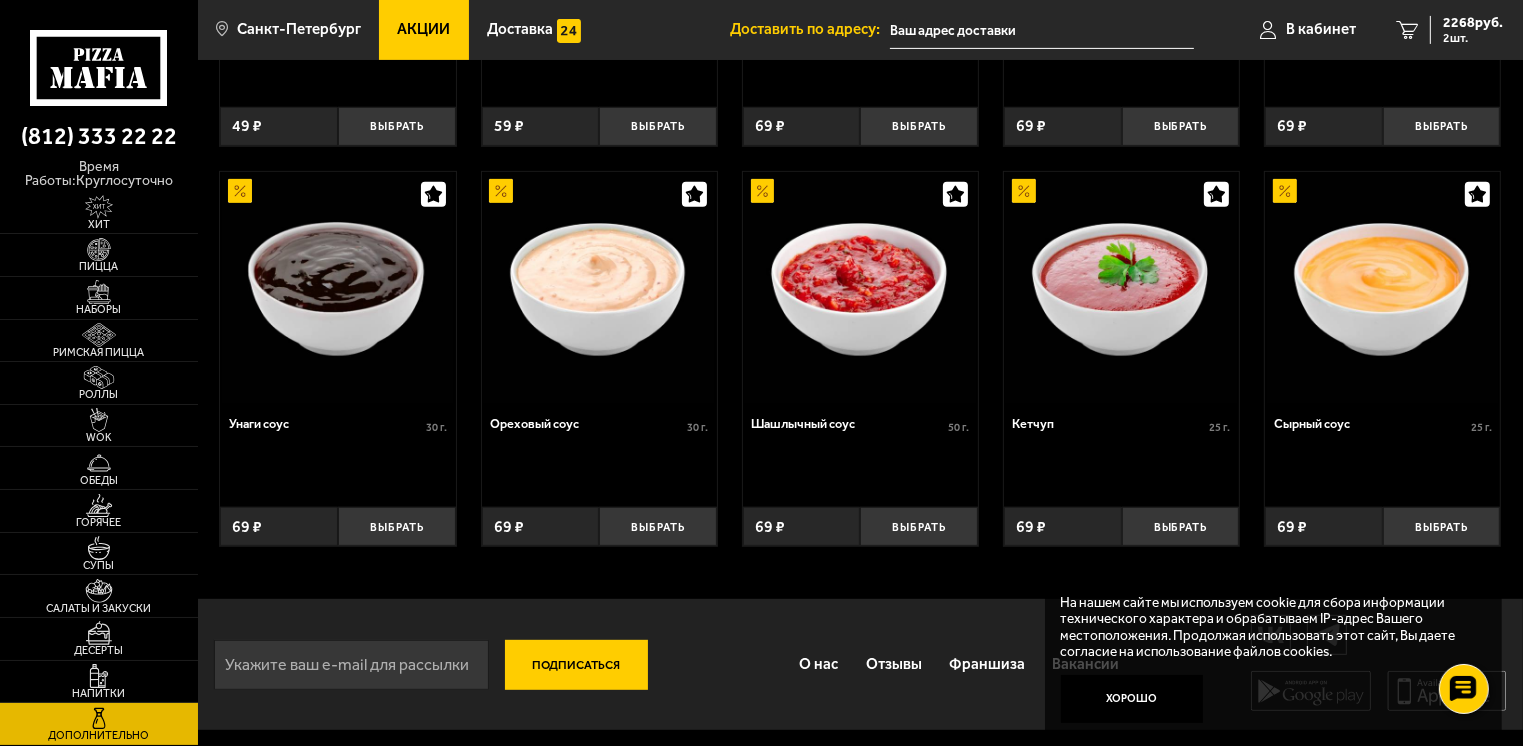 click at bounding box center [99, 719] 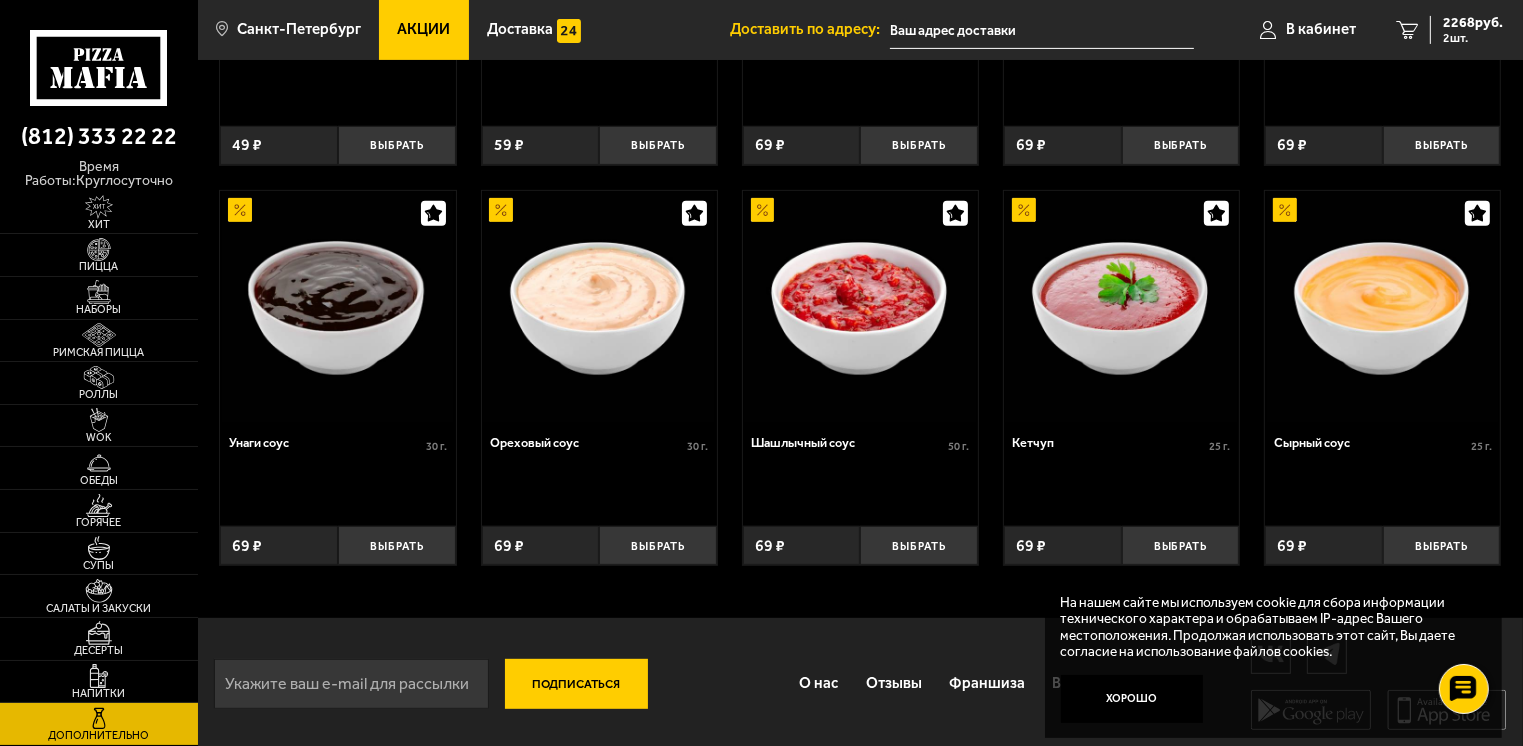 scroll, scrollTop: 796, scrollLeft: 0, axis: vertical 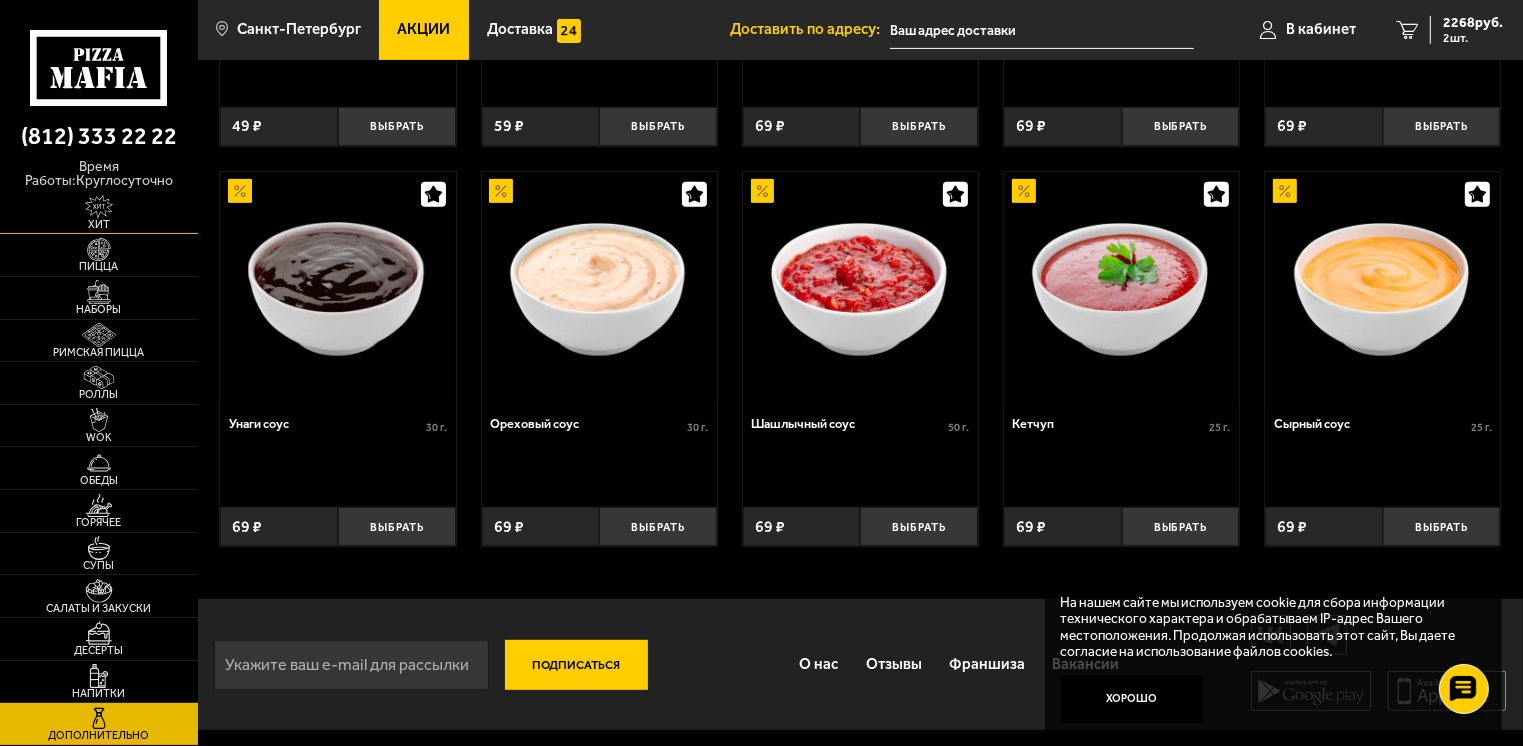 click at bounding box center (99, 207) 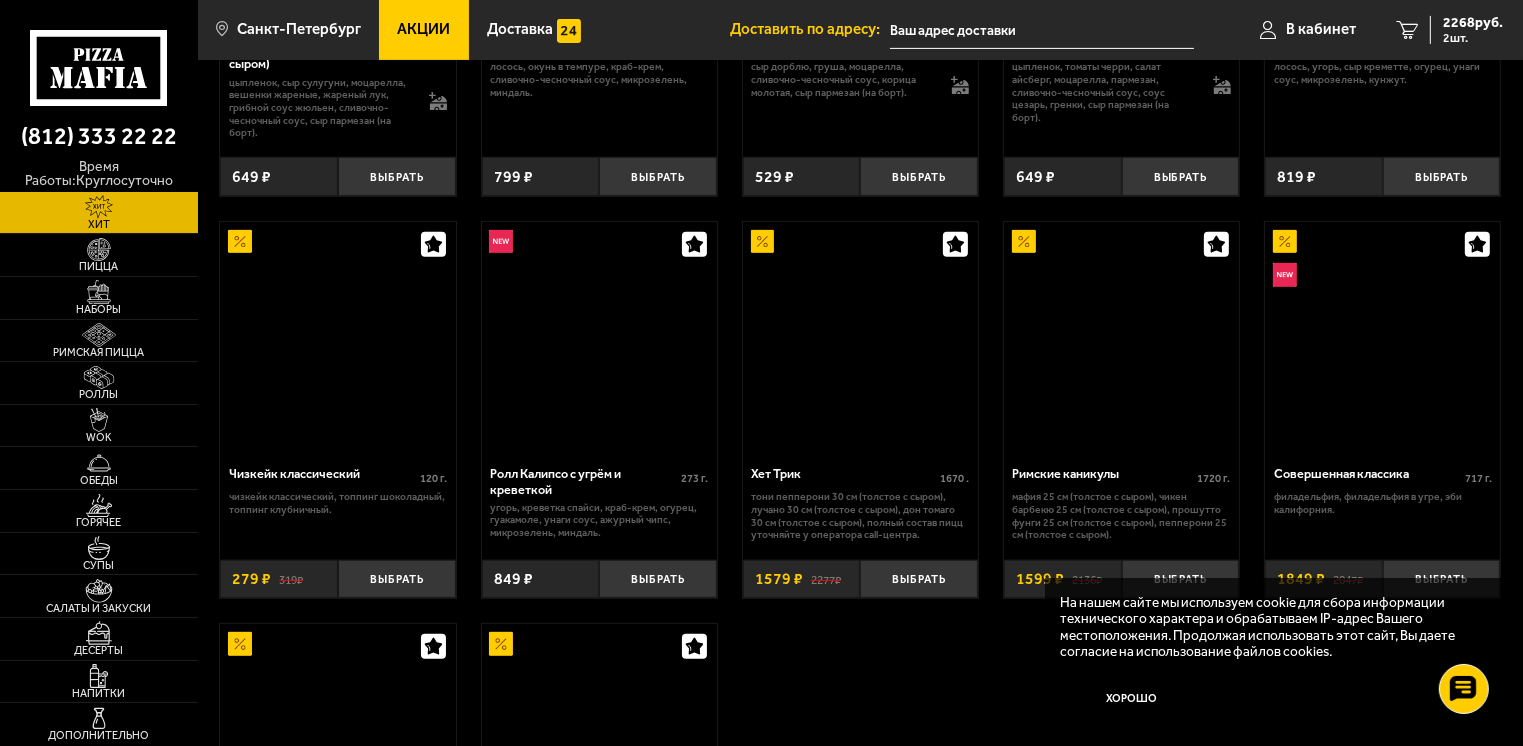 scroll, scrollTop: 0, scrollLeft: 0, axis: both 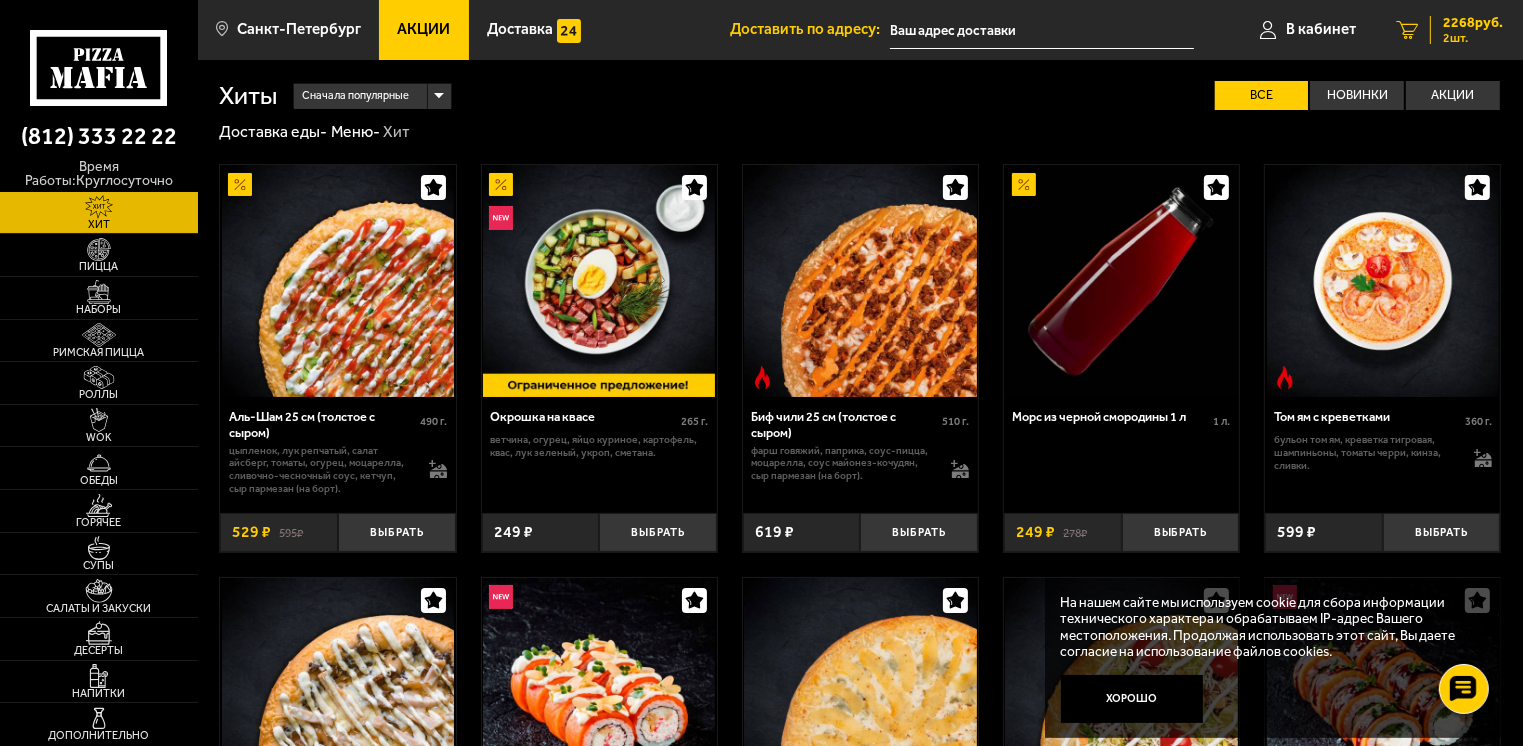 click on "[NUMBER]  [CURRENCY] [NUMBER]  [UNIT]" at bounding box center (1466, 30) 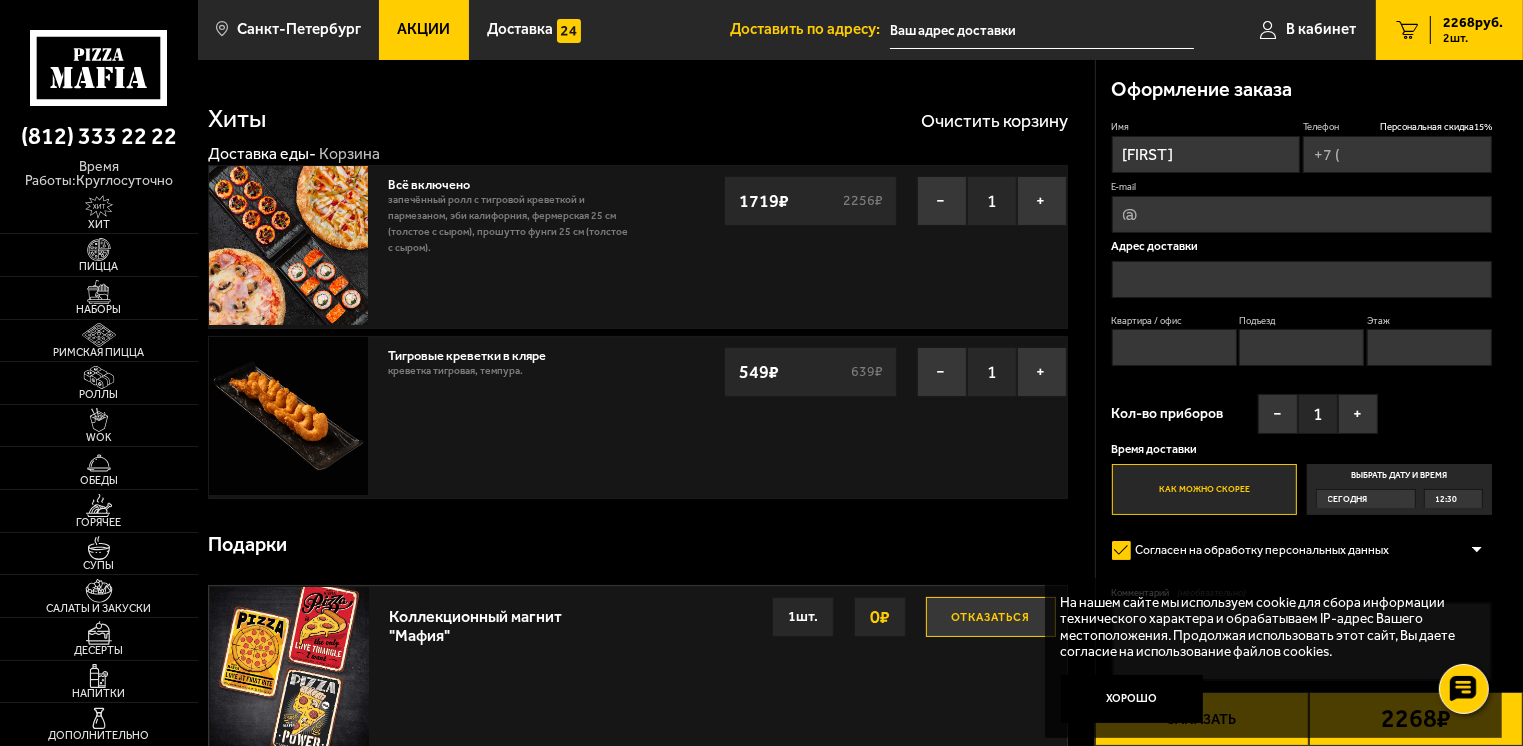 type on "[PHONE]" 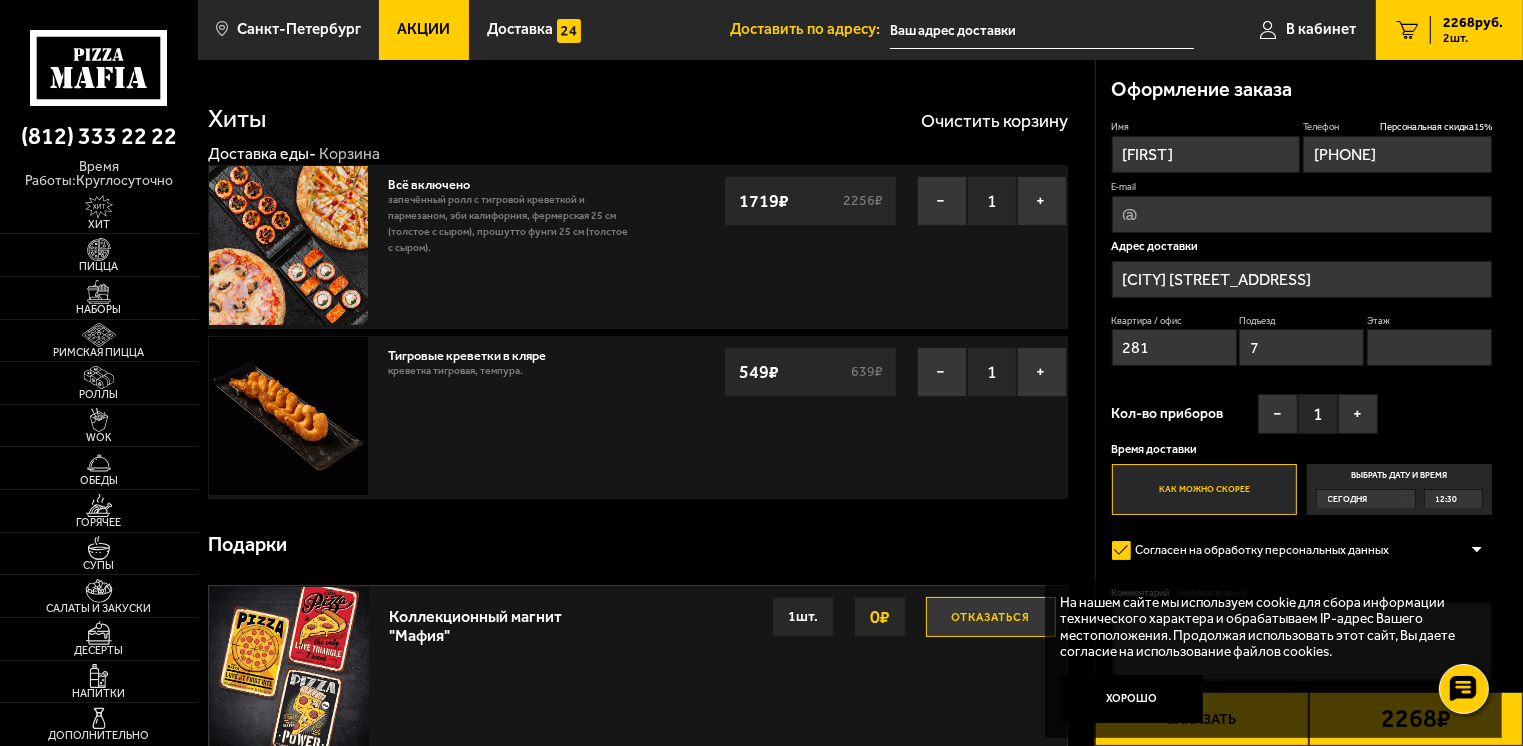 type on "[STREET_ADDRESS]" 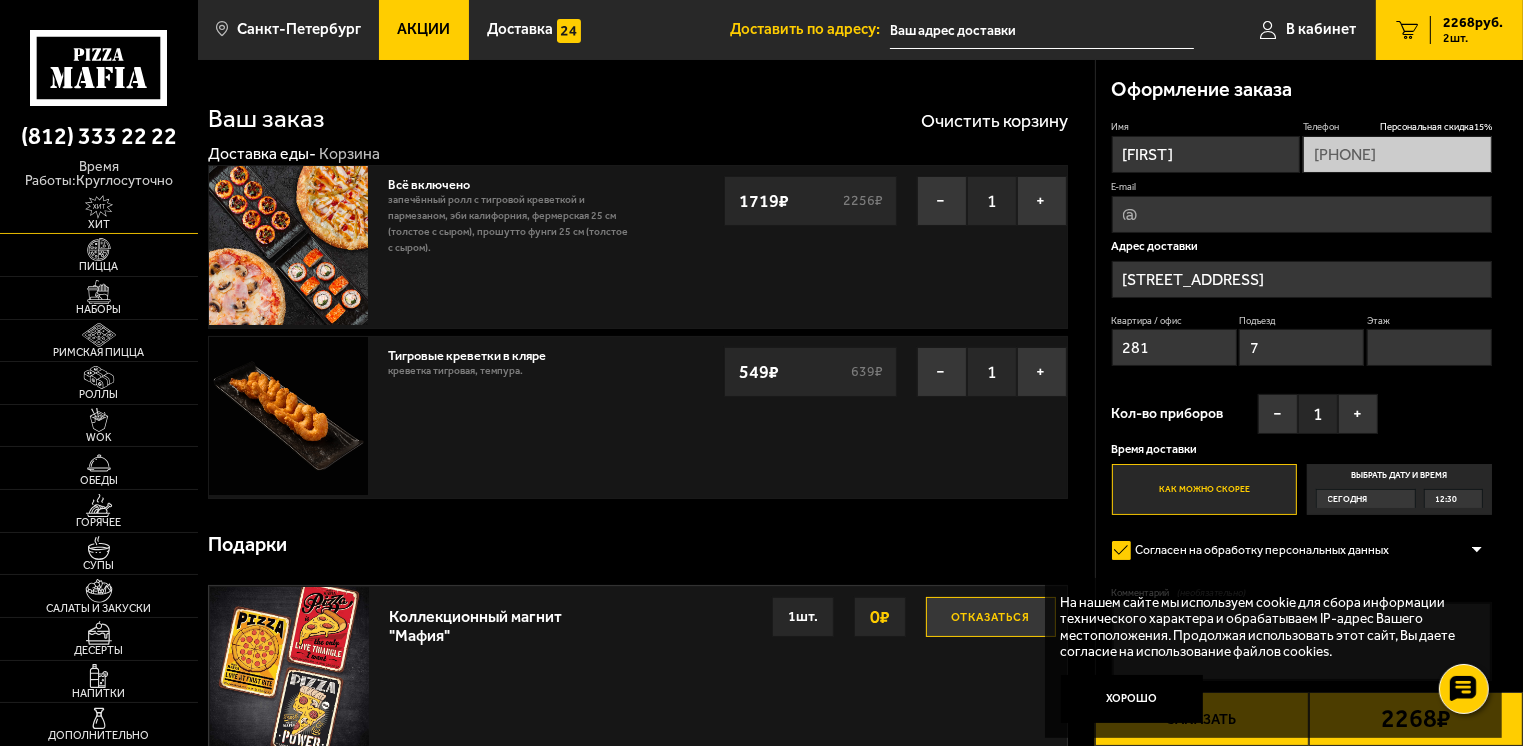 click on "Хит" at bounding box center [99, 224] 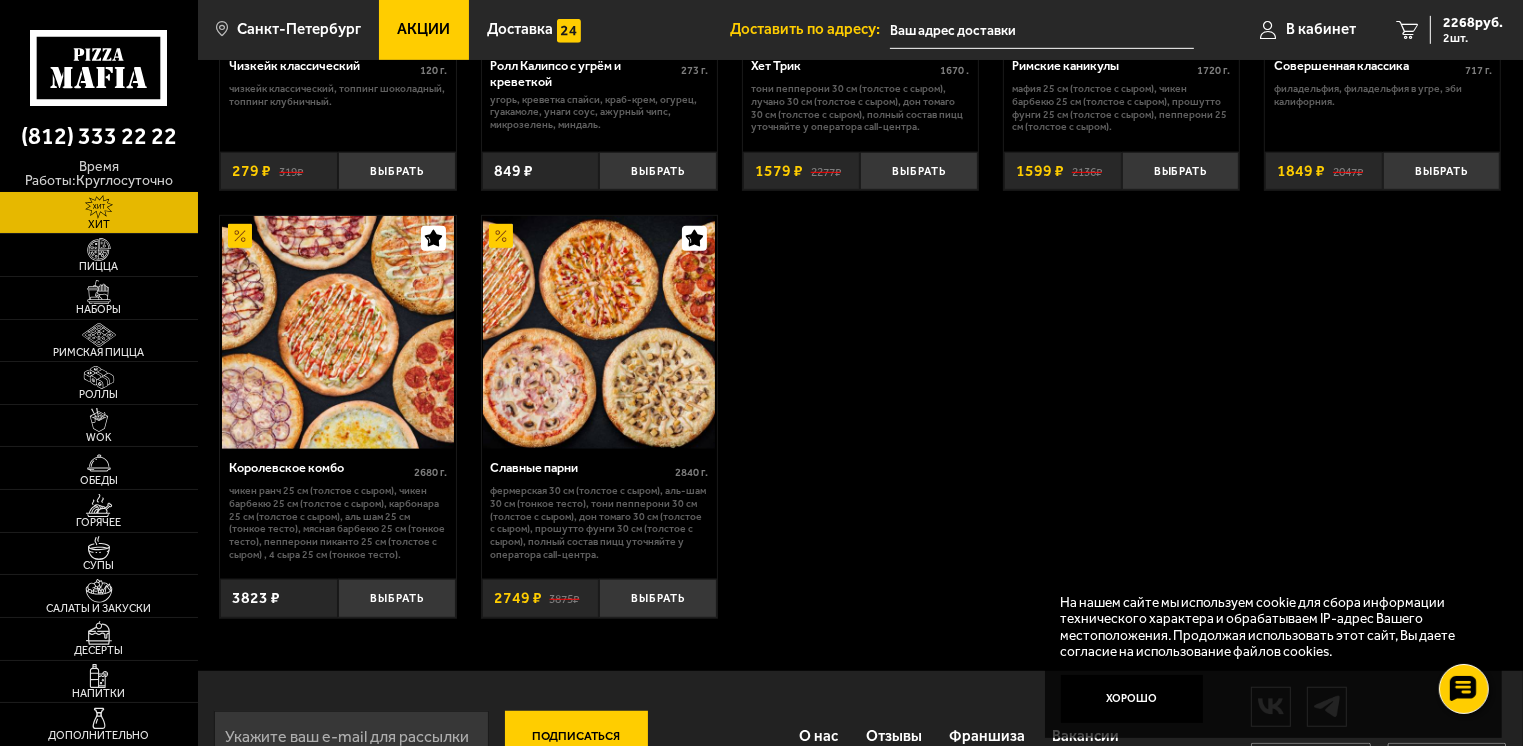 scroll, scrollTop: 1279, scrollLeft: 0, axis: vertical 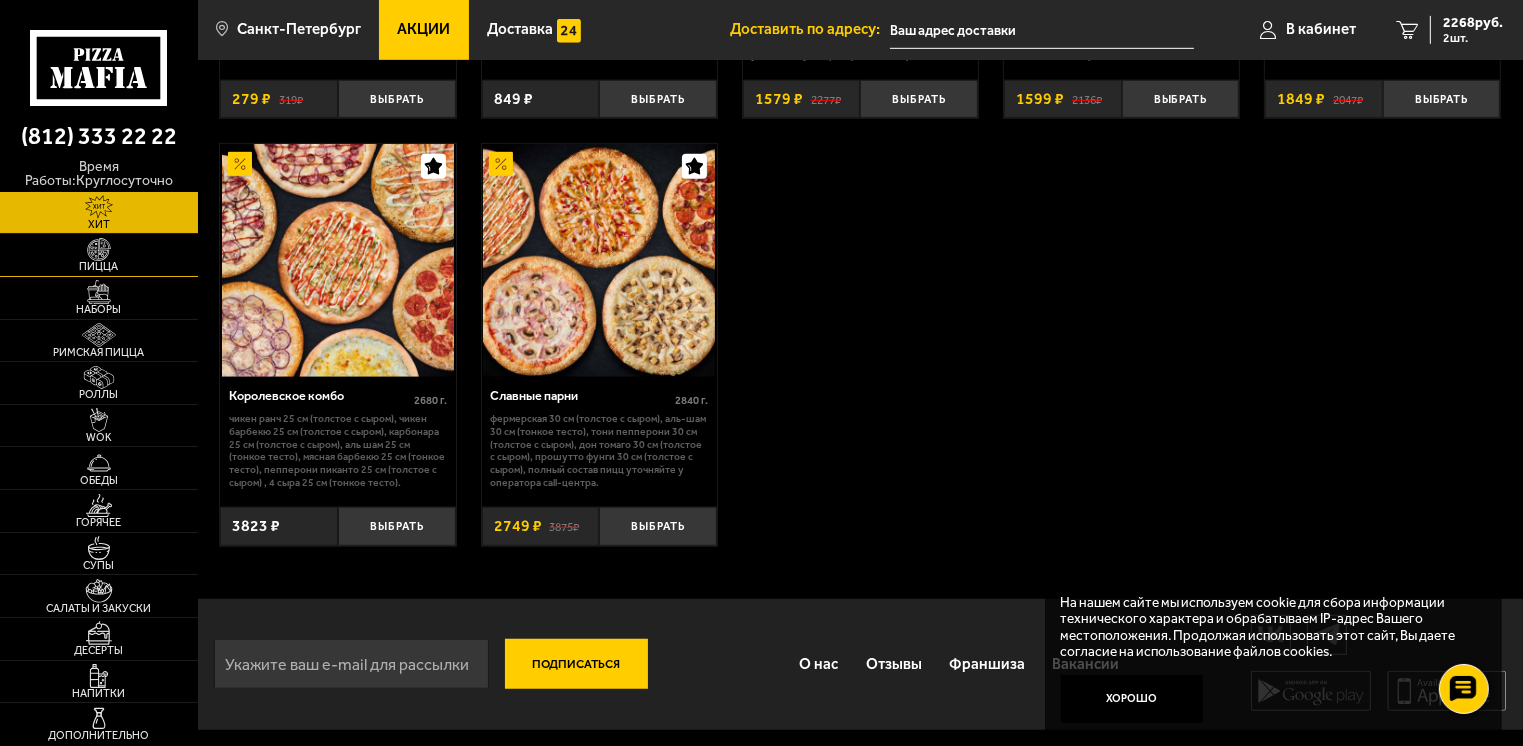 click on "Пицца" at bounding box center (99, 255) 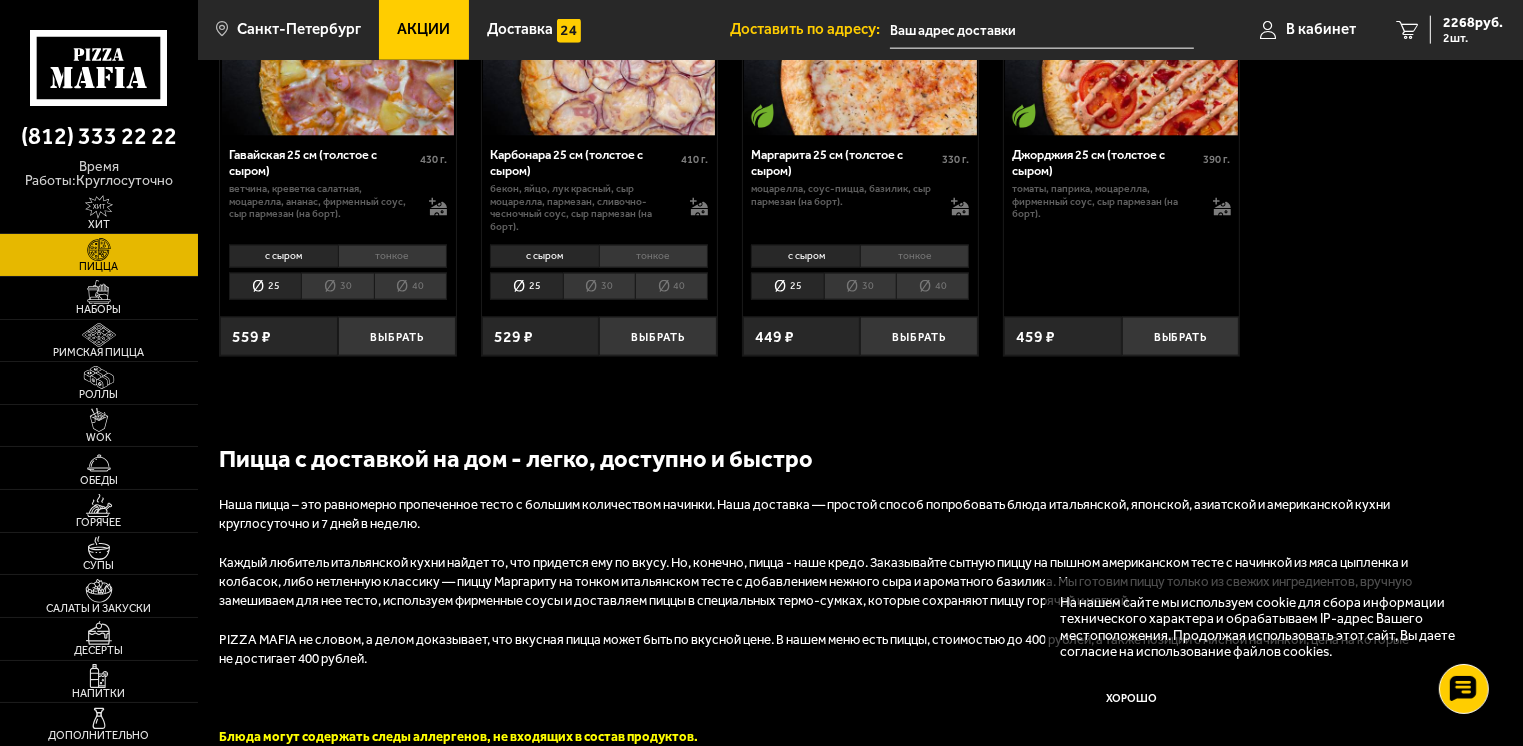 scroll, scrollTop: 2680, scrollLeft: 0, axis: vertical 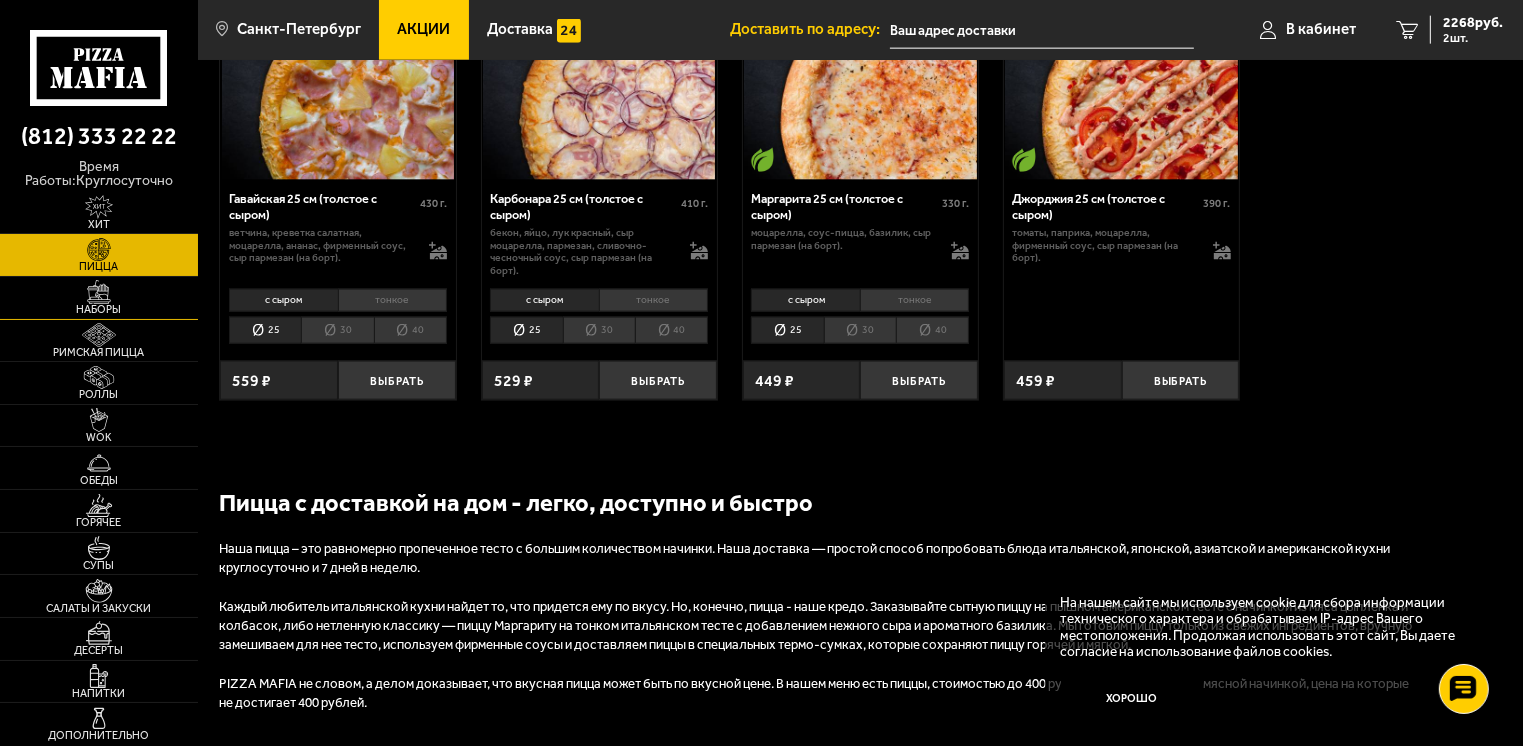 click on "Наборы" at bounding box center [99, 298] 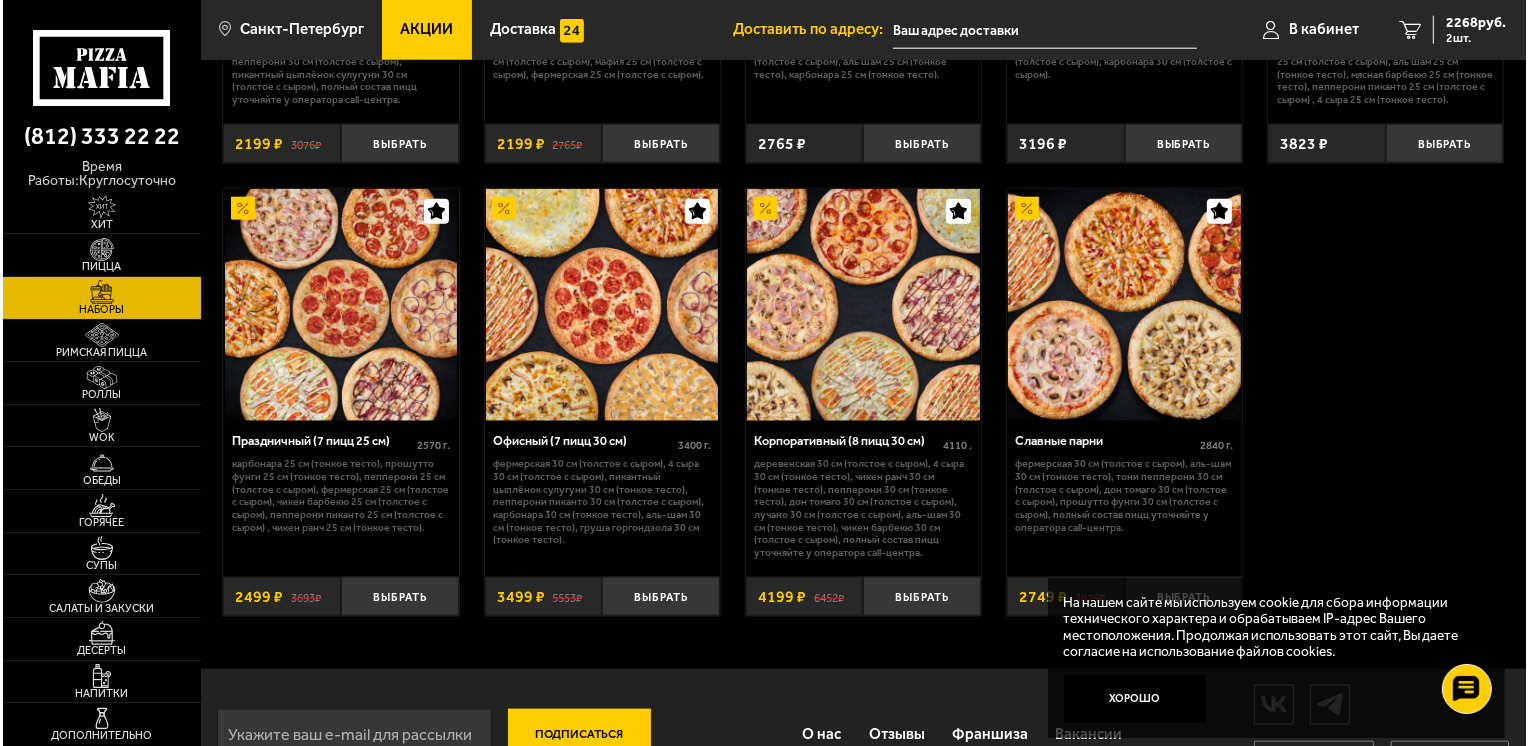 scroll, scrollTop: 2510, scrollLeft: 0, axis: vertical 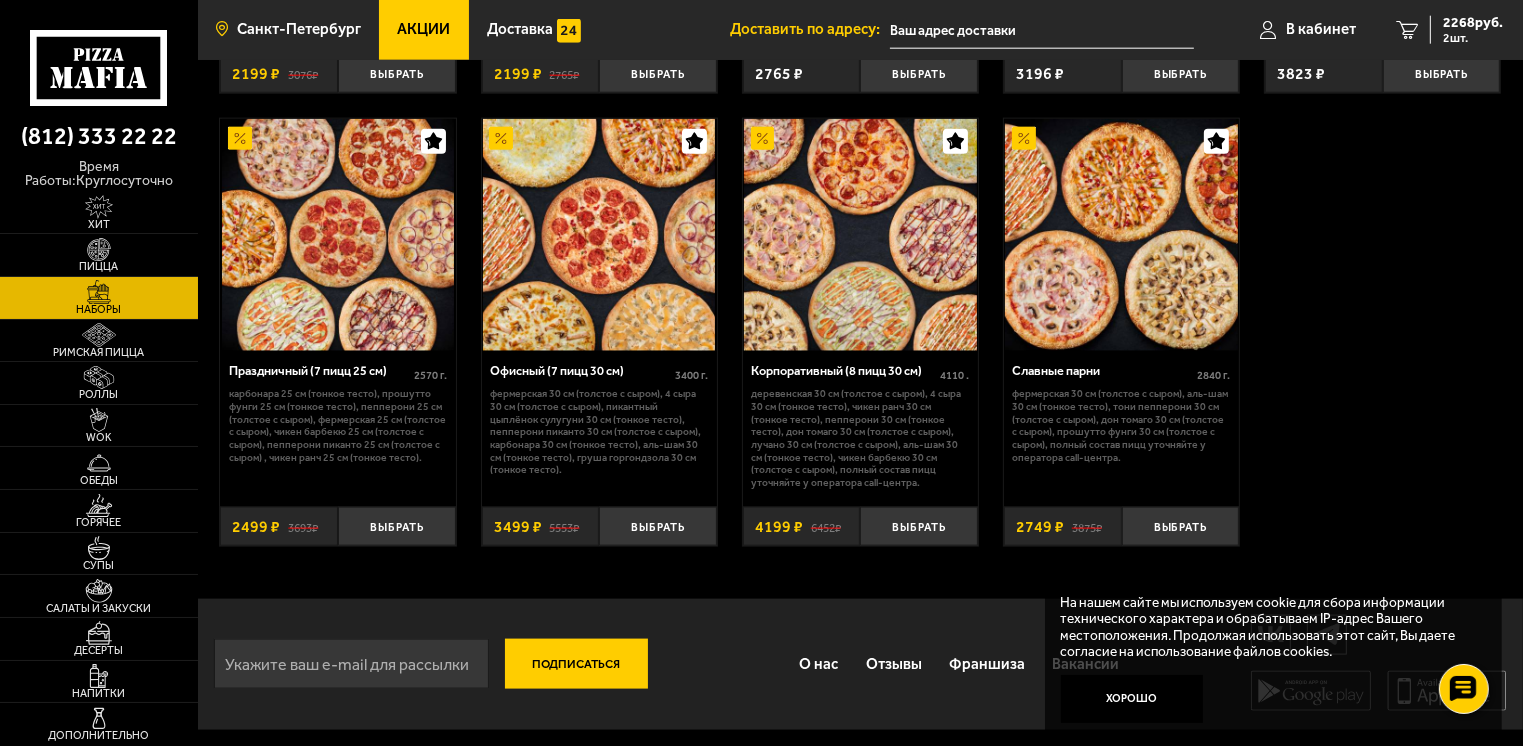 click on "Санкт-Петербург" at bounding box center [299, 29] 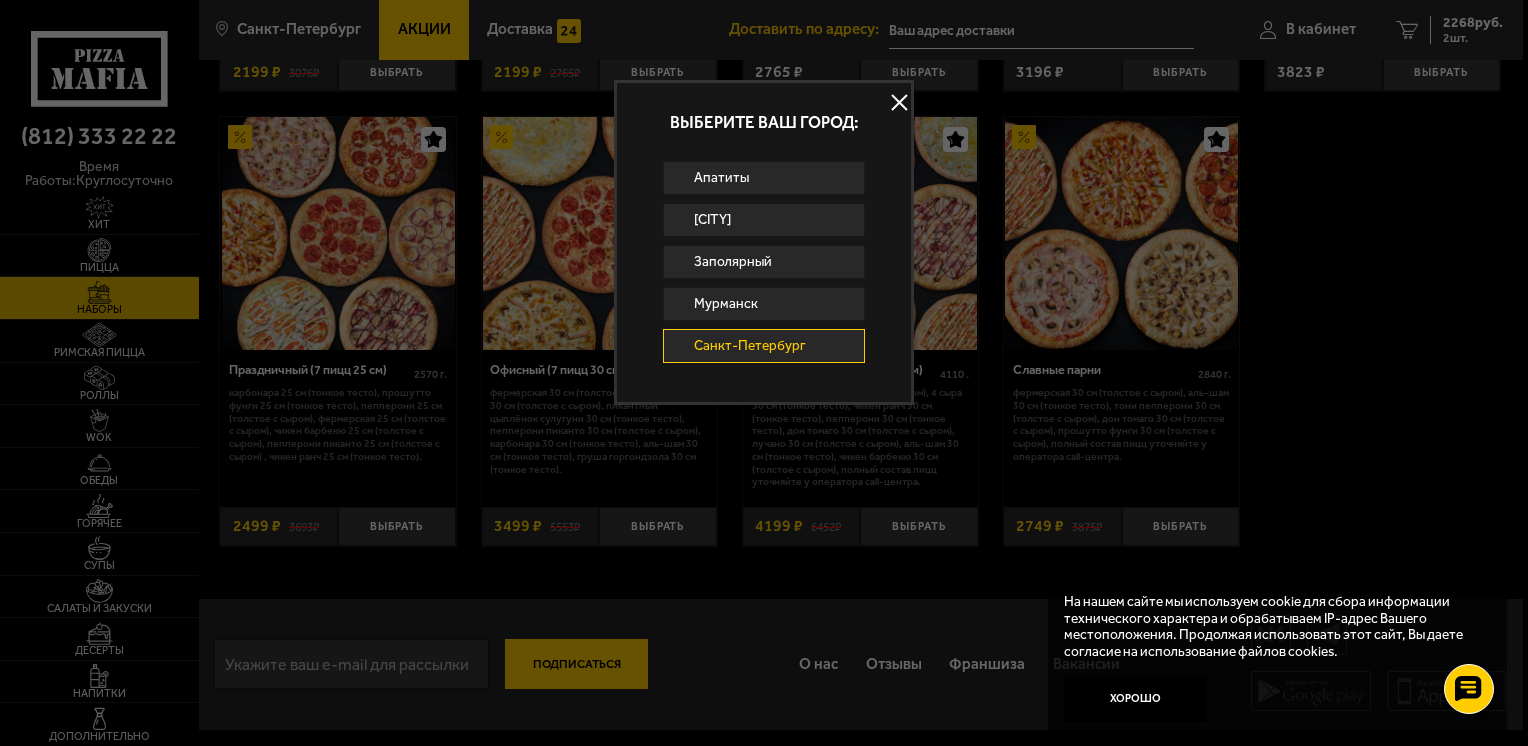 click at bounding box center (764, 373) 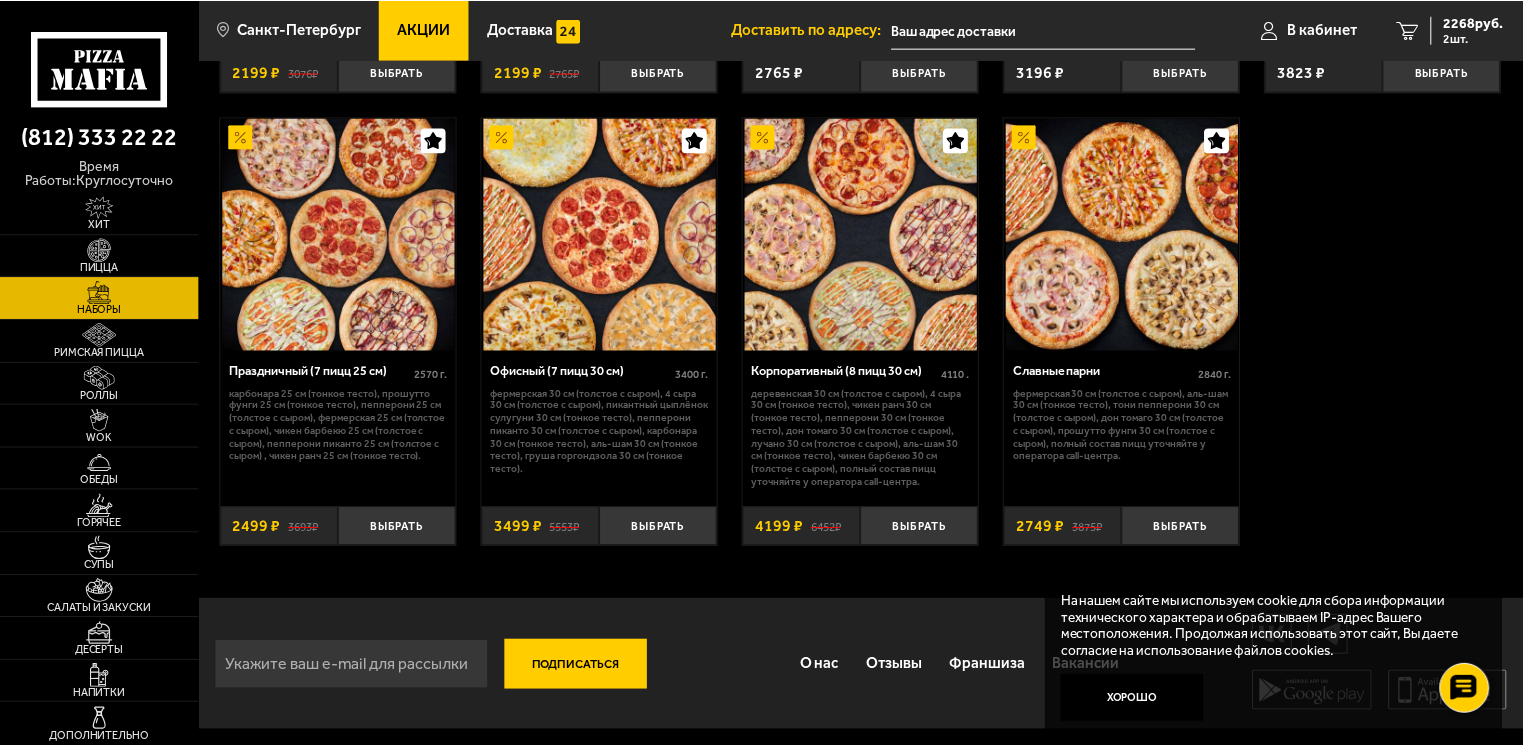 scroll, scrollTop: 2501, scrollLeft: 0, axis: vertical 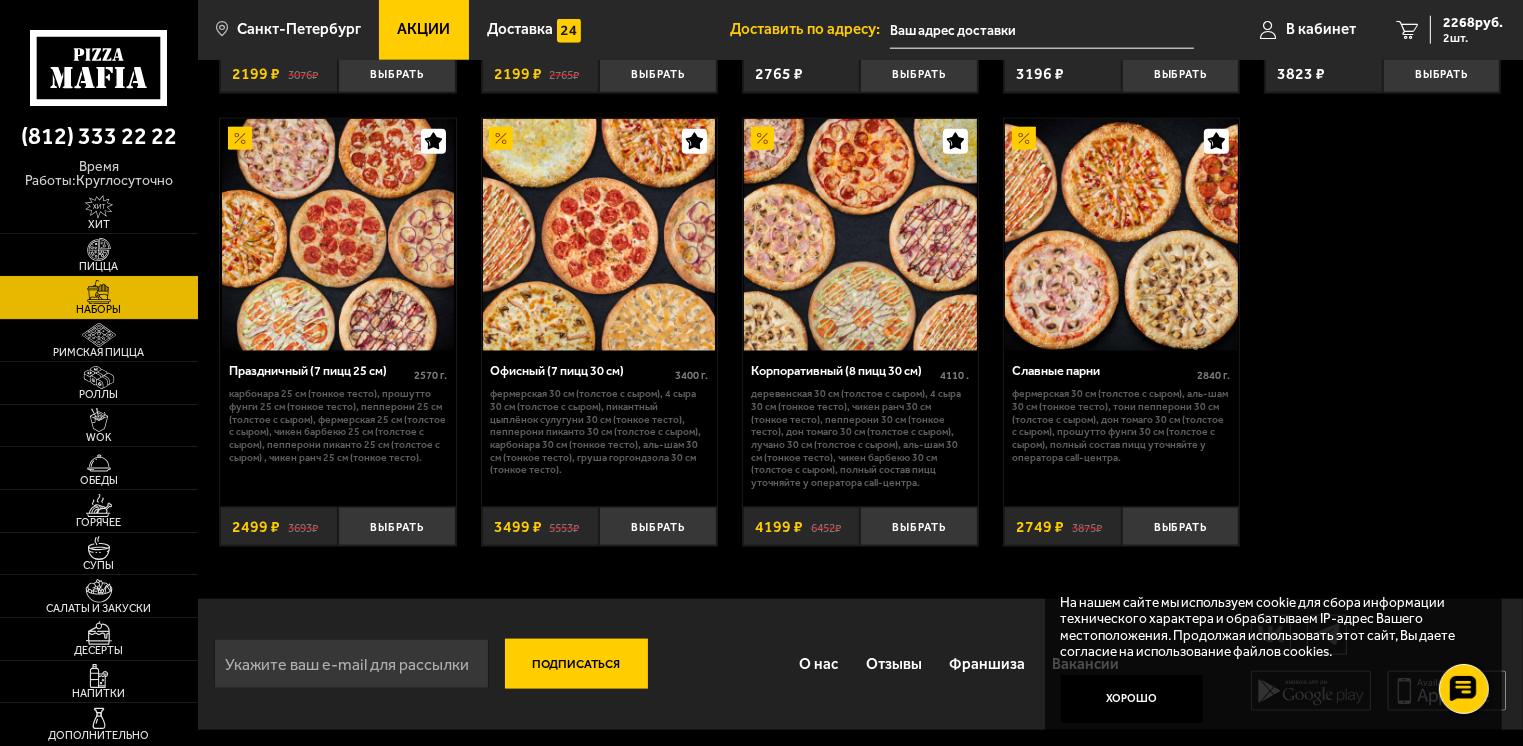 click at bounding box center [99, 250] 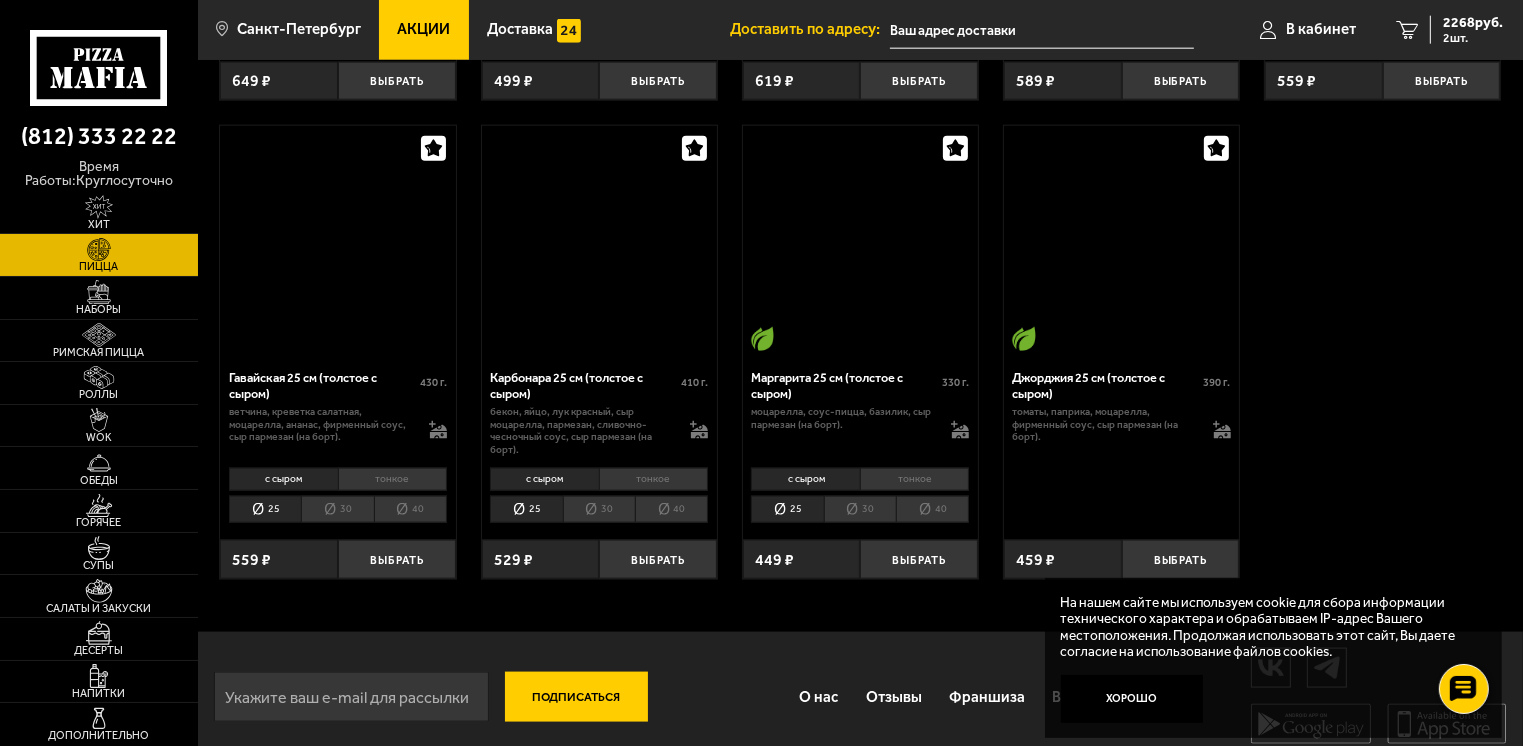 scroll, scrollTop: 0, scrollLeft: 0, axis: both 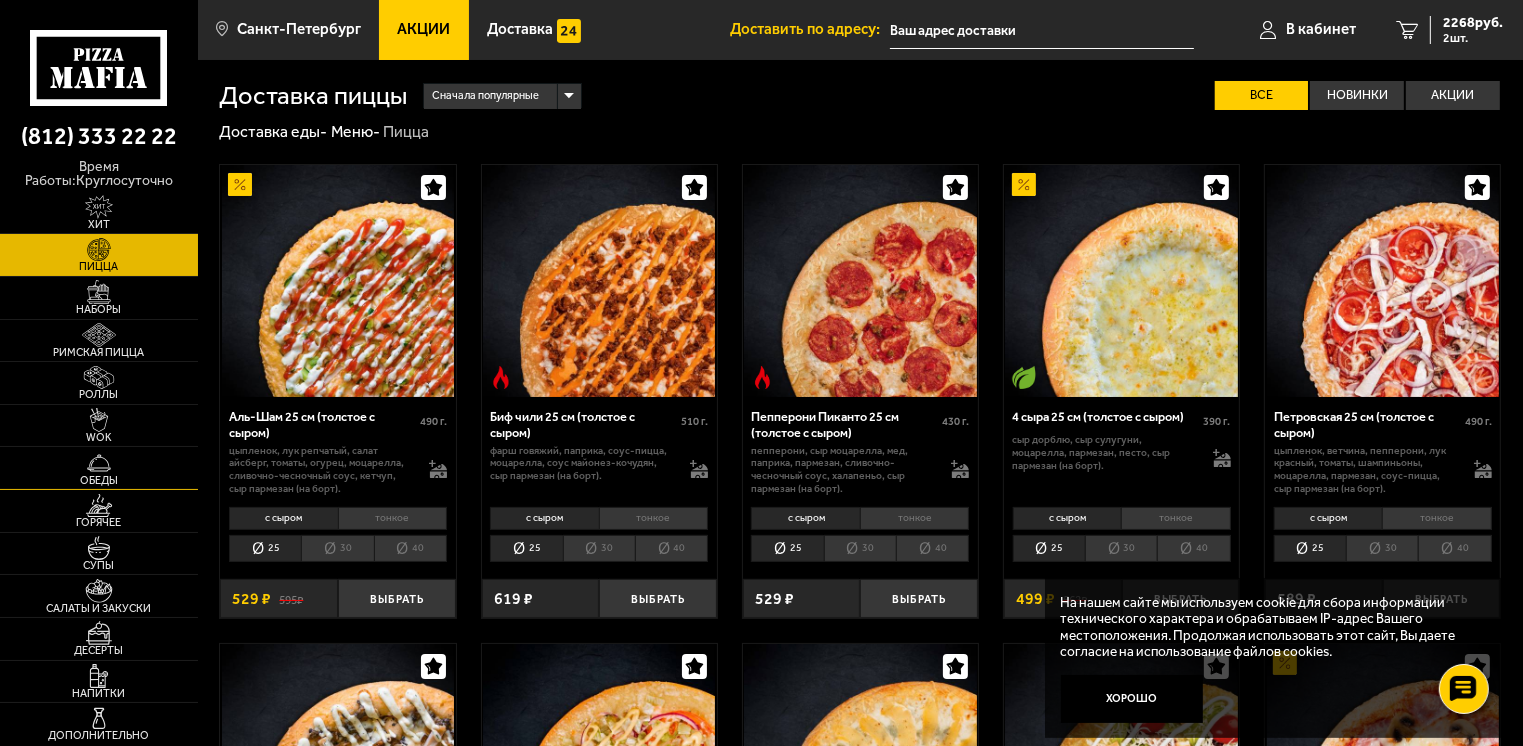 click at bounding box center (99, 463) 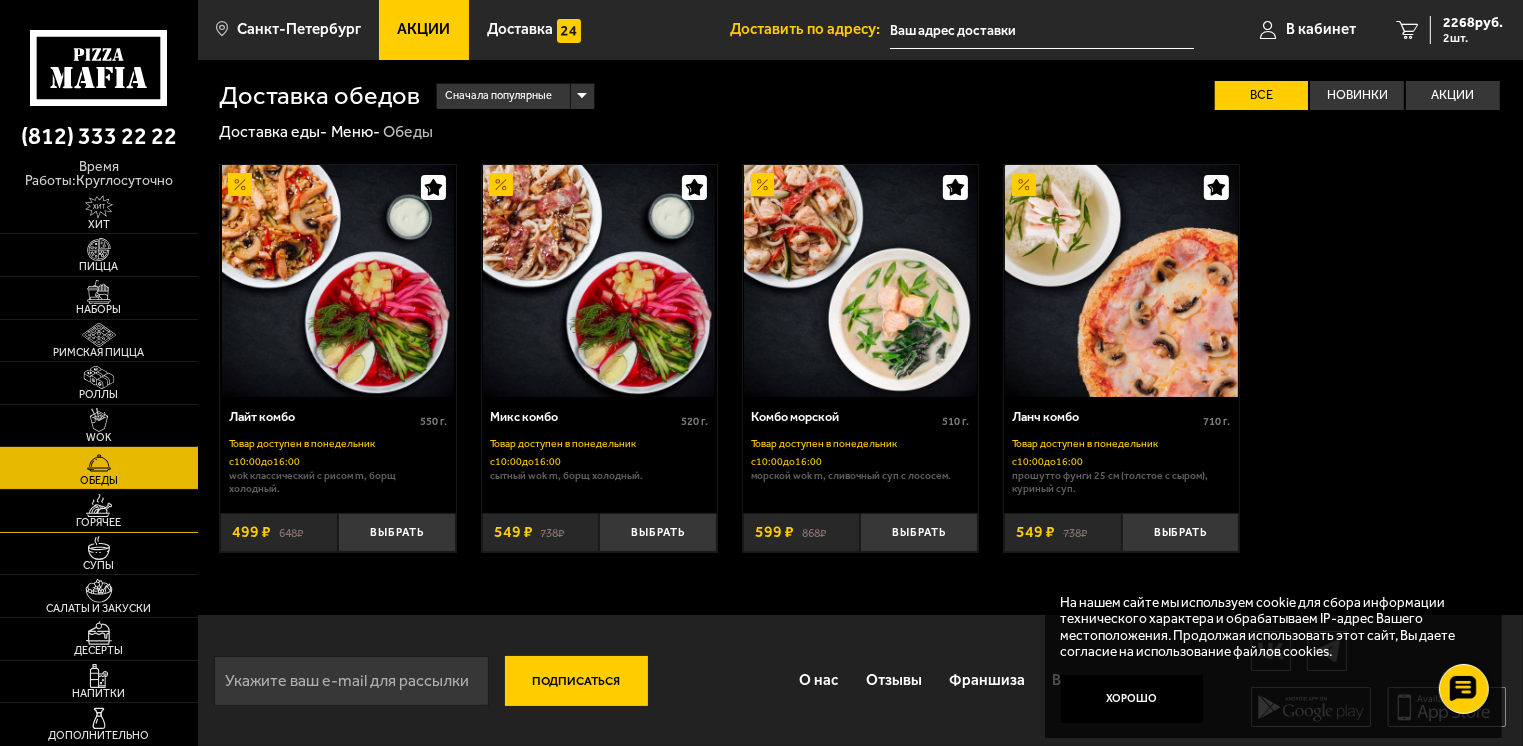 click on "Горячее" at bounding box center (99, 522) 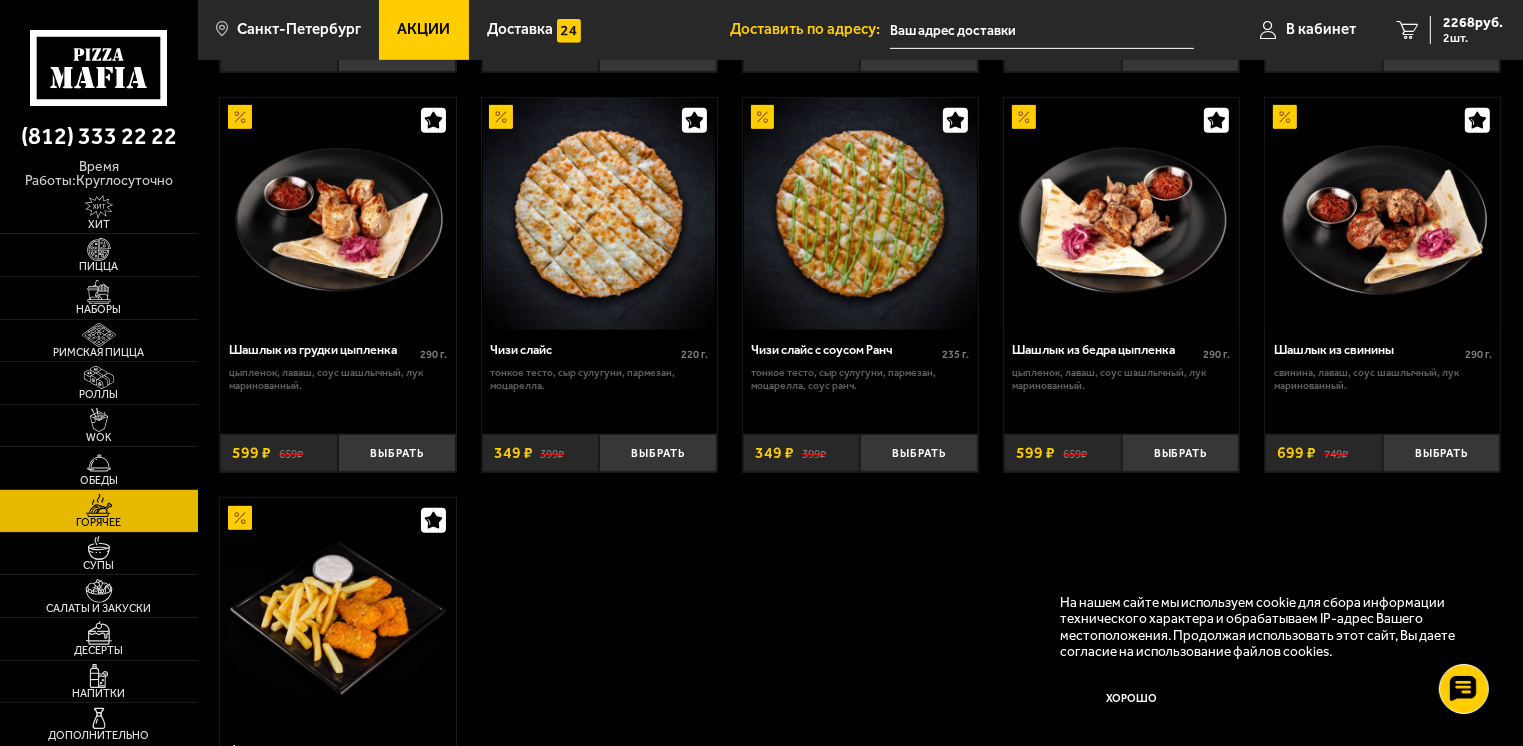 scroll, scrollTop: 1000, scrollLeft: 0, axis: vertical 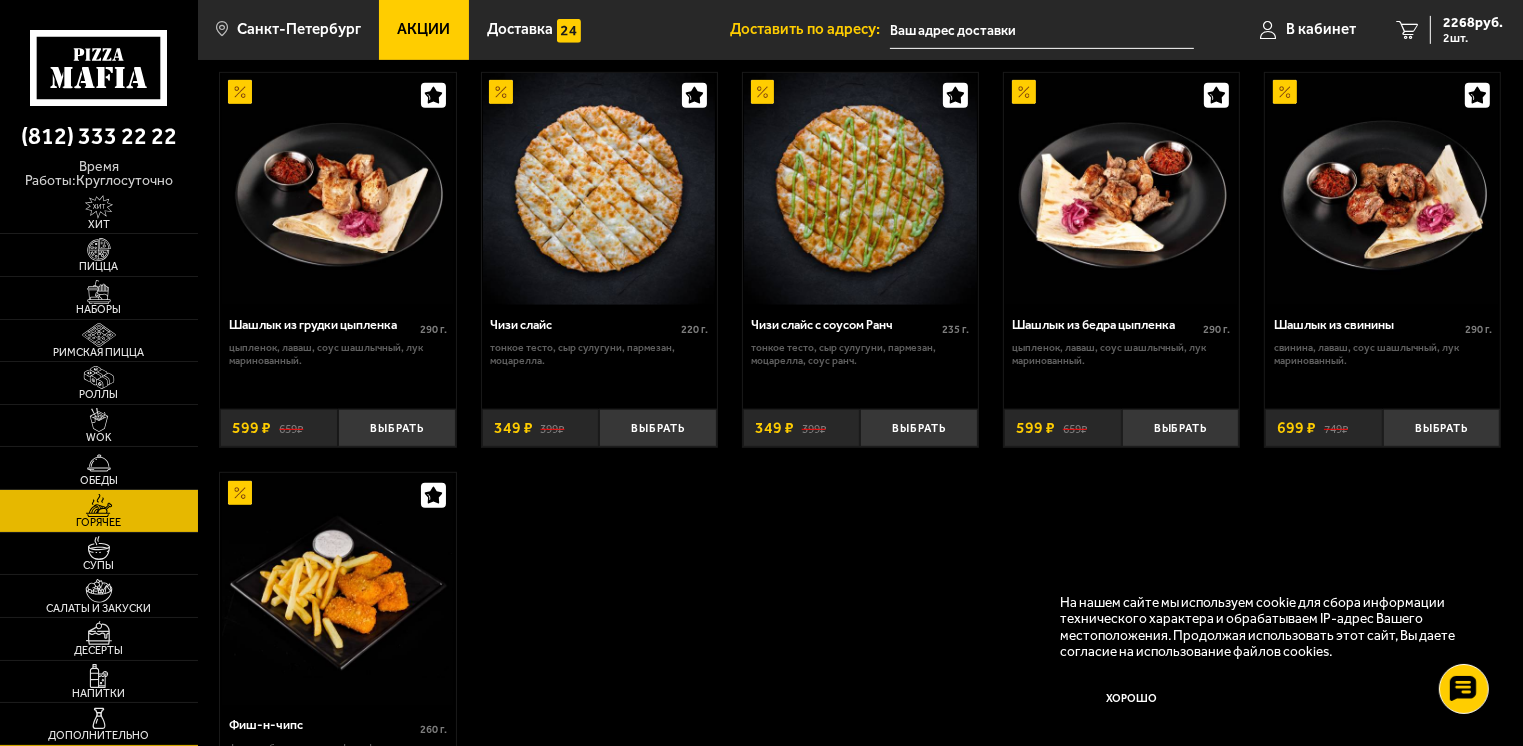 click at bounding box center (99, 719) 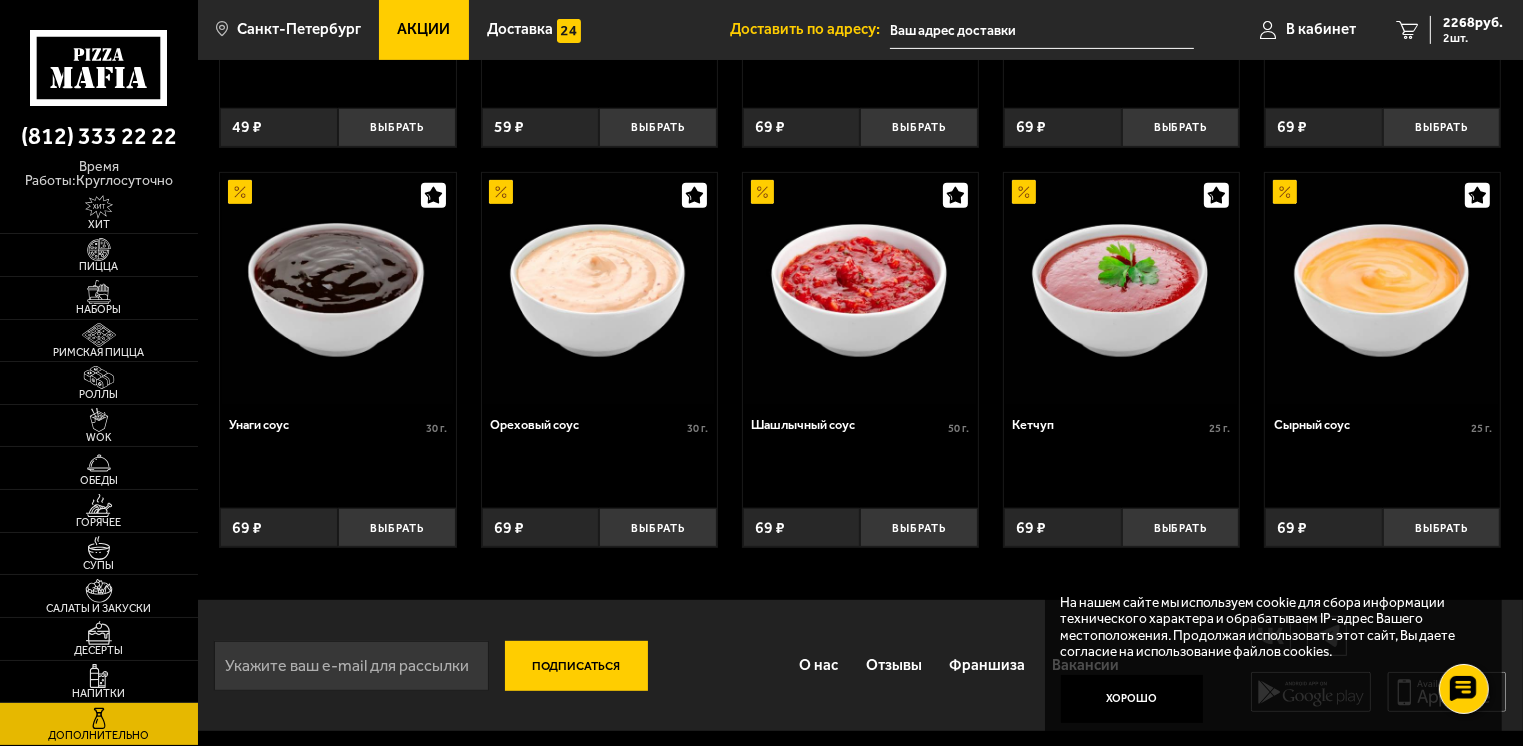 scroll, scrollTop: 796, scrollLeft: 0, axis: vertical 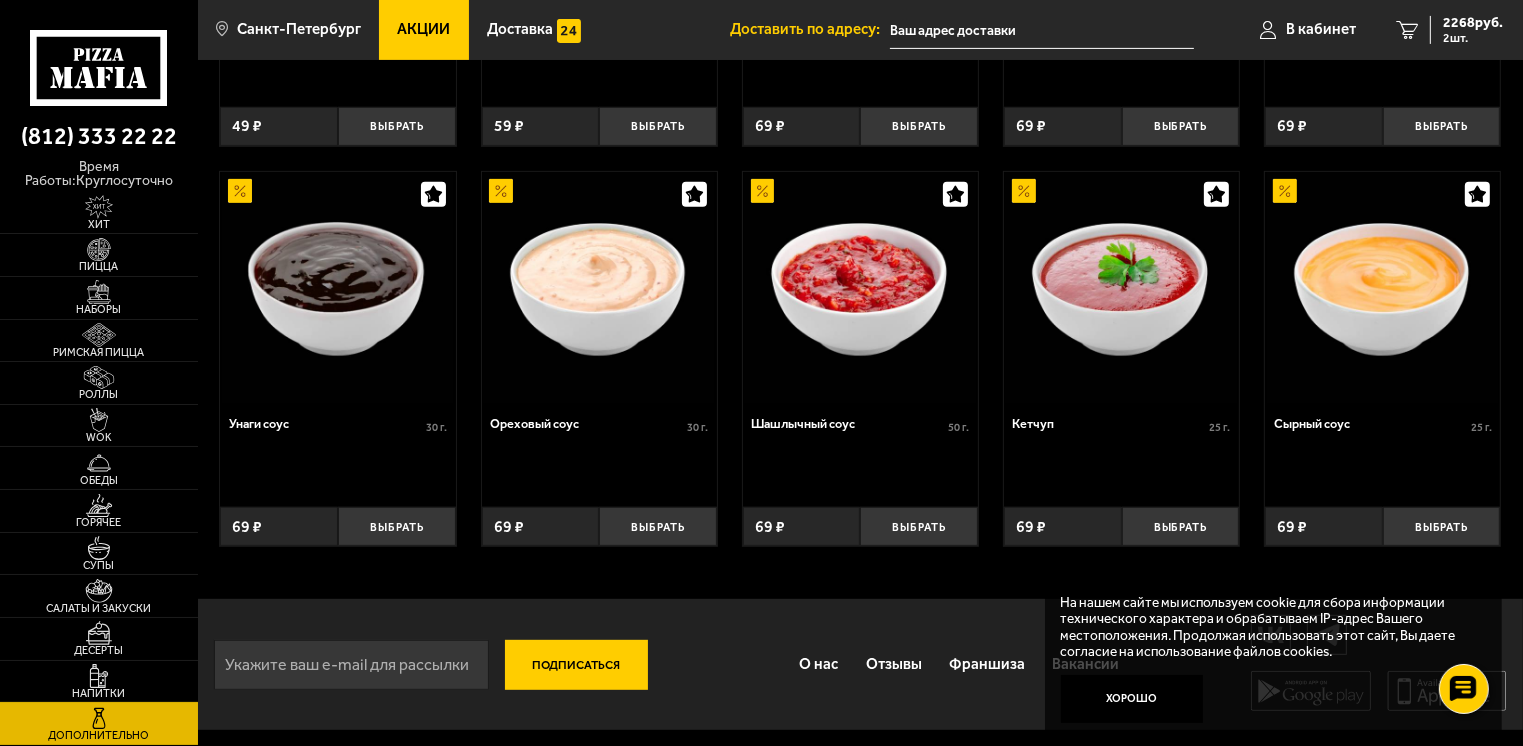 click at bounding box center [99, 676] 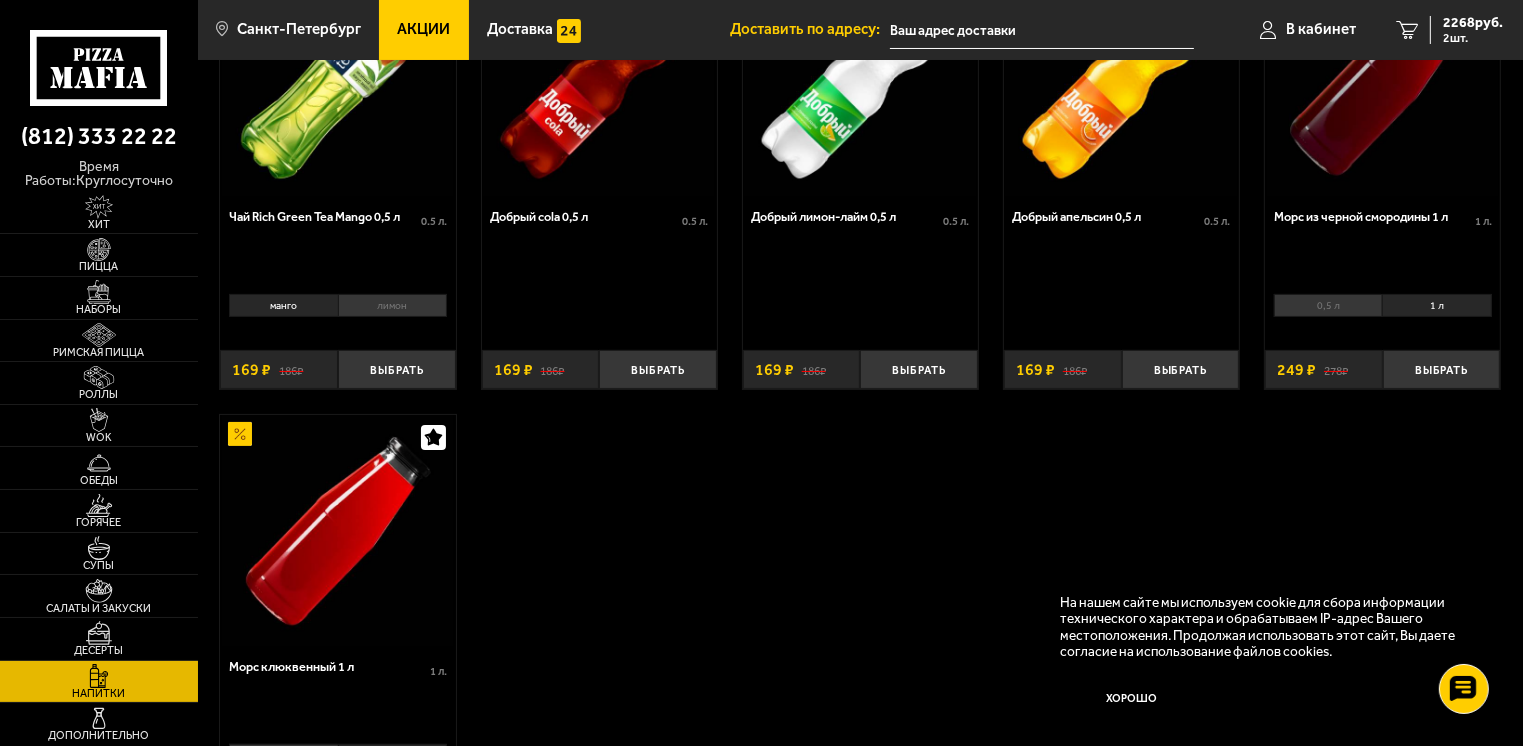 scroll, scrollTop: 240, scrollLeft: 0, axis: vertical 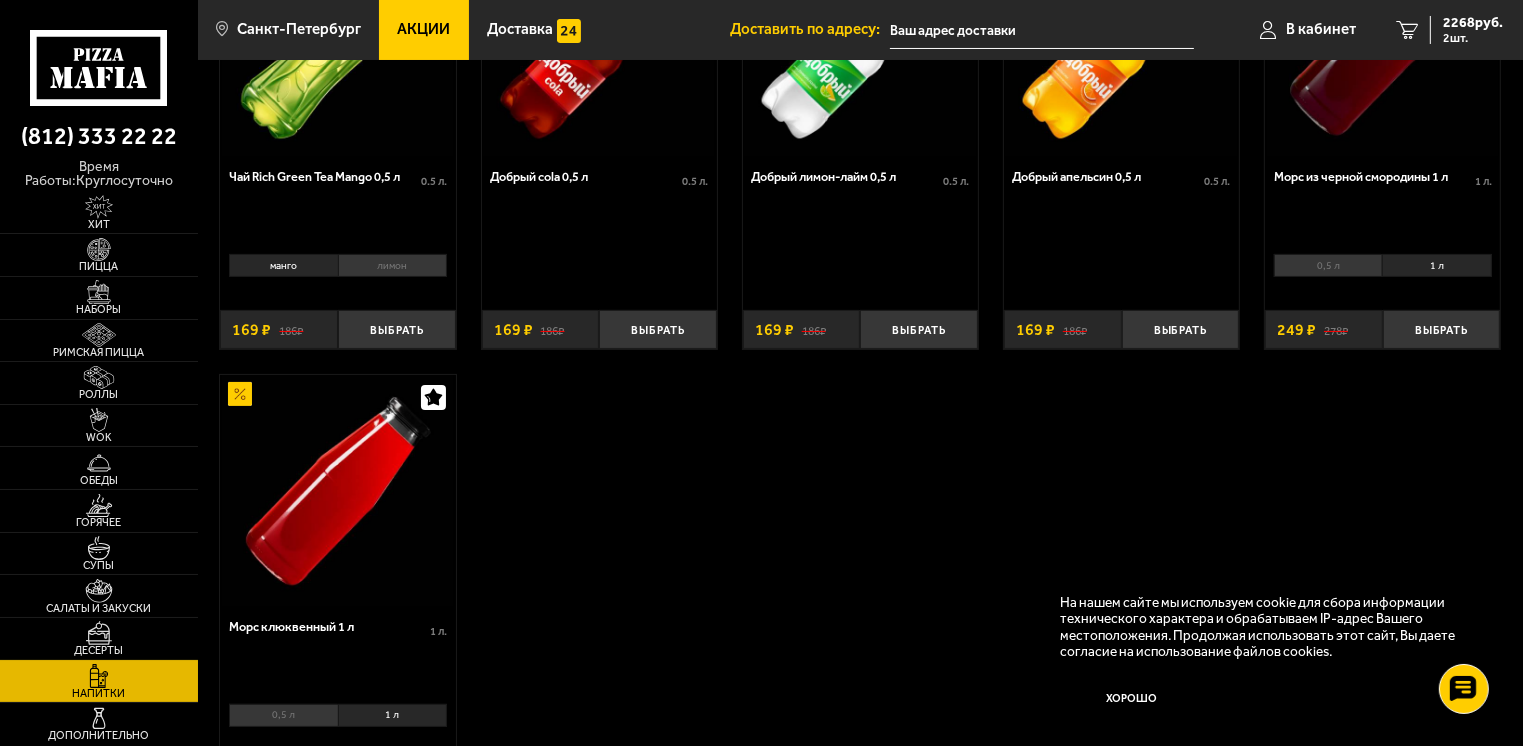 click on "Десерты" at bounding box center [99, 639] 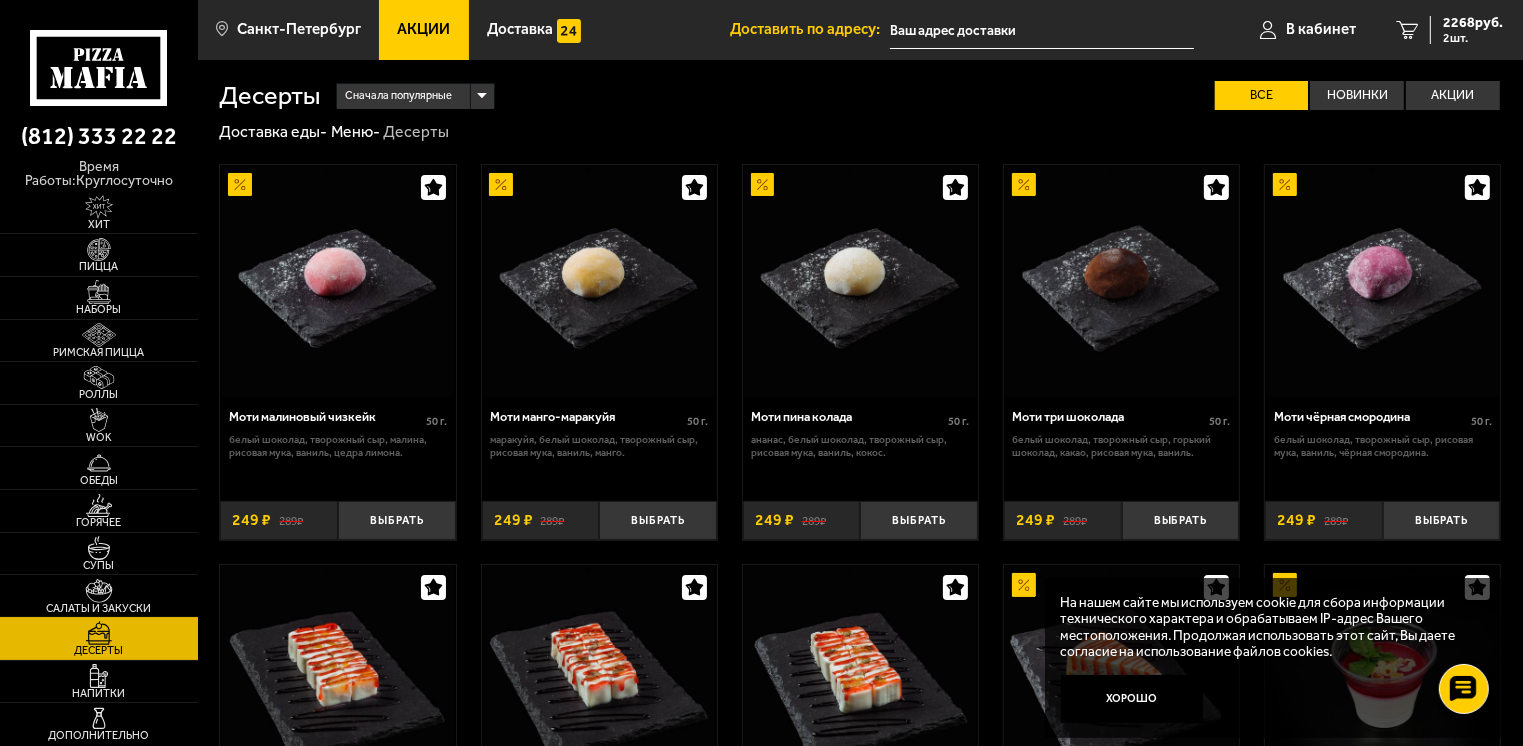 click on "Салаты и закуски" at bounding box center [99, 596] 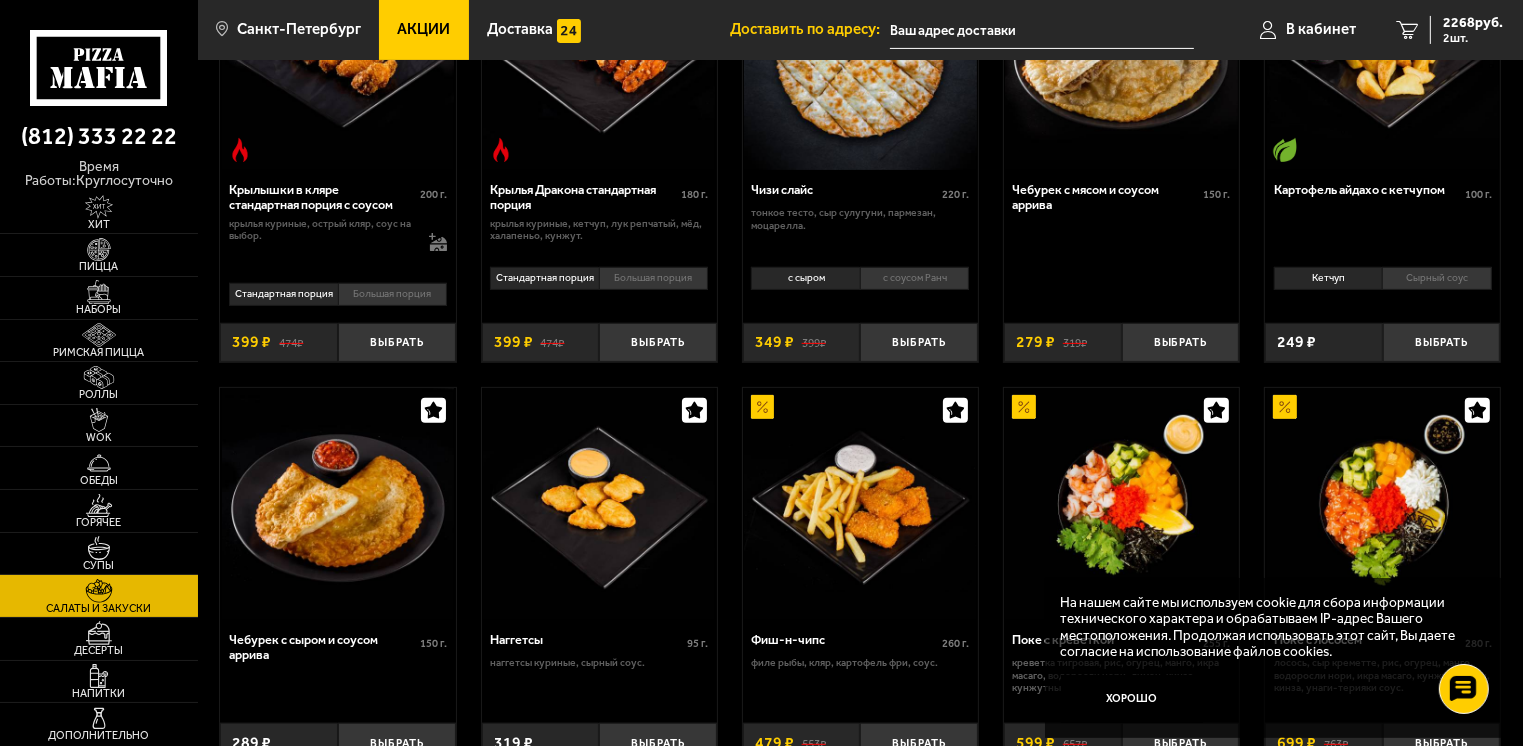 scroll, scrollTop: 680, scrollLeft: 0, axis: vertical 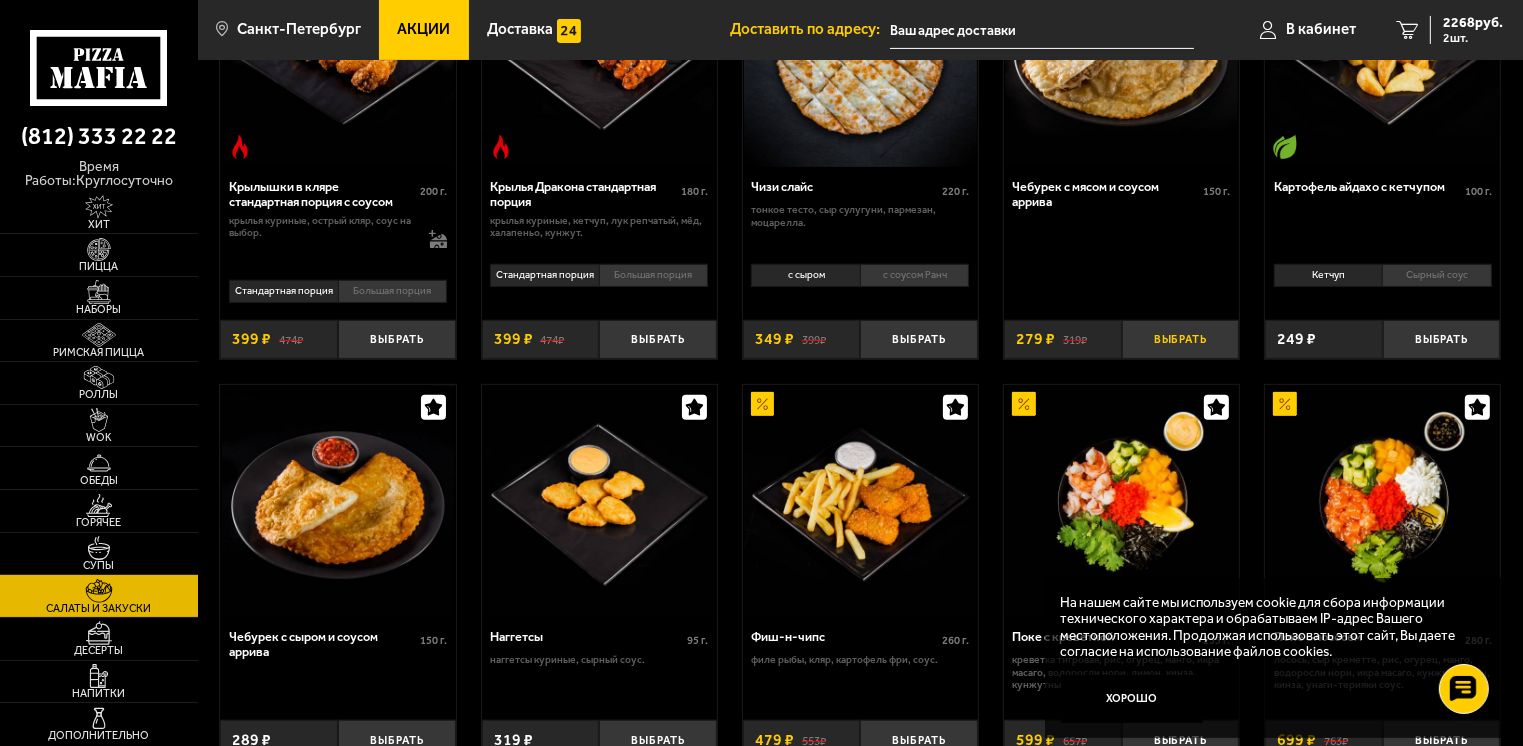 click on "Выбрать" at bounding box center [1181, 339] 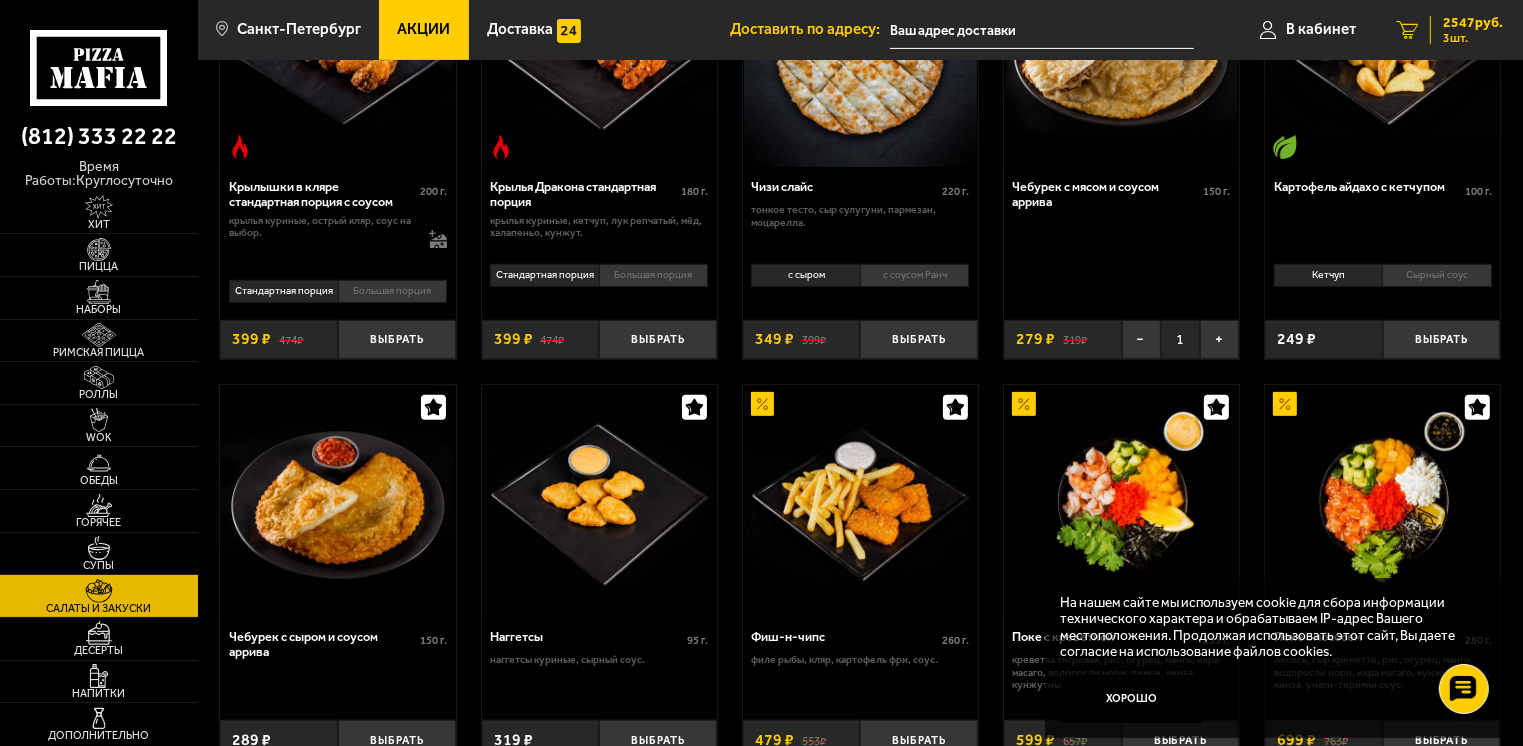 click on "3  шт." at bounding box center [1473, 38] 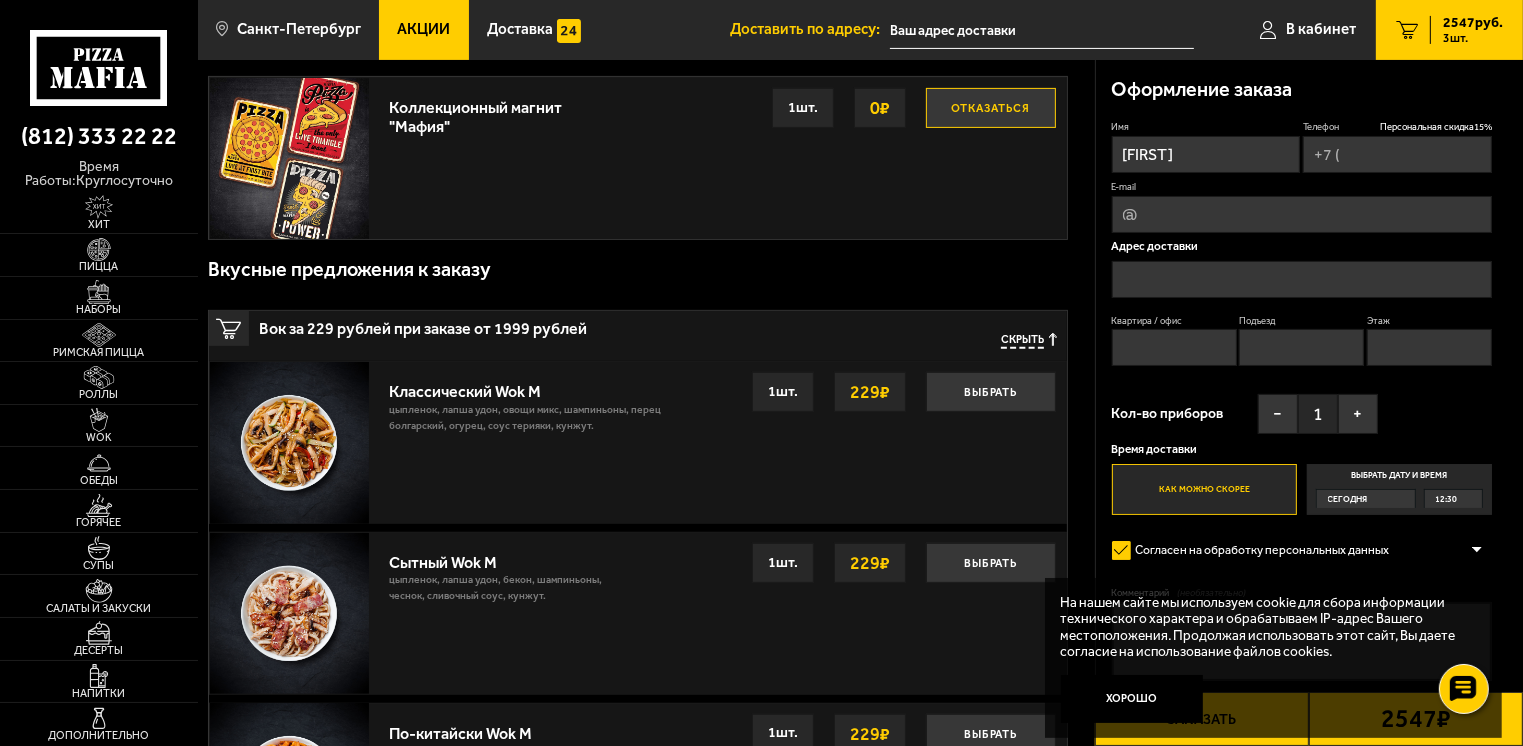 scroll, scrollTop: 0, scrollLeft: 0, axis: both 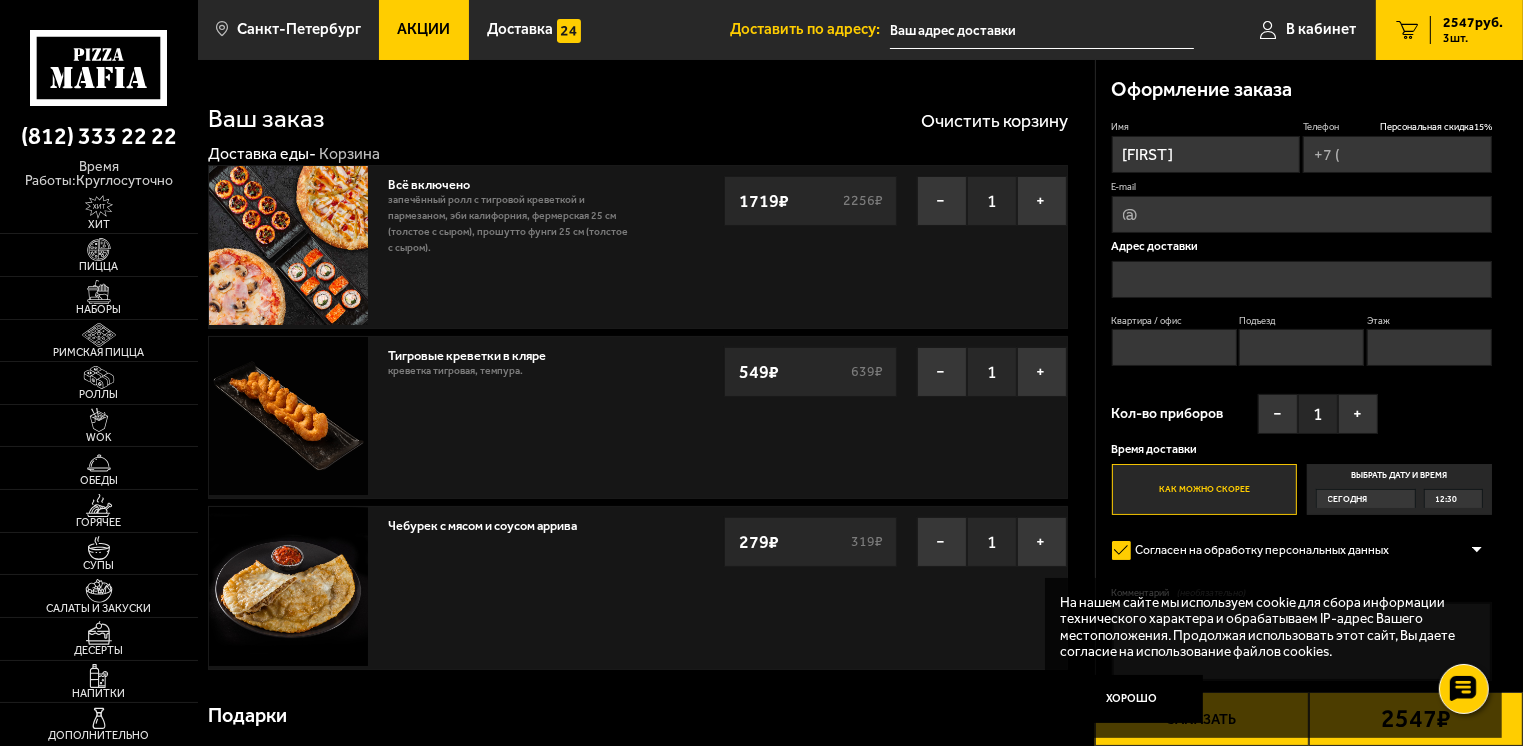 type on "[PHONE]" 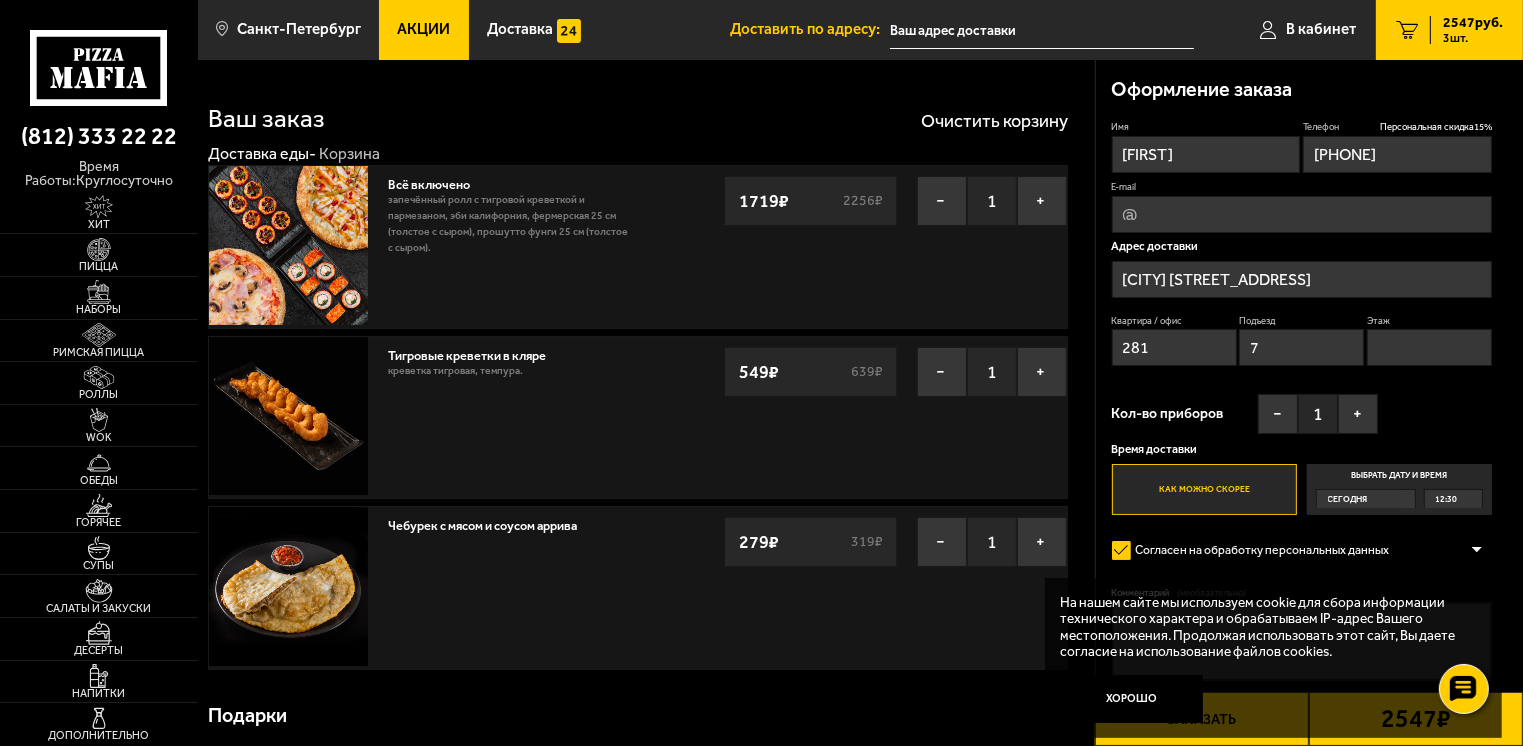 type on "[STREET_ADDRESS]" 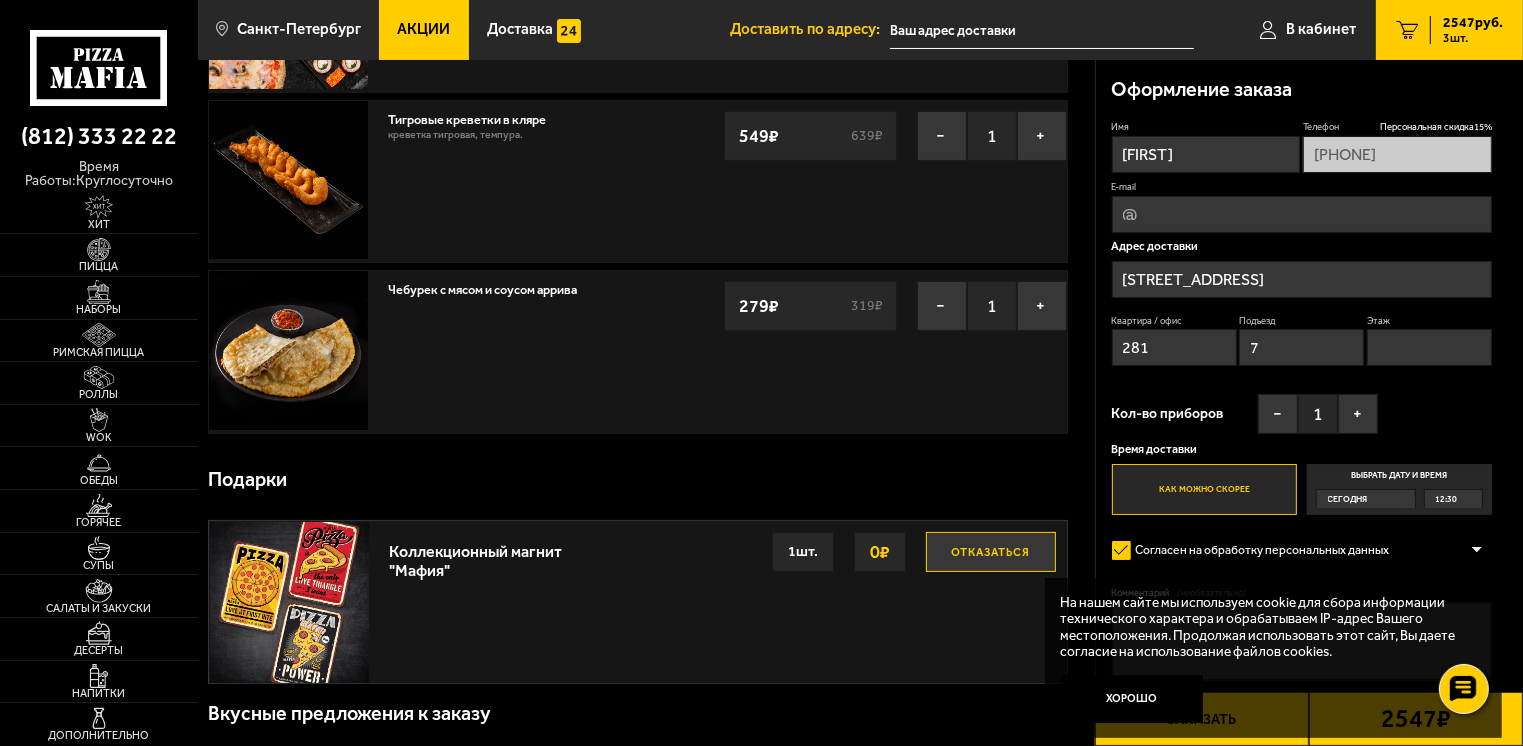 scroll, scrollTop: 280, scrollLeft: 0, axis: vertical 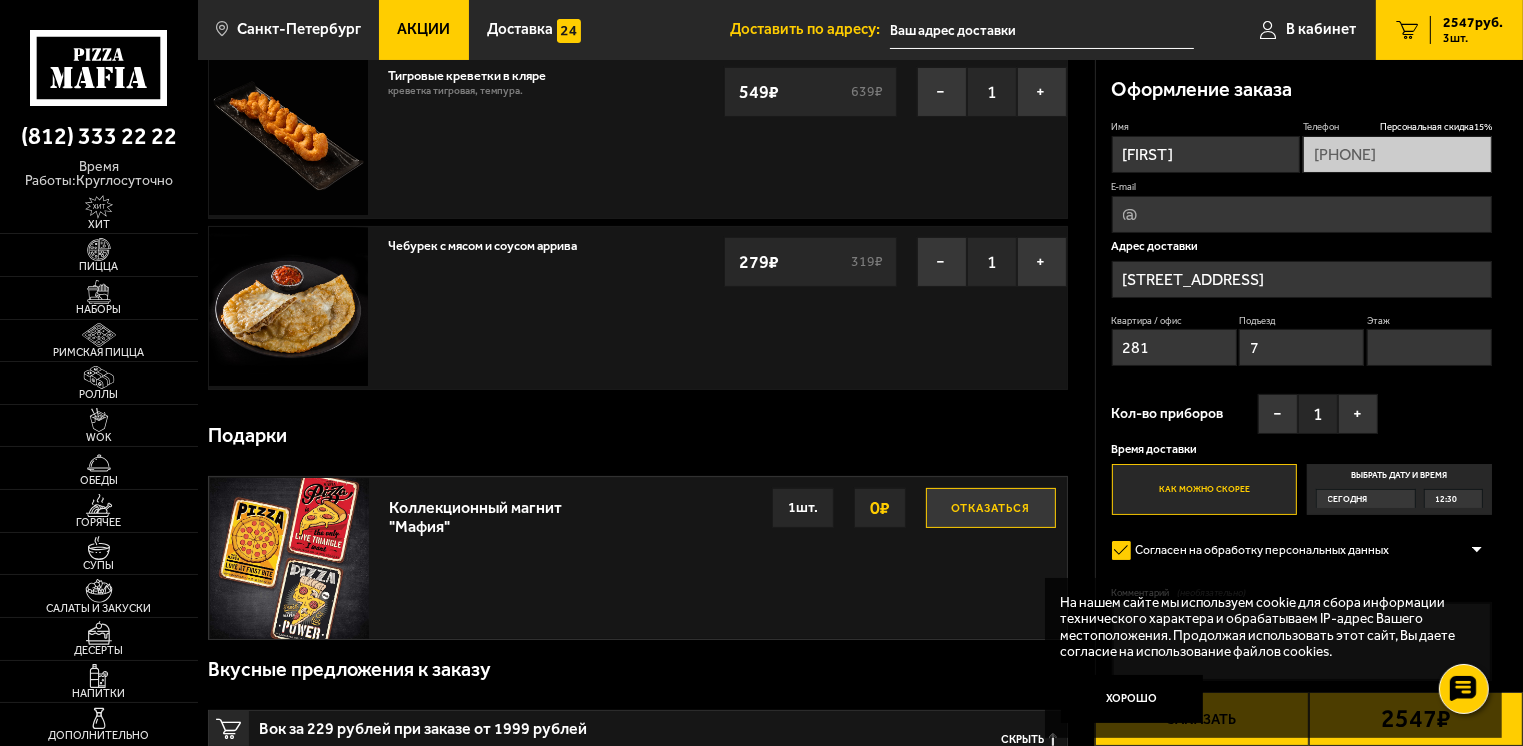 click at bounding box center (1477, 550) 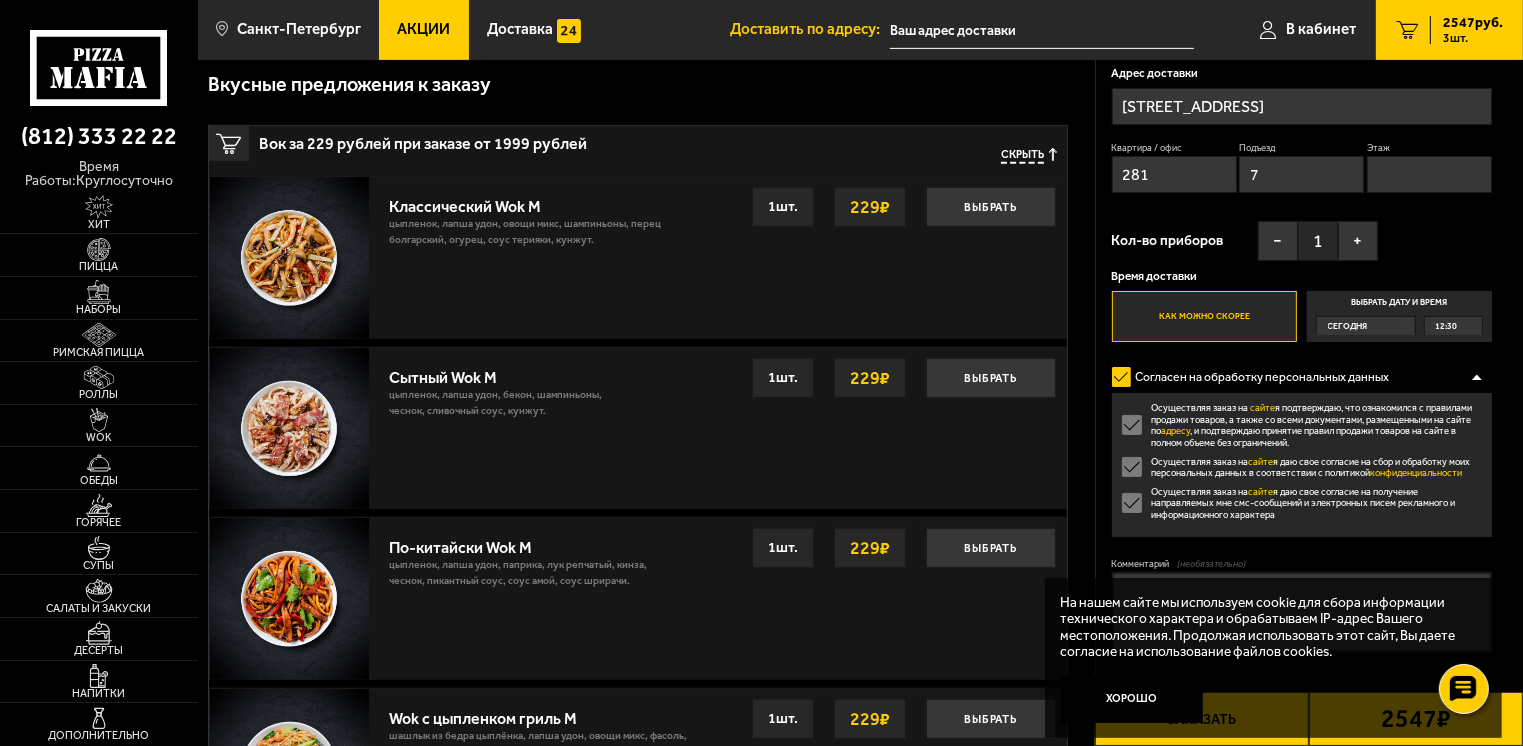 scroll, scrollTop: 920, scrollLeft: 0, axis: vertical 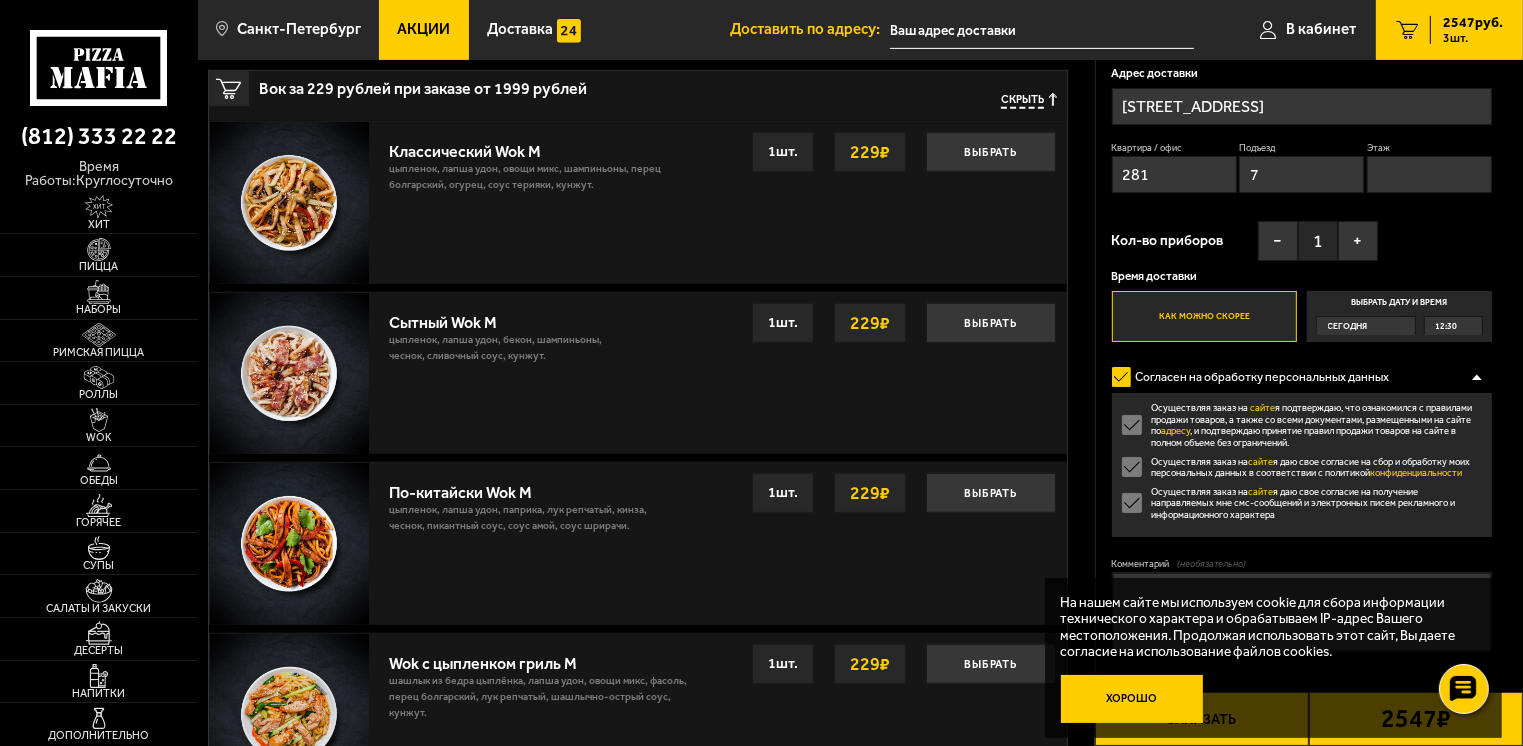 click on "Хорошо" at bounding box center (1132, 699) 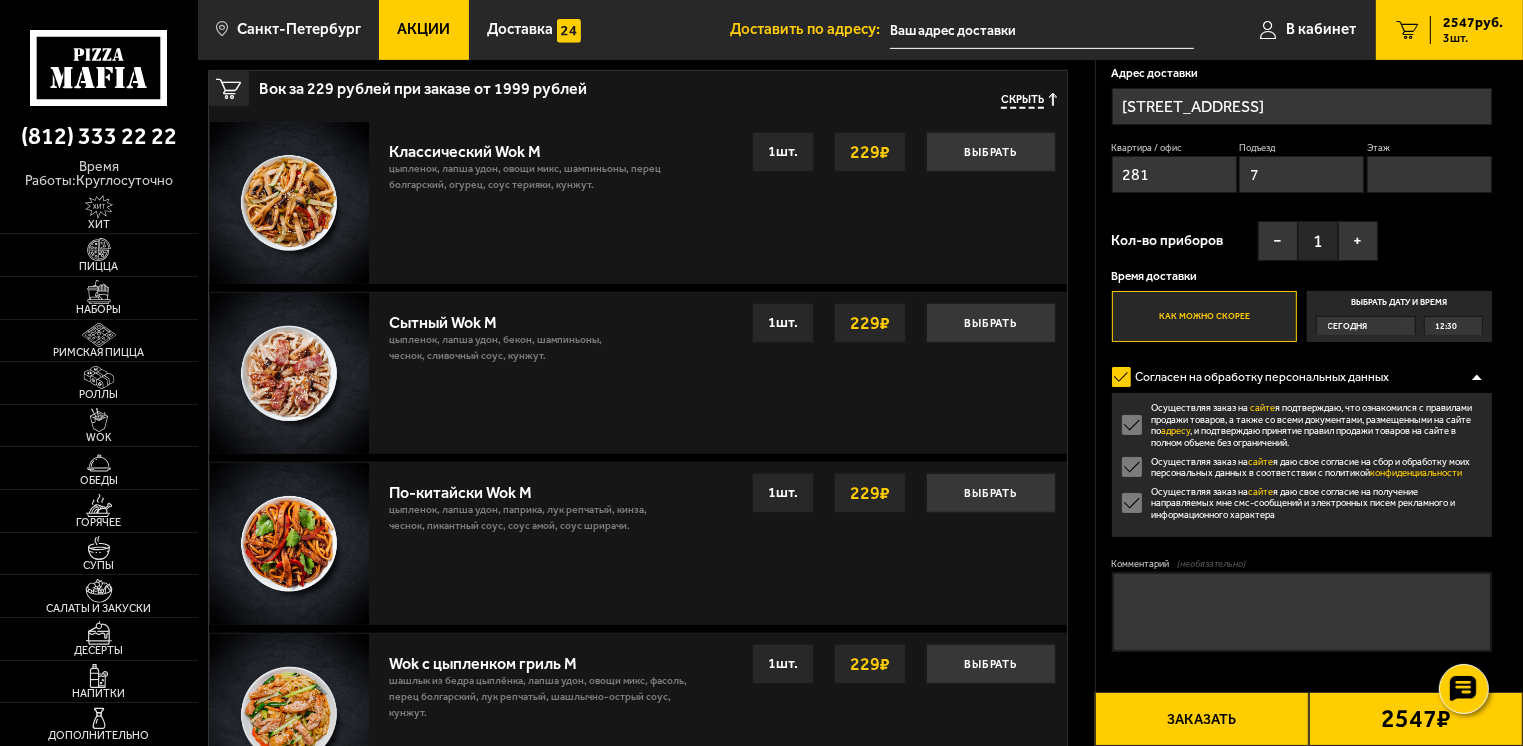 click on "Заказать" at bounding box center (1202, 719) 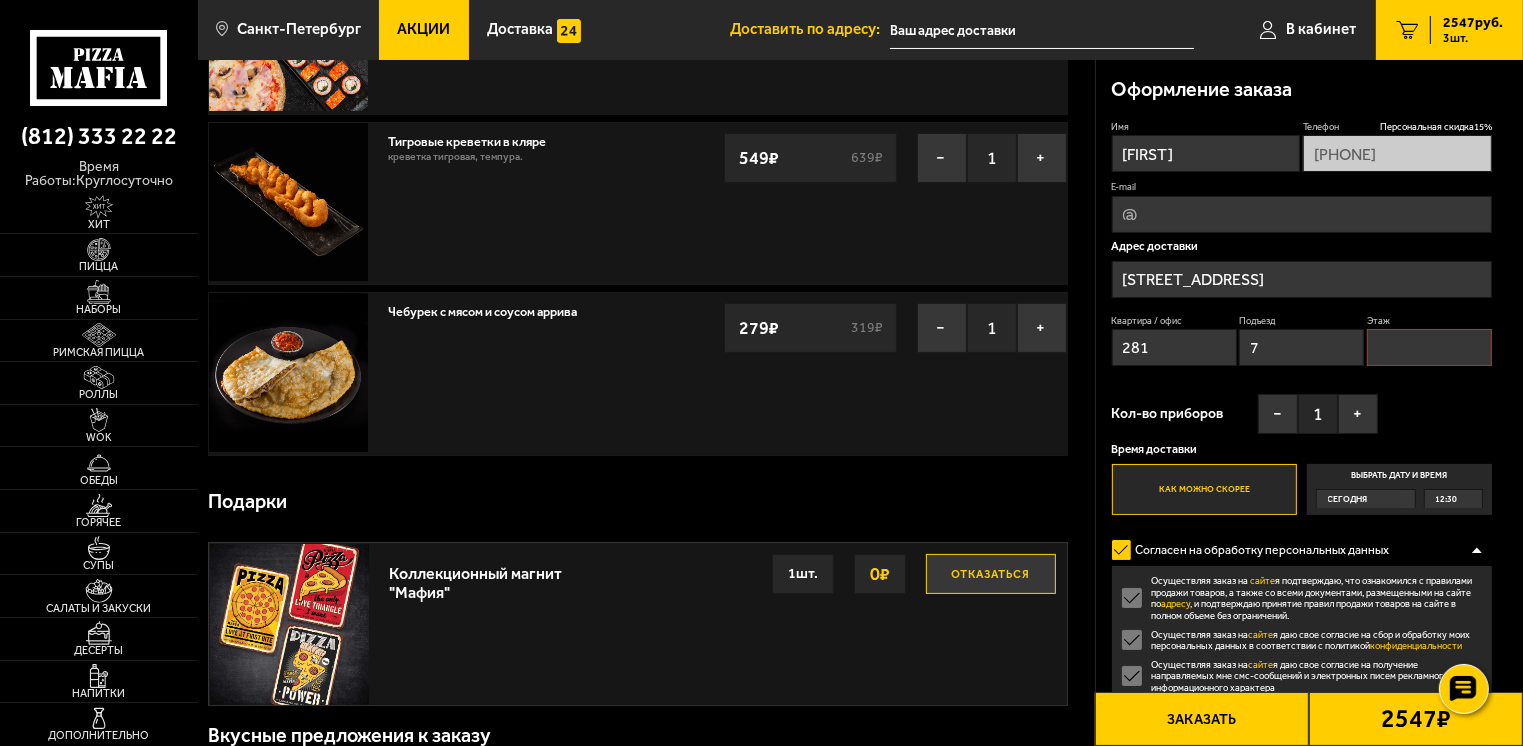 scroll, scrollTop: 170, scrollLeft: 0, axis: vertical 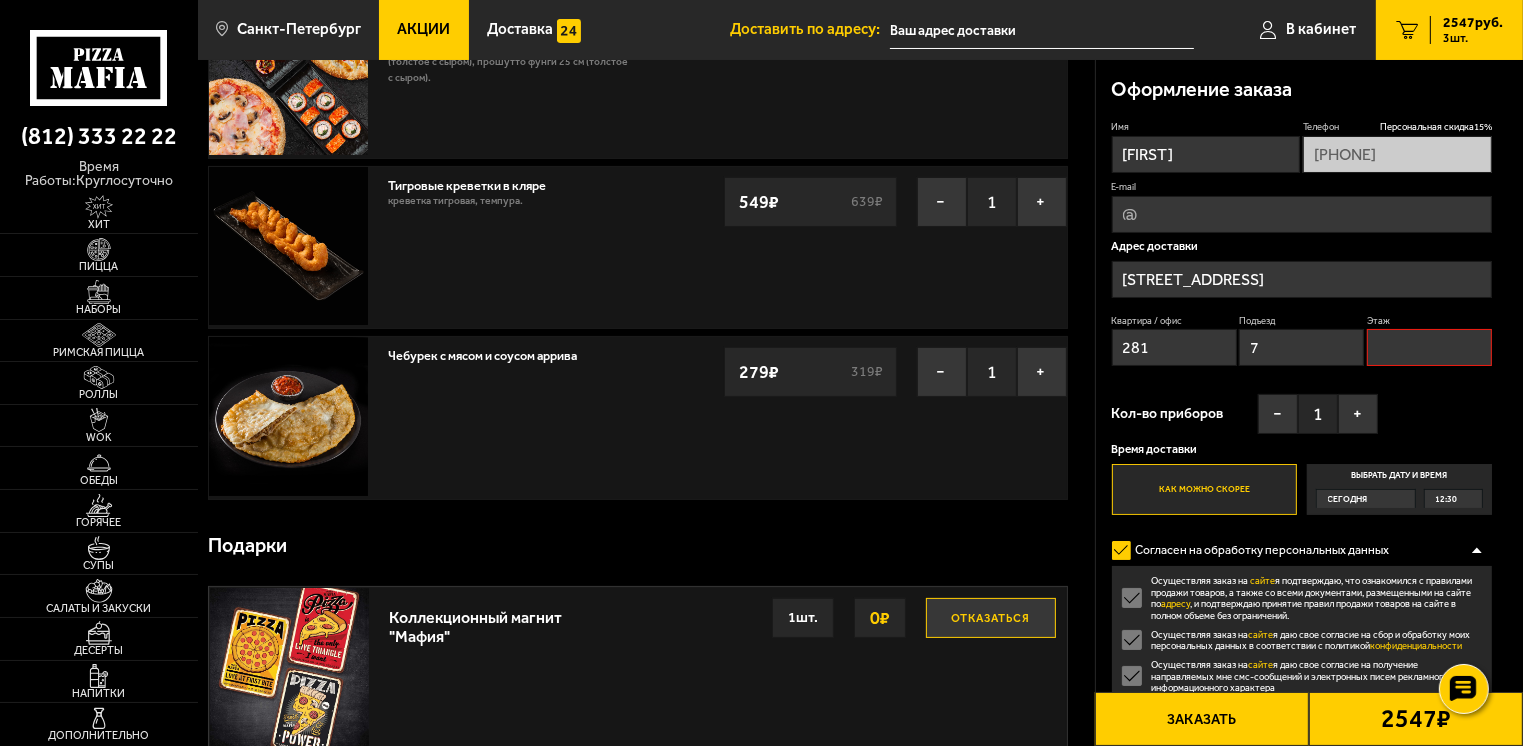 click on "Этаж" at bounding box center [1429, 347] 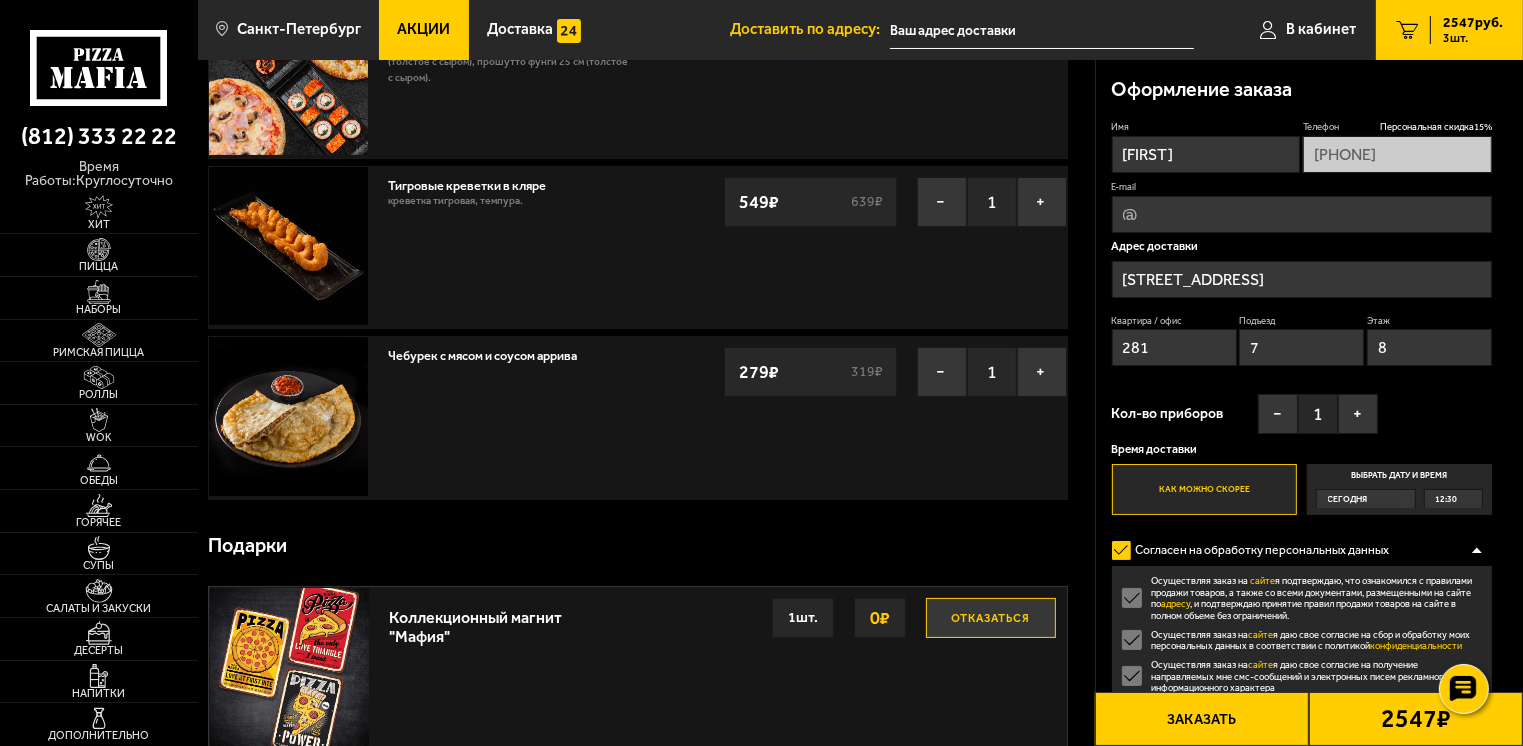 type on "8" 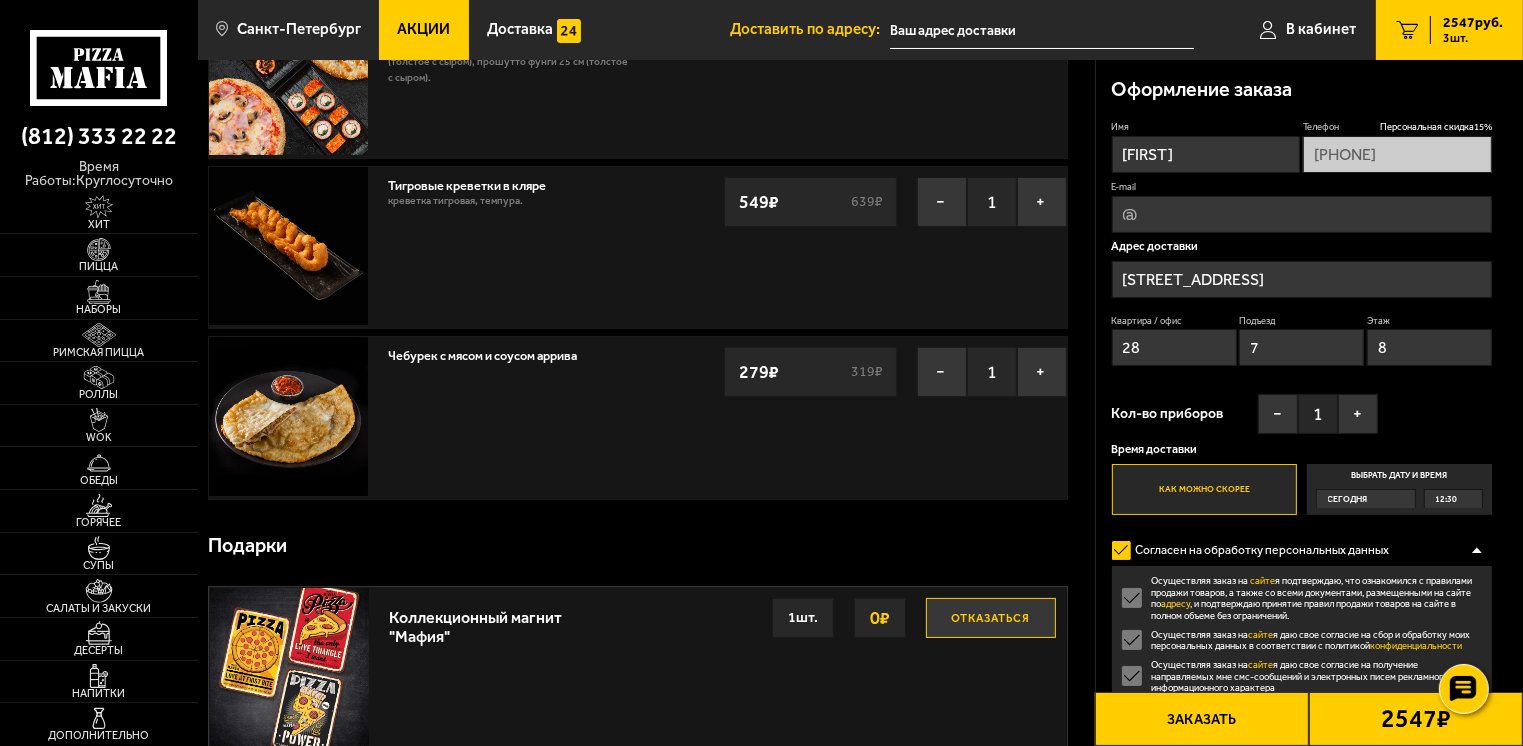type on "2" 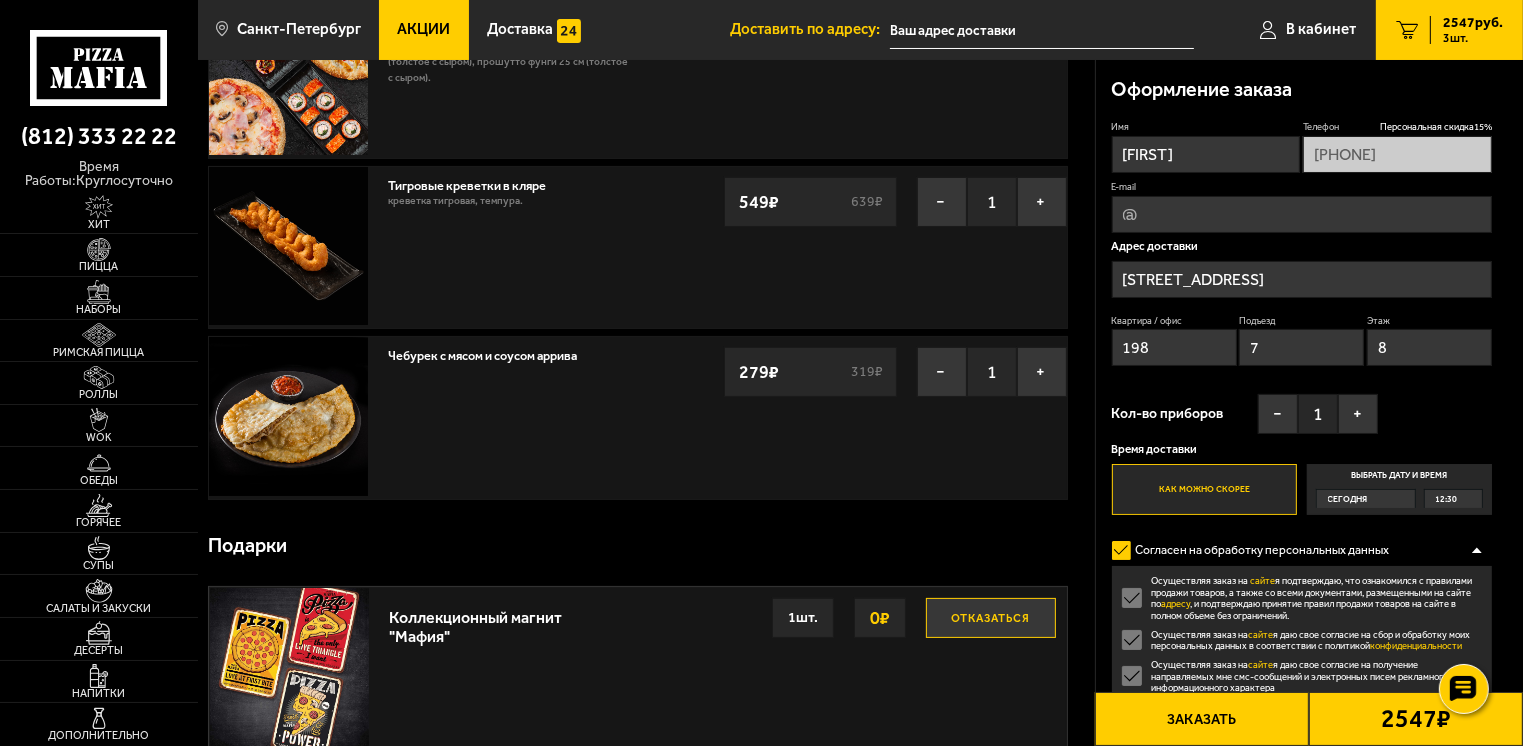 type on "198" 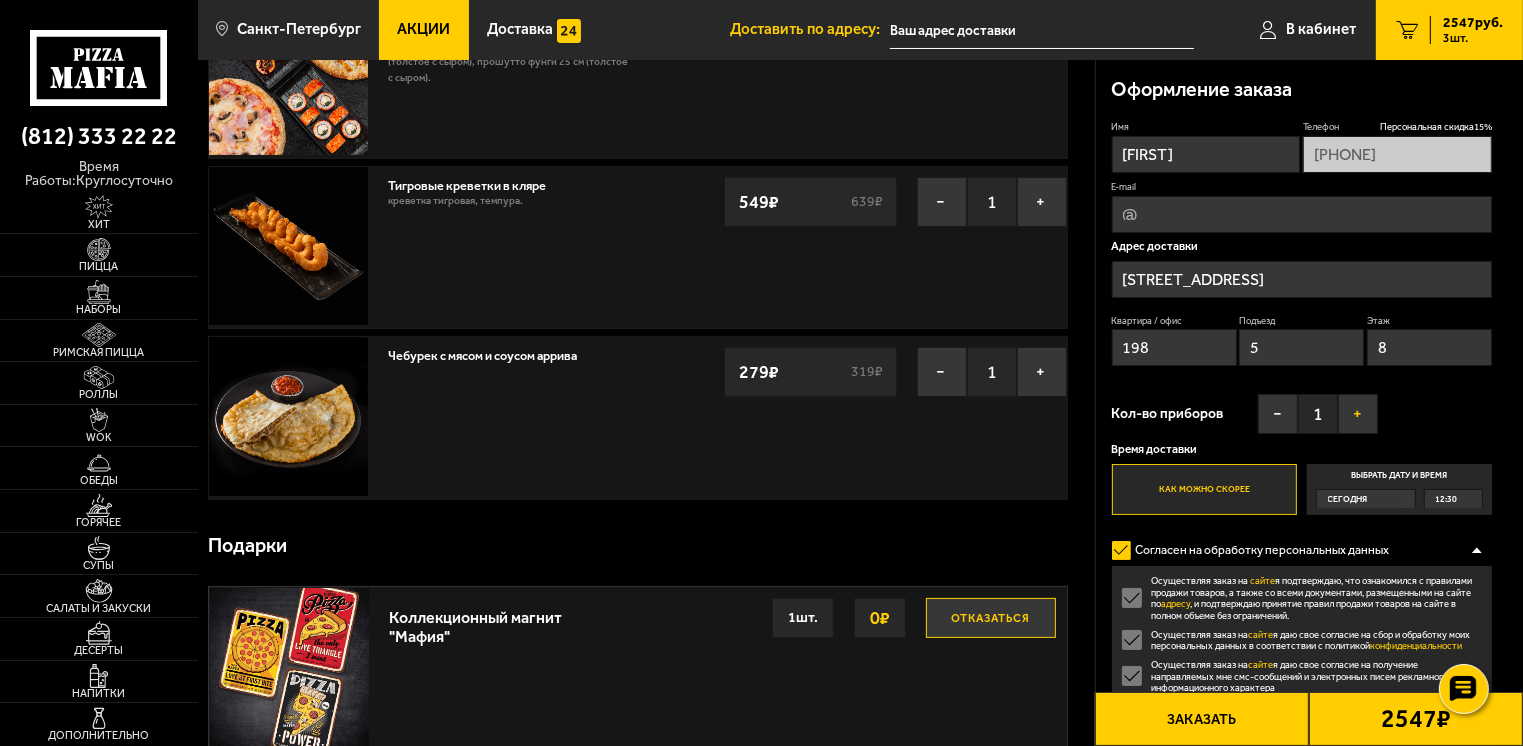 type on "5" 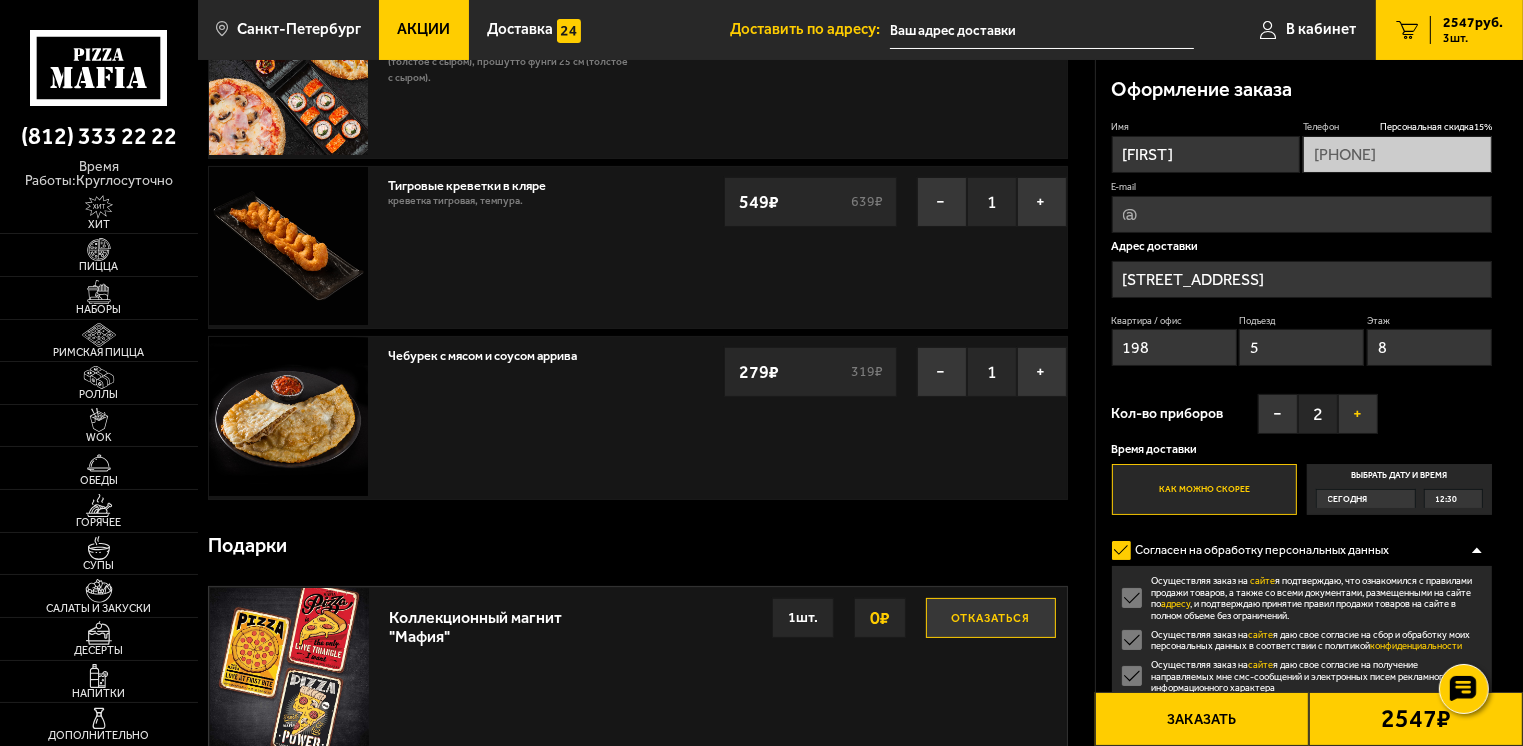 click on "+" at bounding box center (1358, 414) 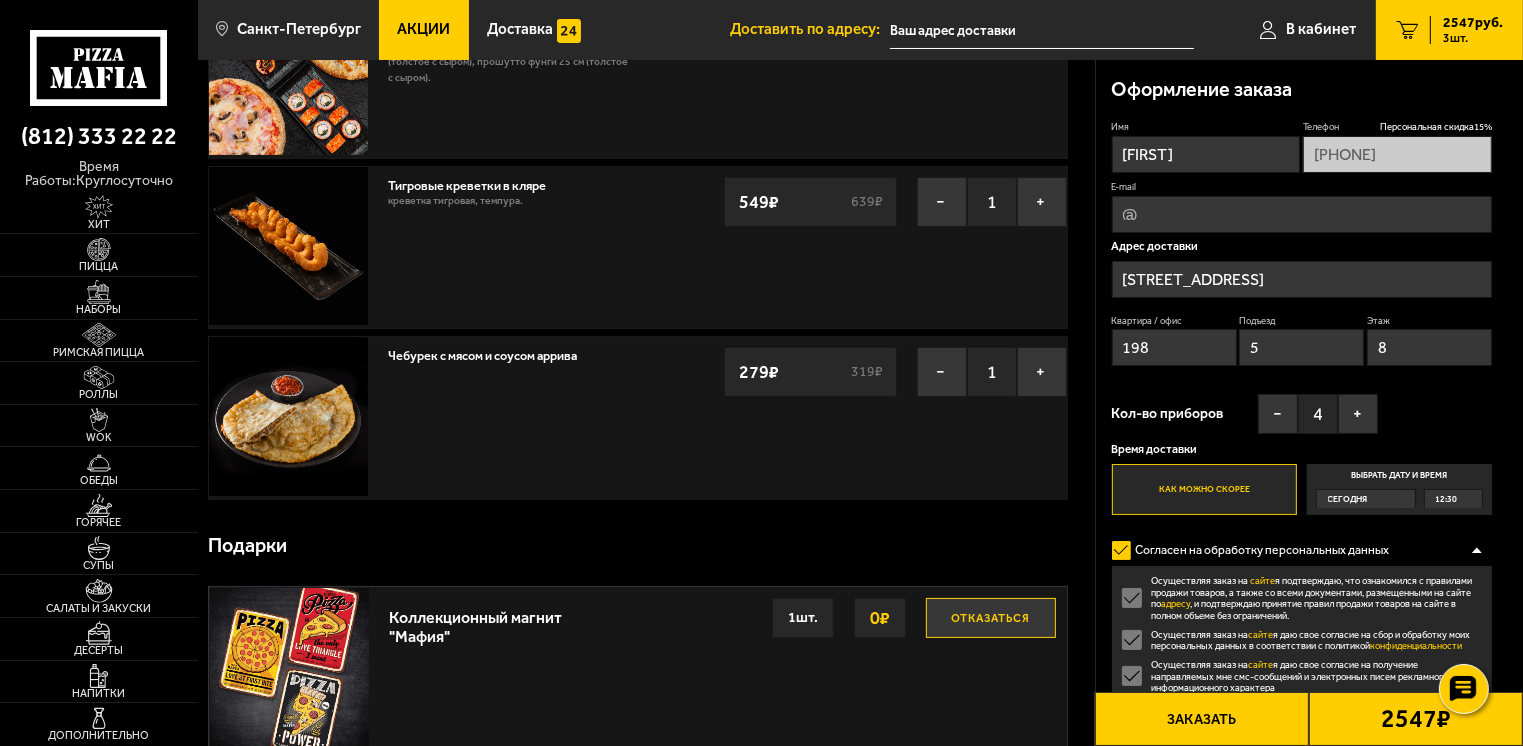 type 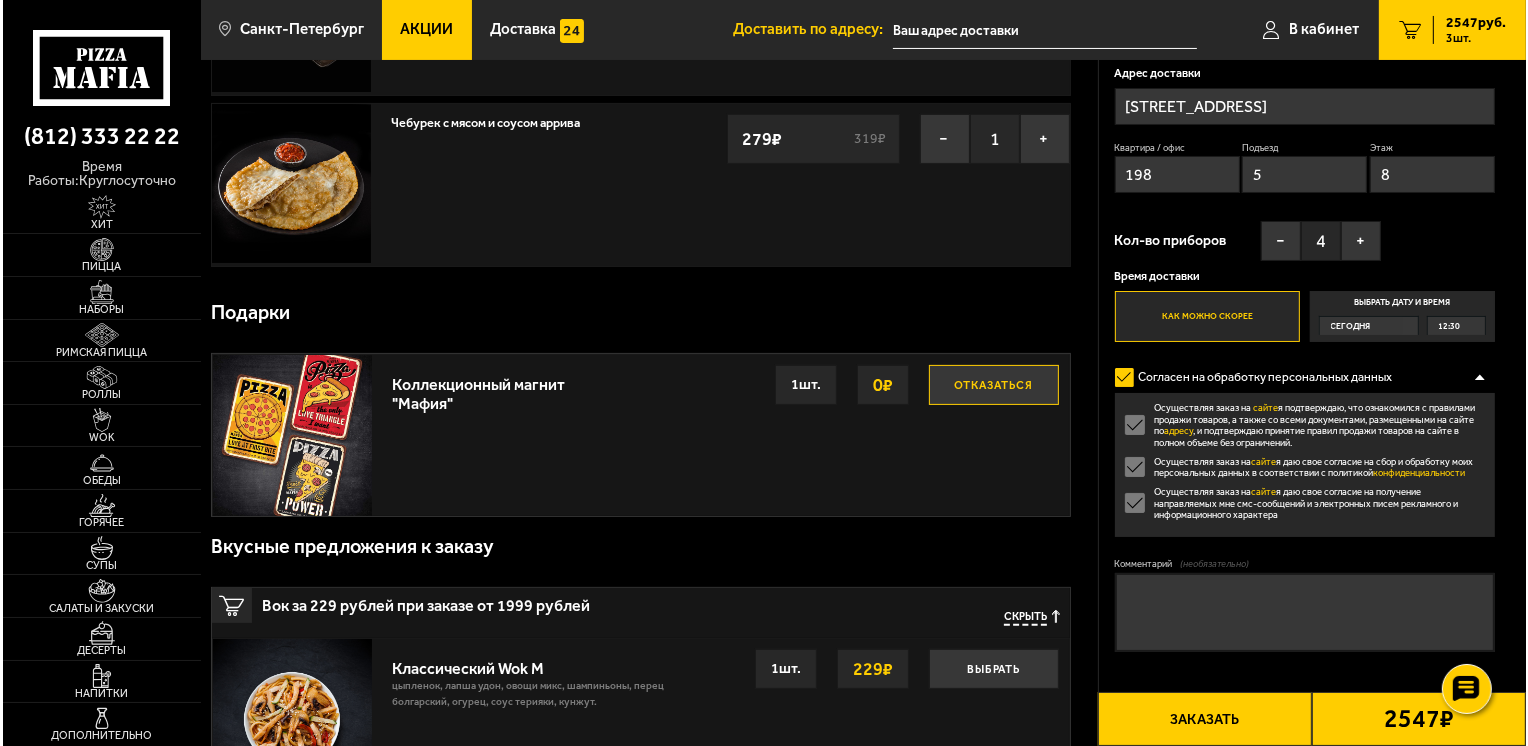 scroll, scrollTop: 530, scrollLeft: 0, axis: vertical 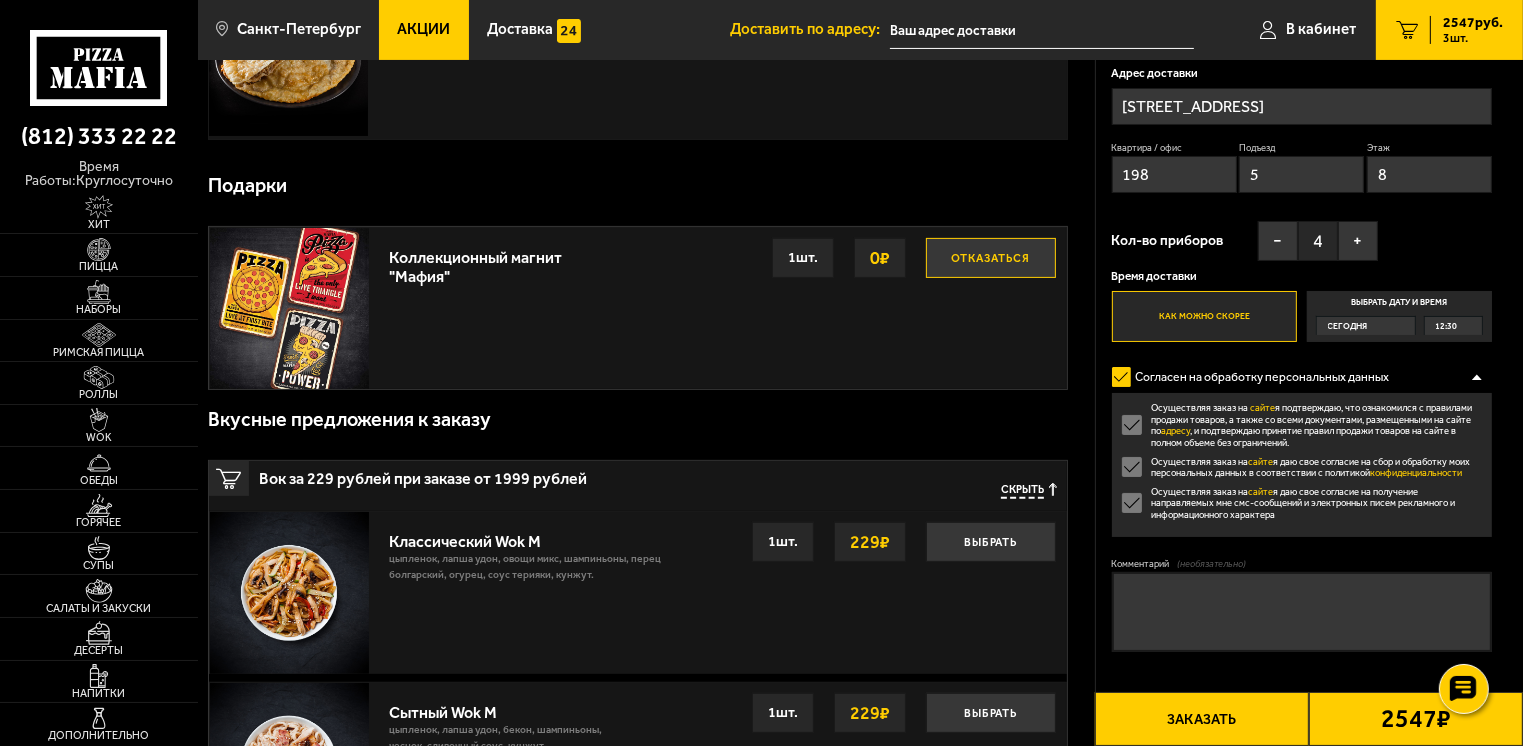 click on "Заказать" at bounding box center (1202, 719) 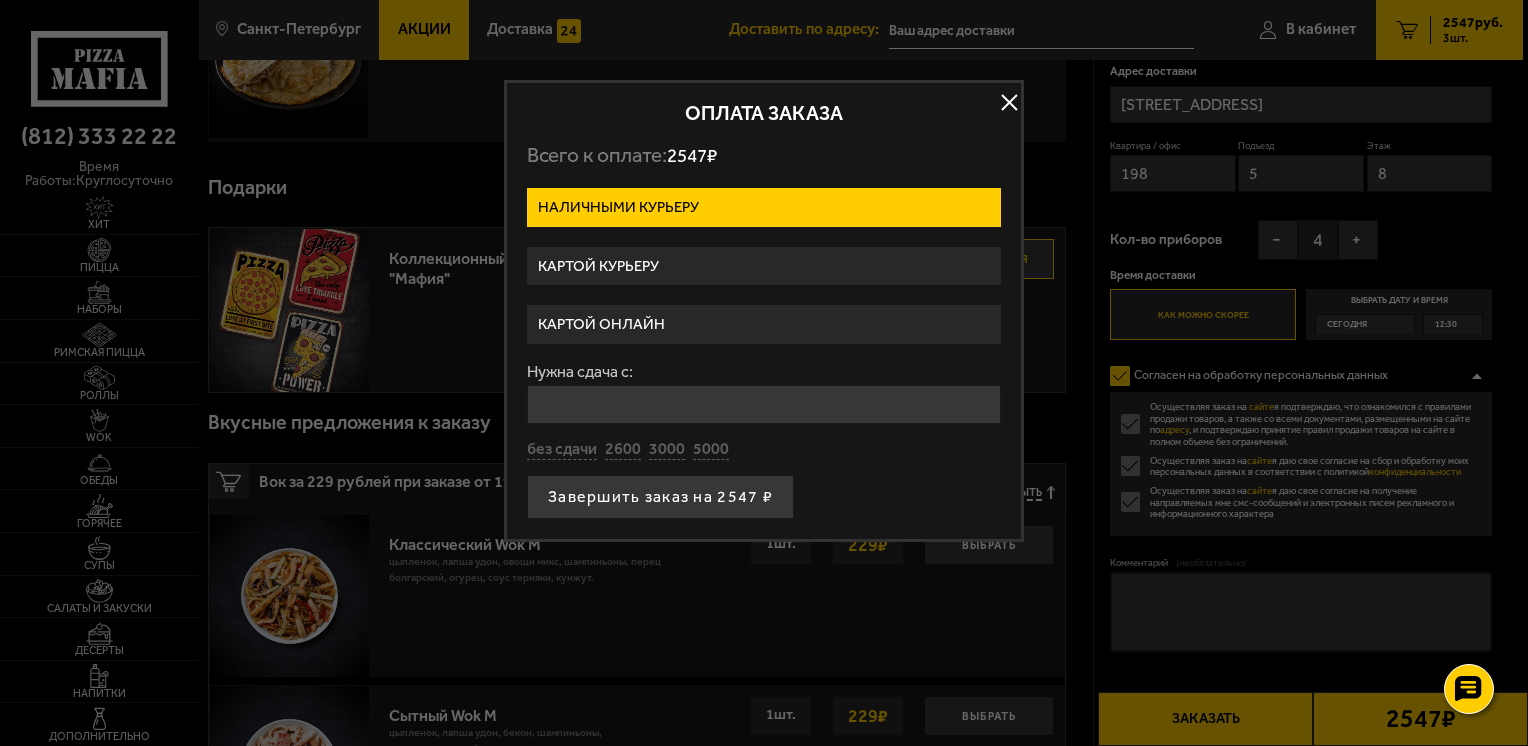 click on "Картой курьеру" at bounding box center [764, 266] 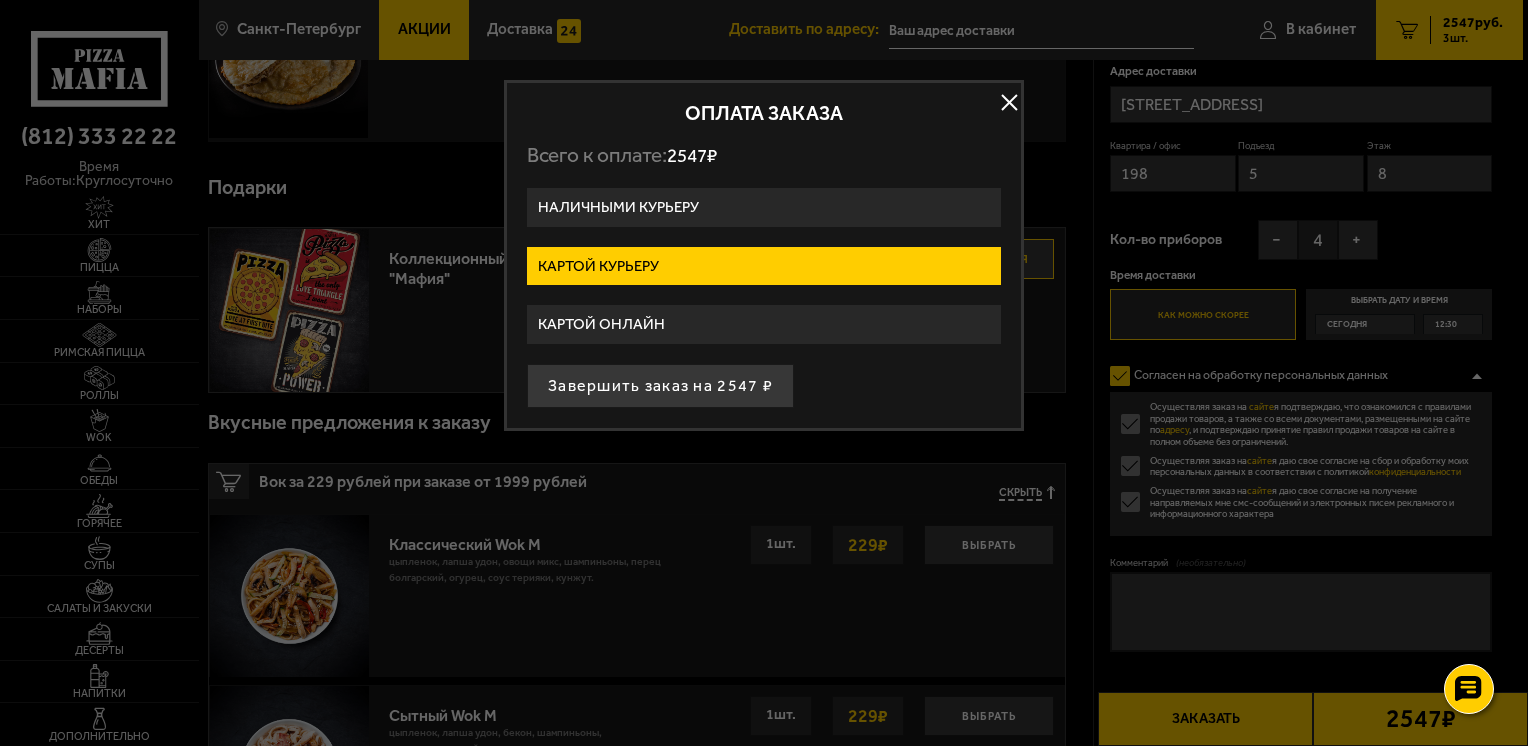 click on "Наличными курьеру" at bounding box center (764, 207) 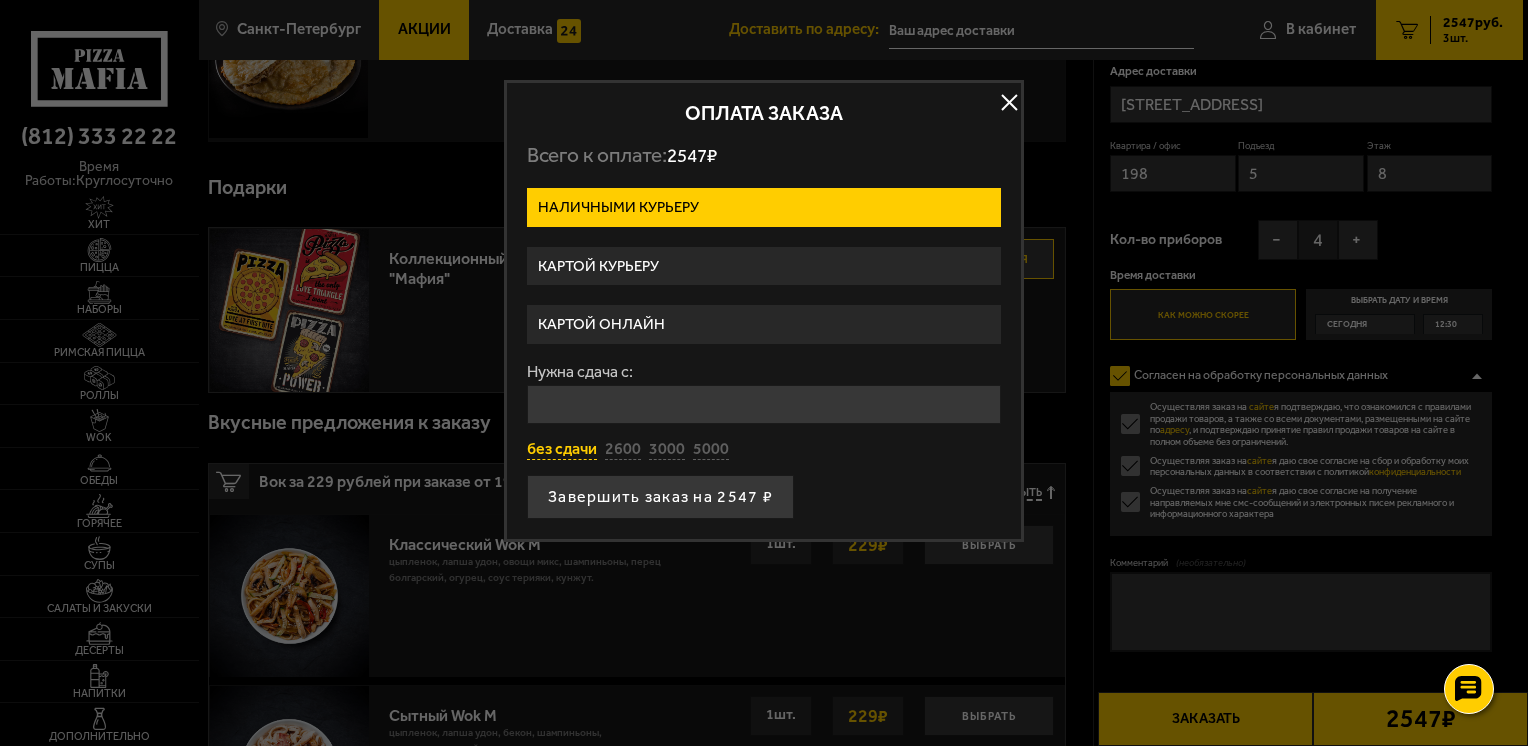 click on "без сдачи" at bounding box center [562, 450] 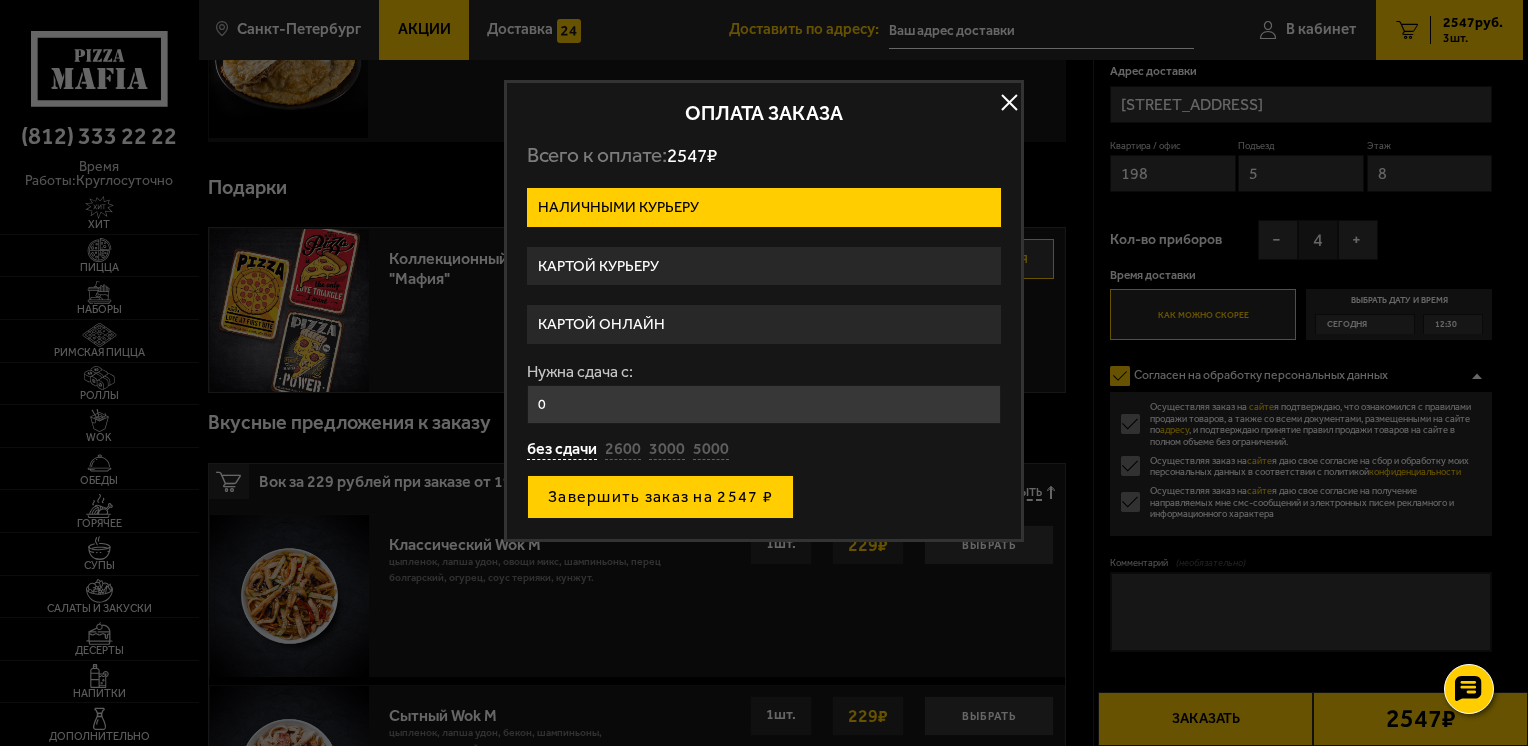 click on "Завершить заказ на 2547 ₽" at bounding box center (660, 497) 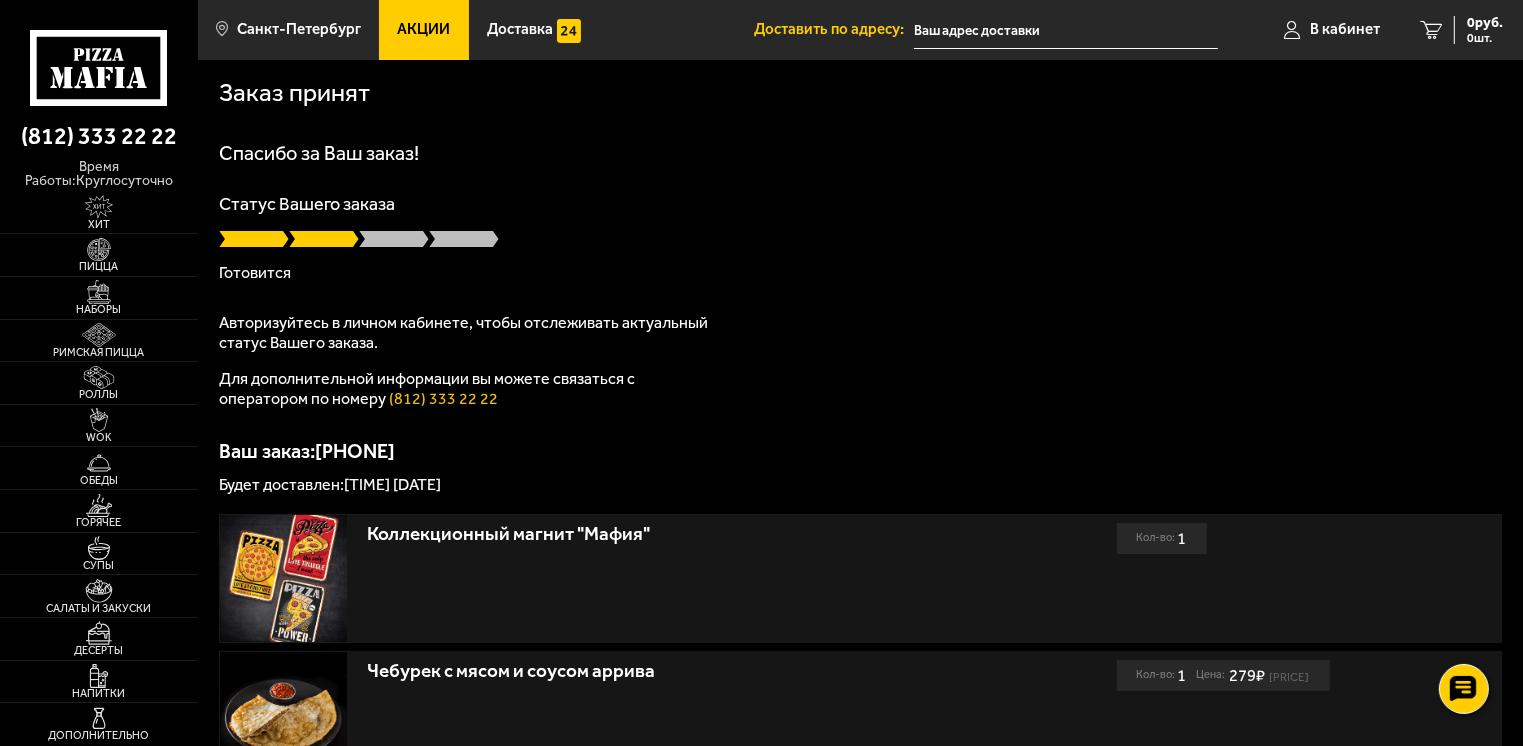 scroll, scrollTop: 0, scrollLeft: 0, axis: both 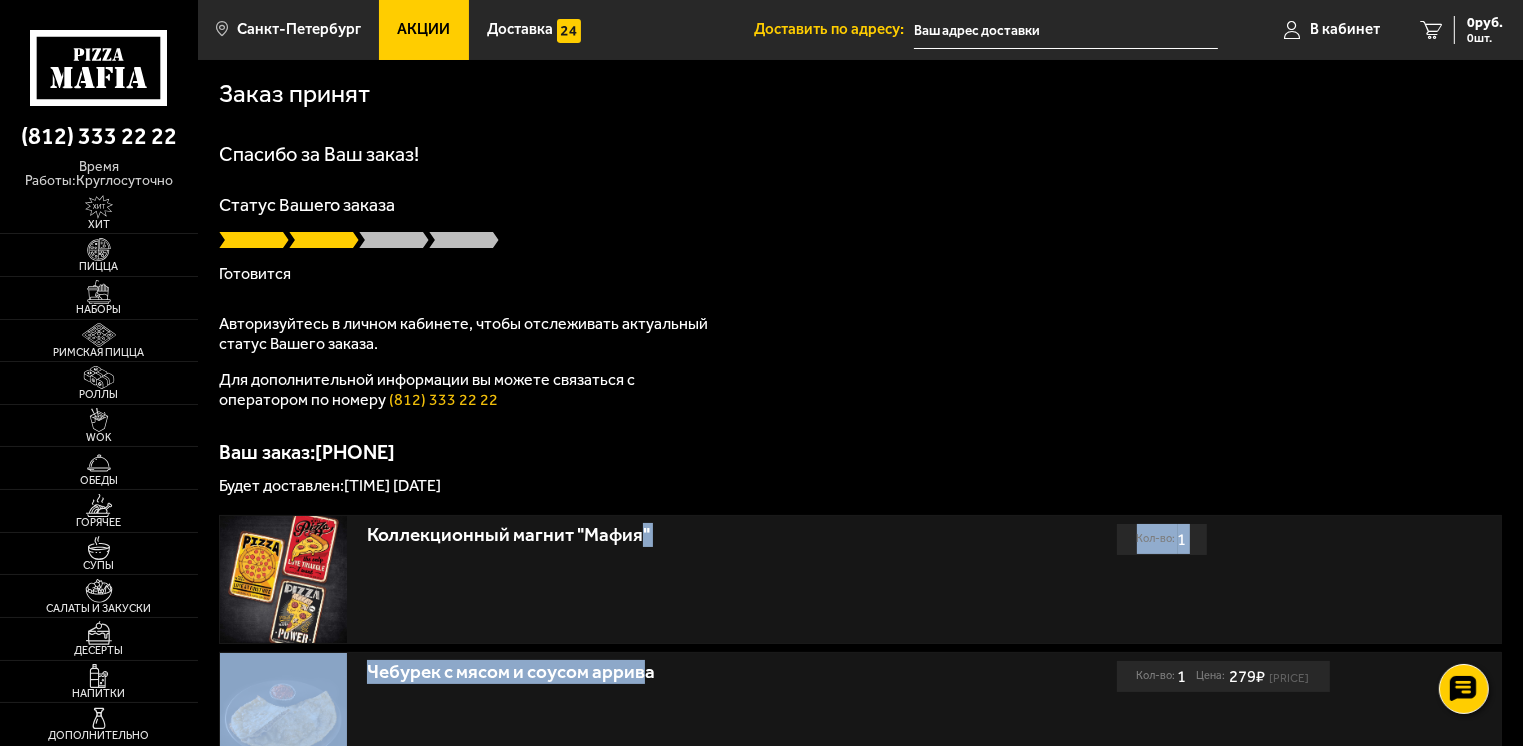 drag, startPoint x: 639, startPoint y: 563, endPoint x: 641, endPoint y: 672, distance: 109.01835 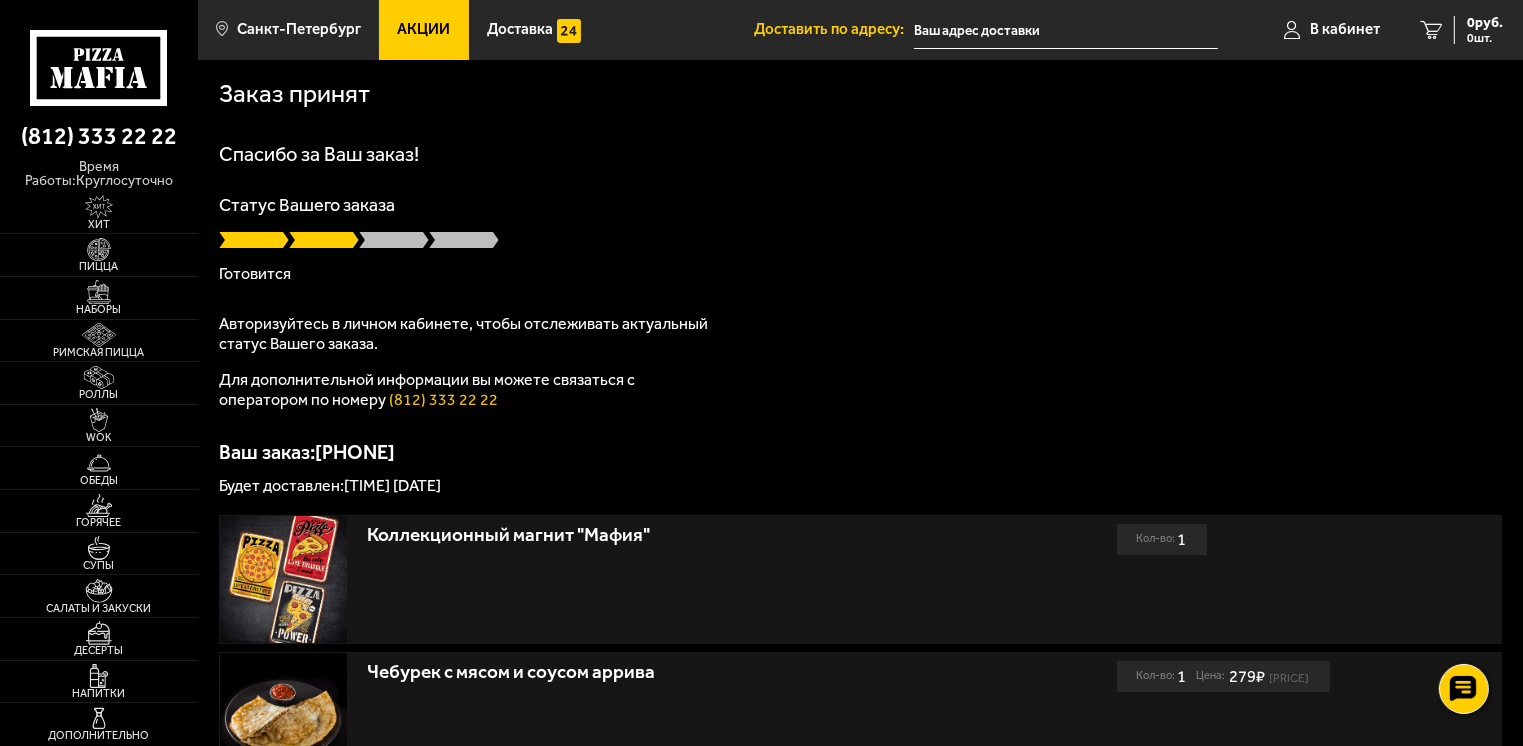 drag, startPoint x: 641, startPoint y: 672, endPoint x: 869, endPoint y: 394, distance: 359.5386 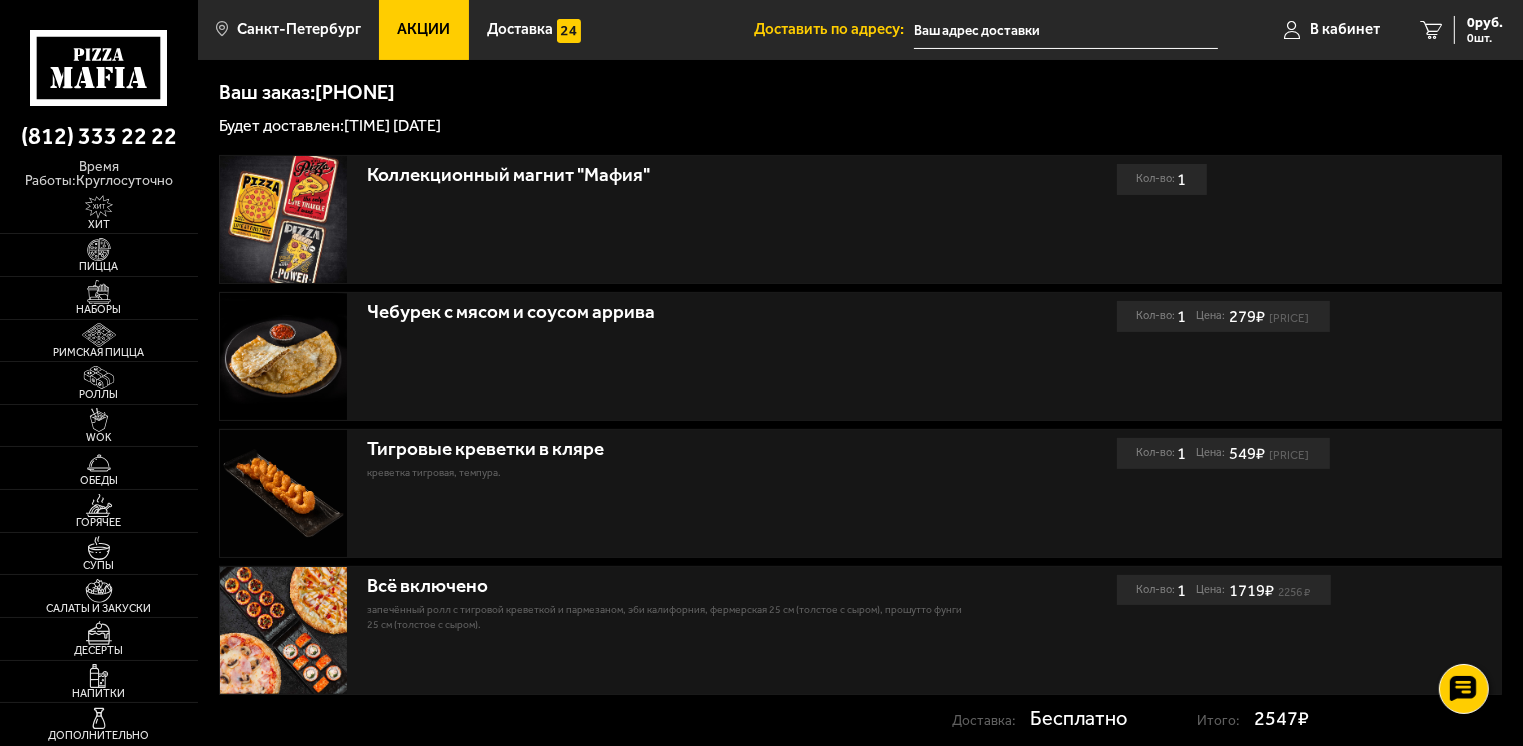 scroll, scrollTop: 403, scrollLeft: 0, axis: vertical 